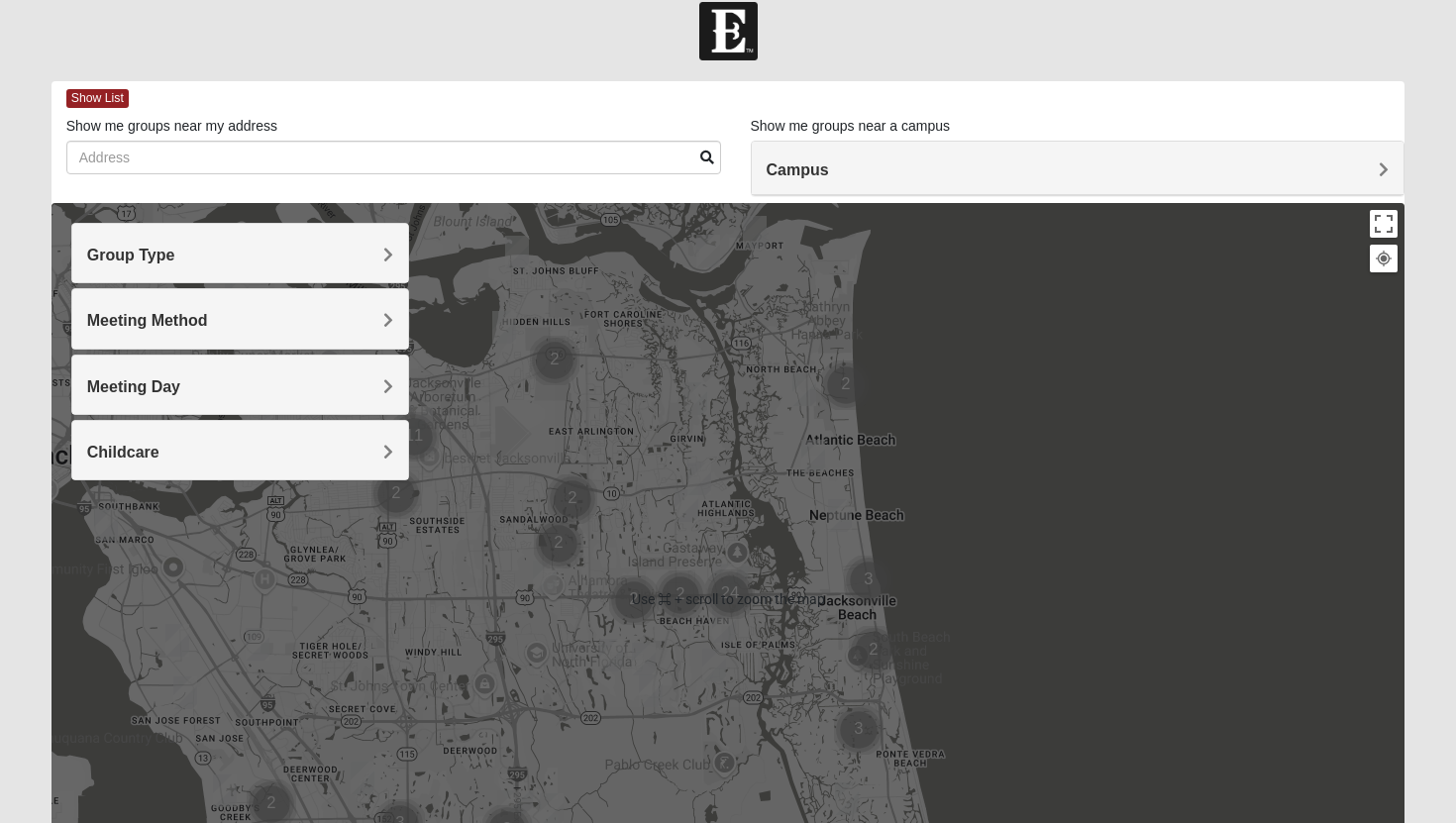 scroll, scrollTop: 25, scrollLeft: 0, axis: vertical 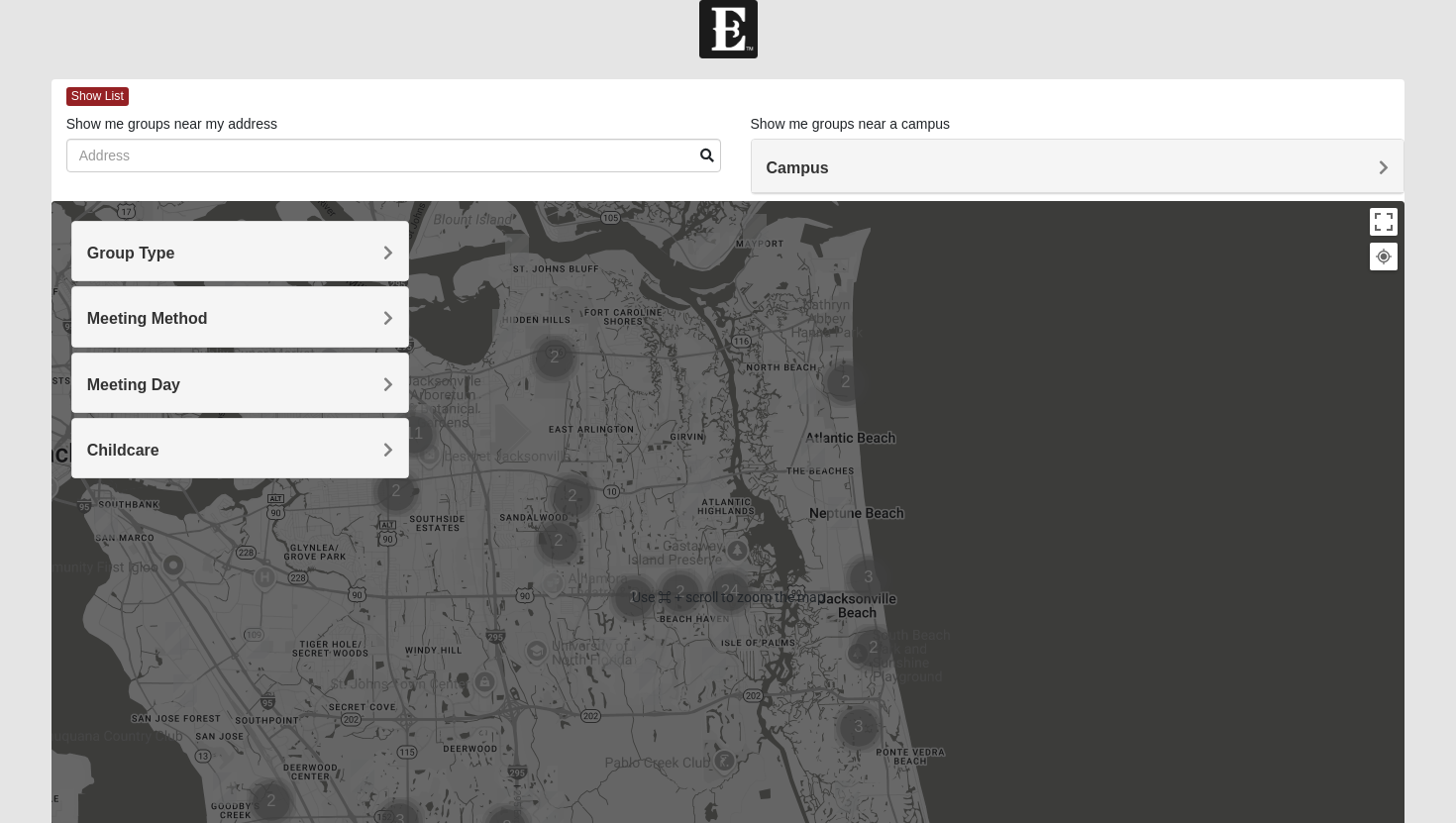 click on "Campus" at bounding box center [1078, 166] 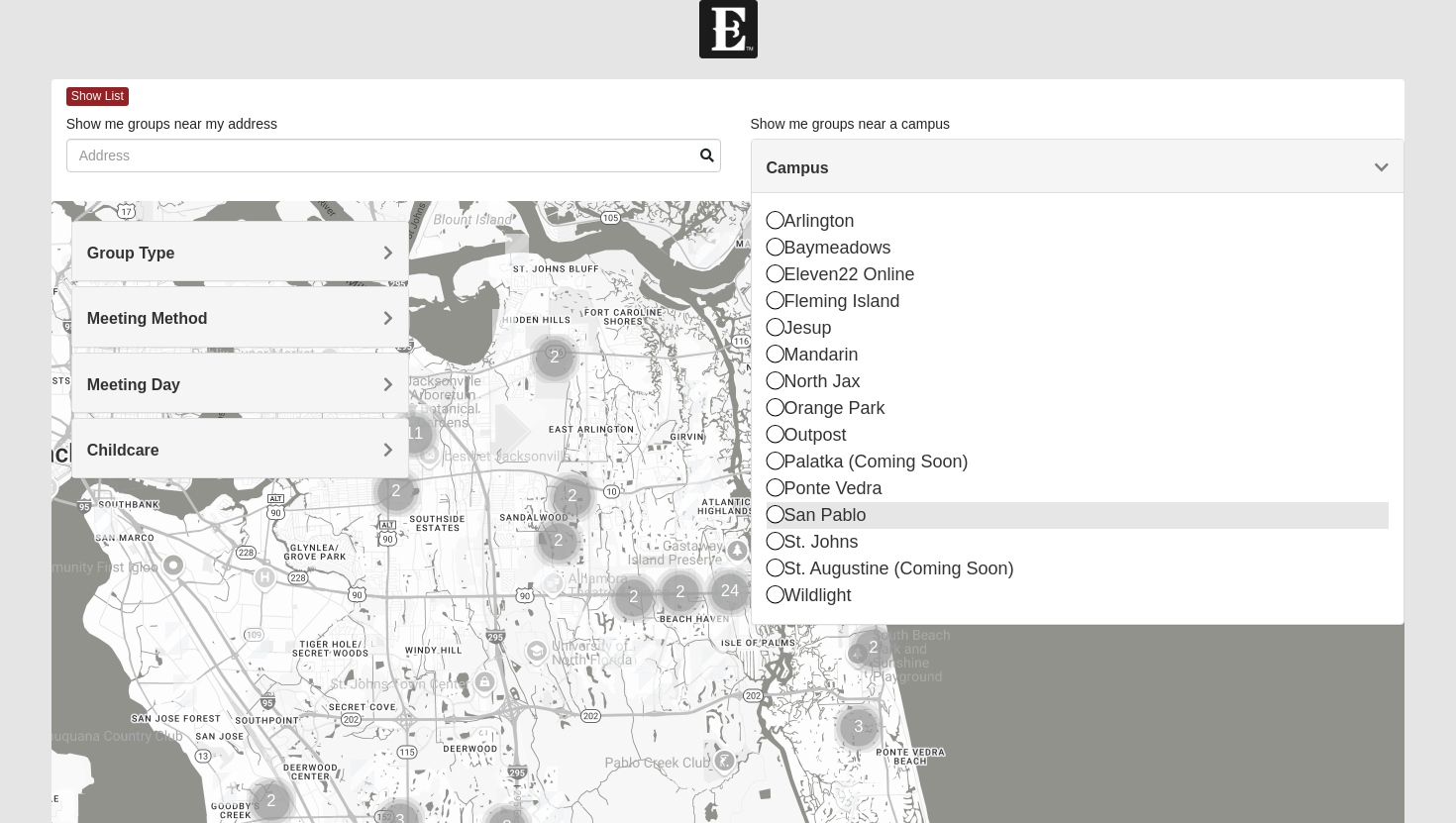 click at bounding box center (776, 514) 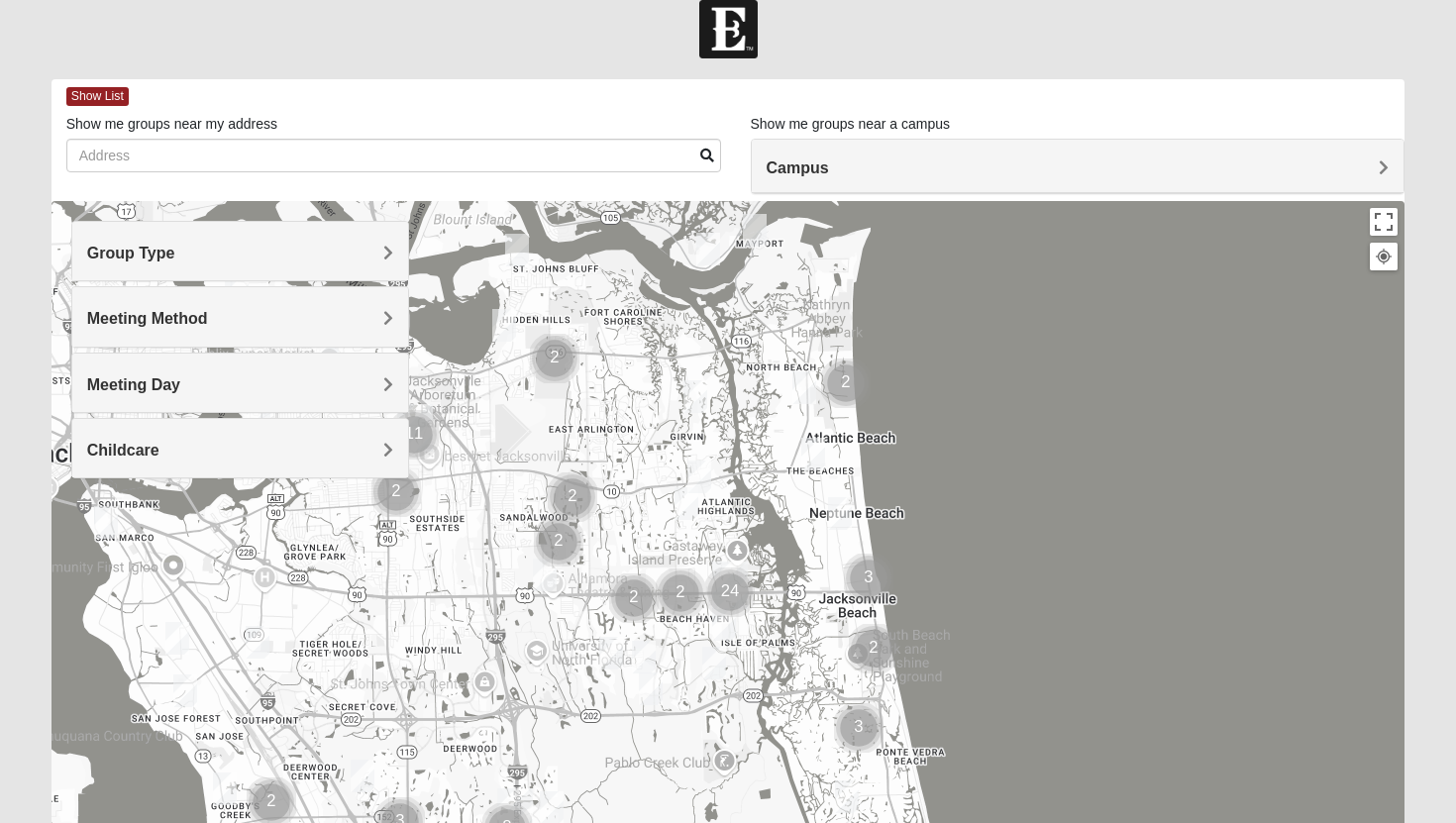 click on "Group Type" at bounding box center (241, 253) 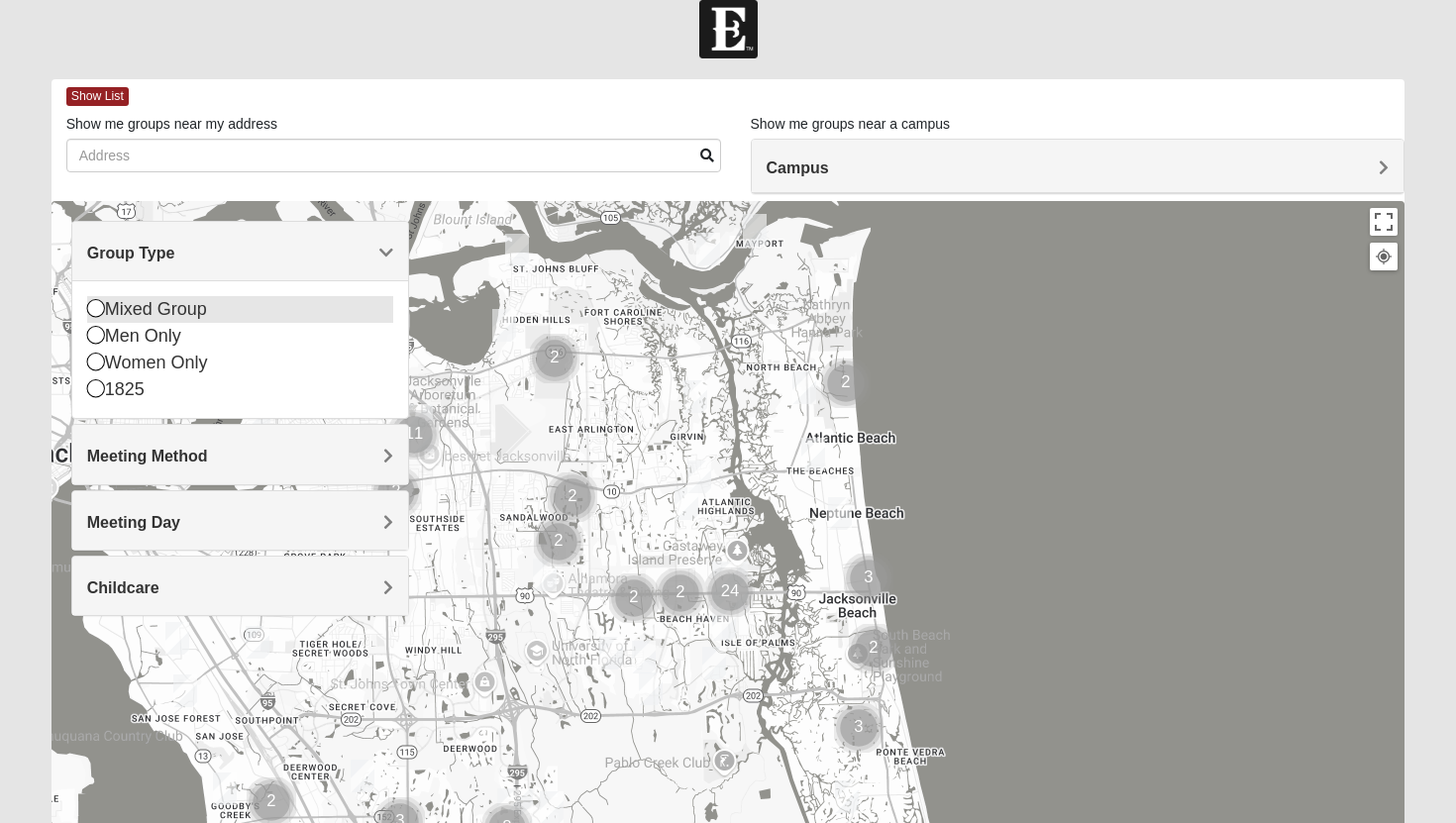click at bounding box center (96, 308) 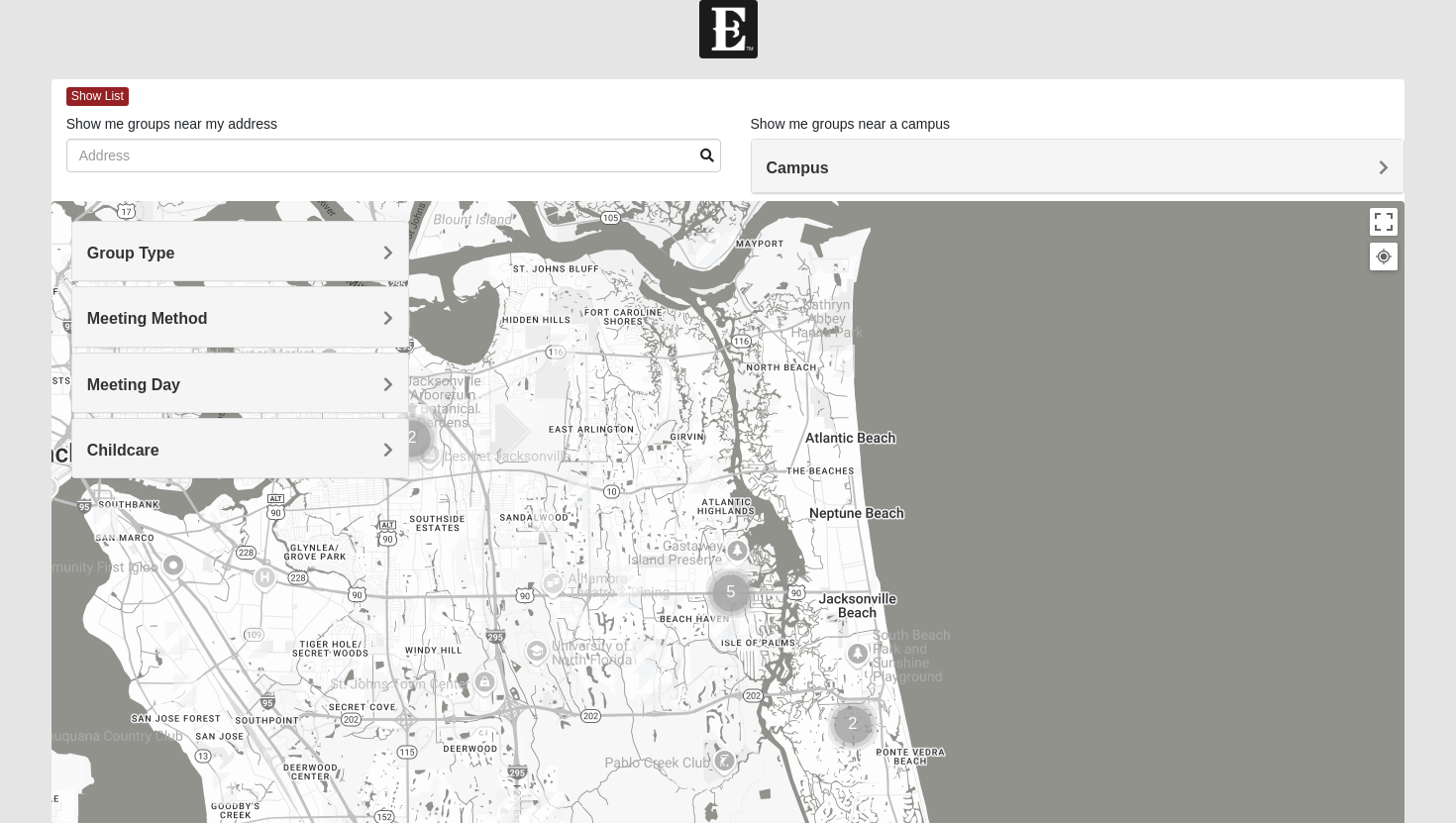click on "Meeting Method" at bounding box center [241, 316] 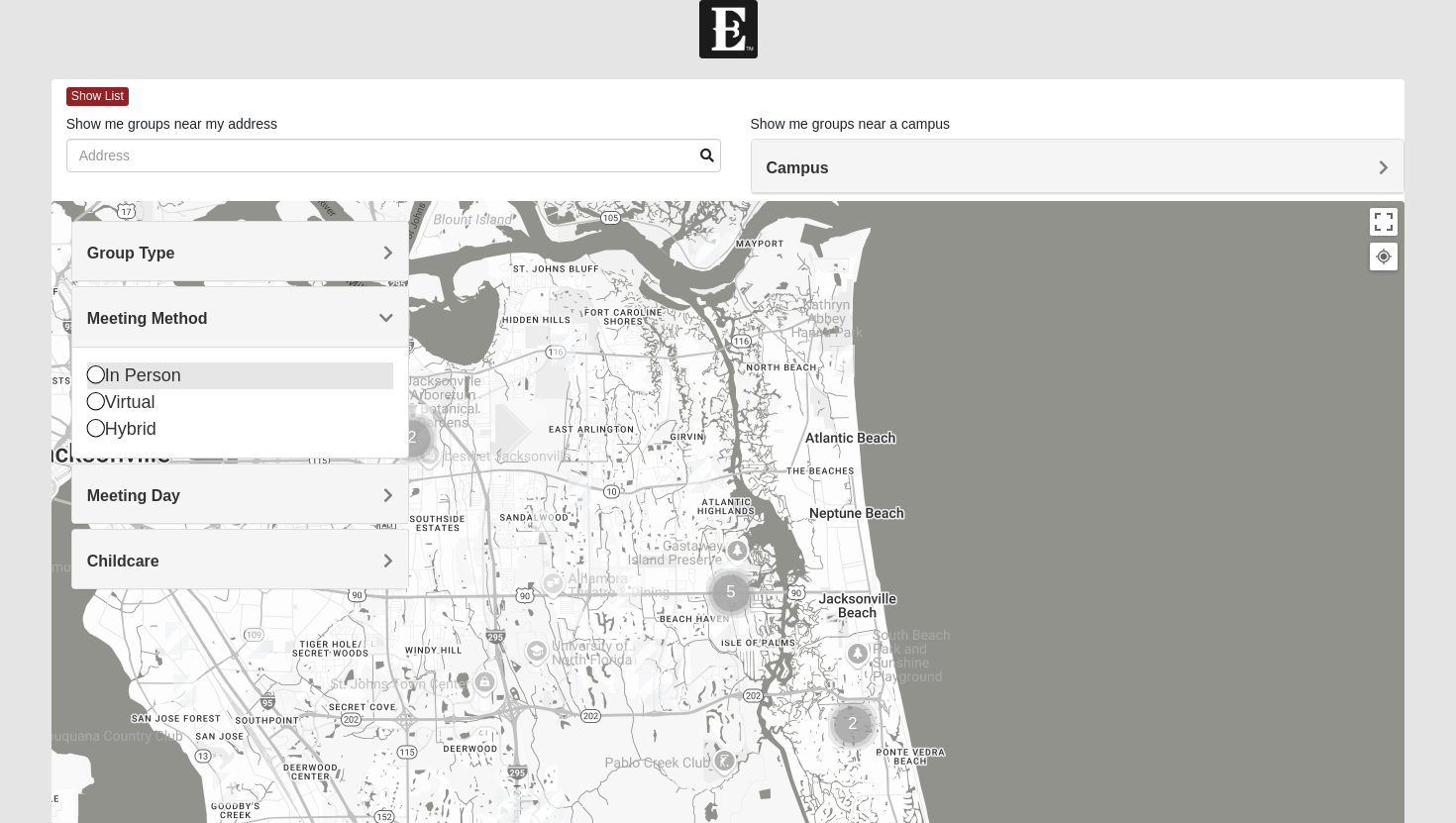 click at bounding box center [96, 374] 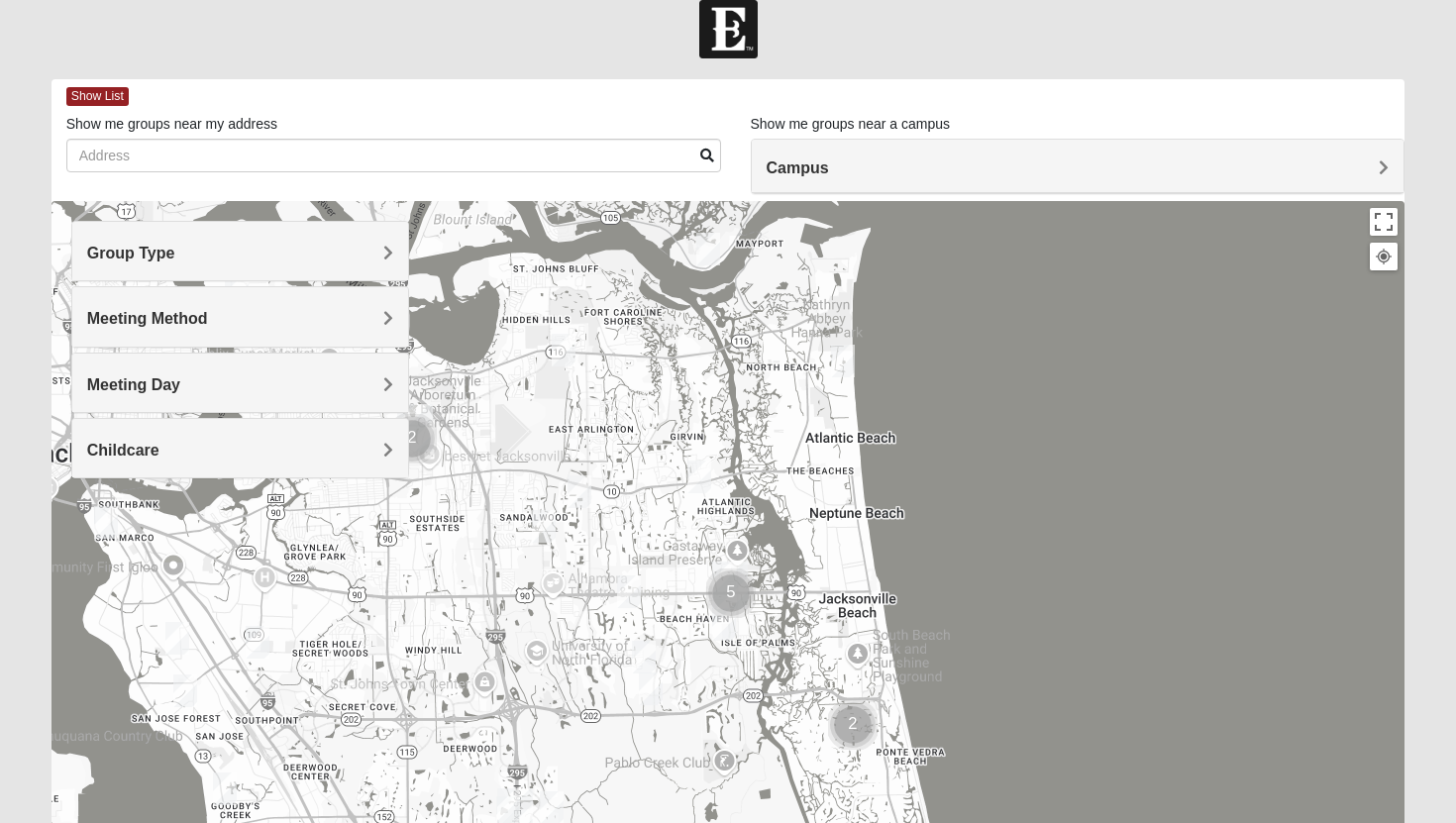 click on "Meeting Day" at bounding box center [241, 382] 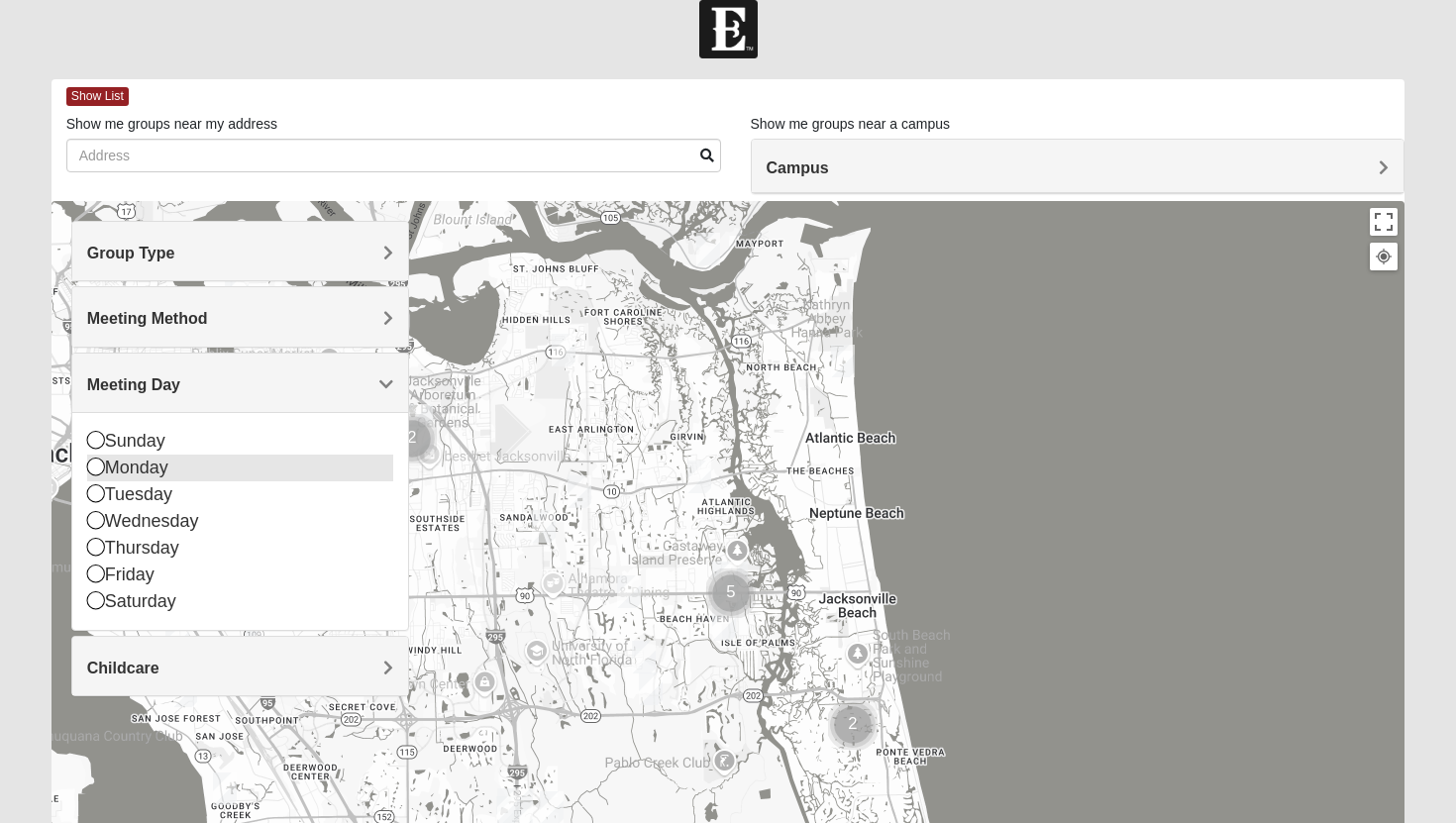 click at bounding box center [96, 466] 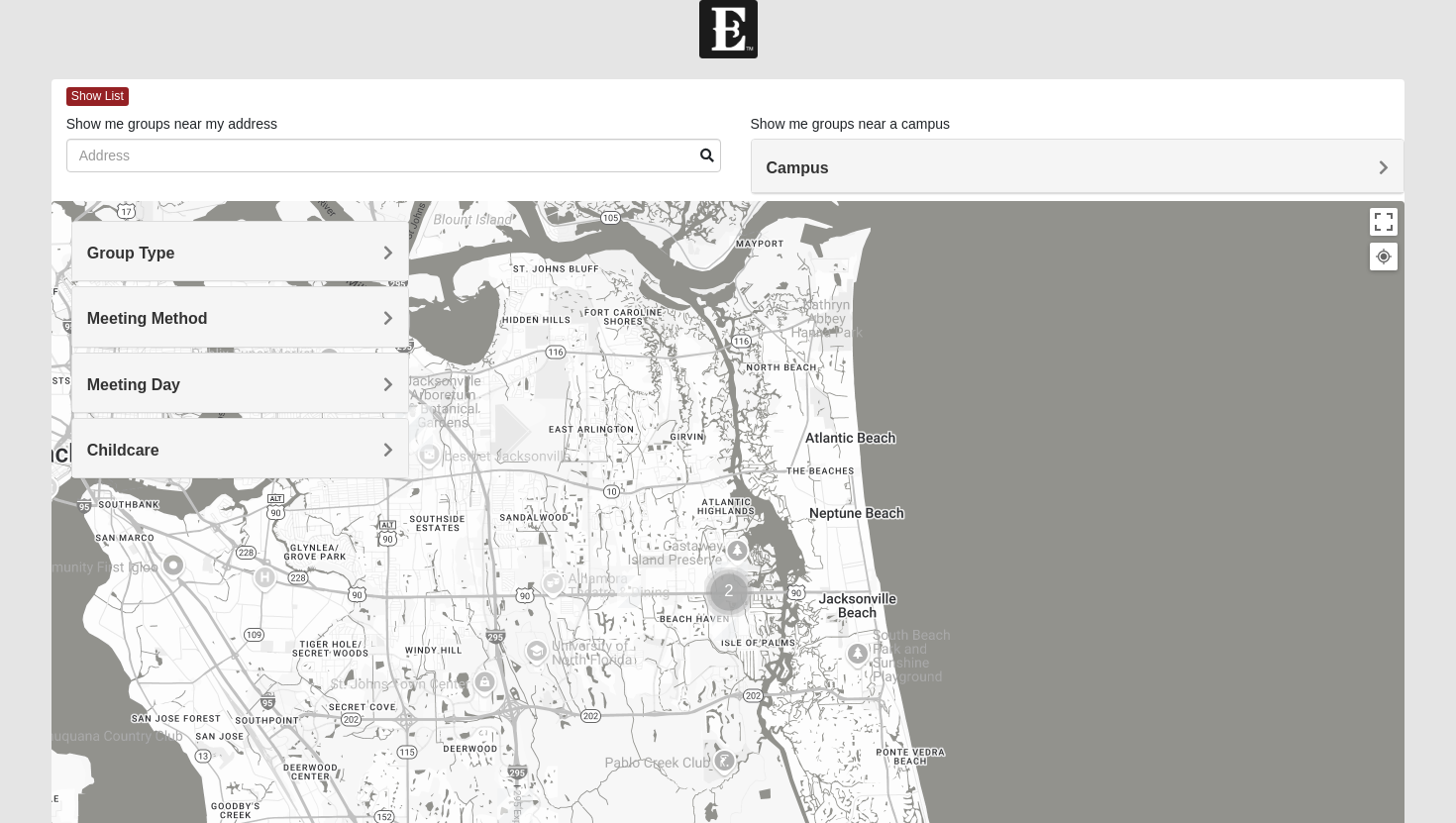 click at bounding box center (729, 592) 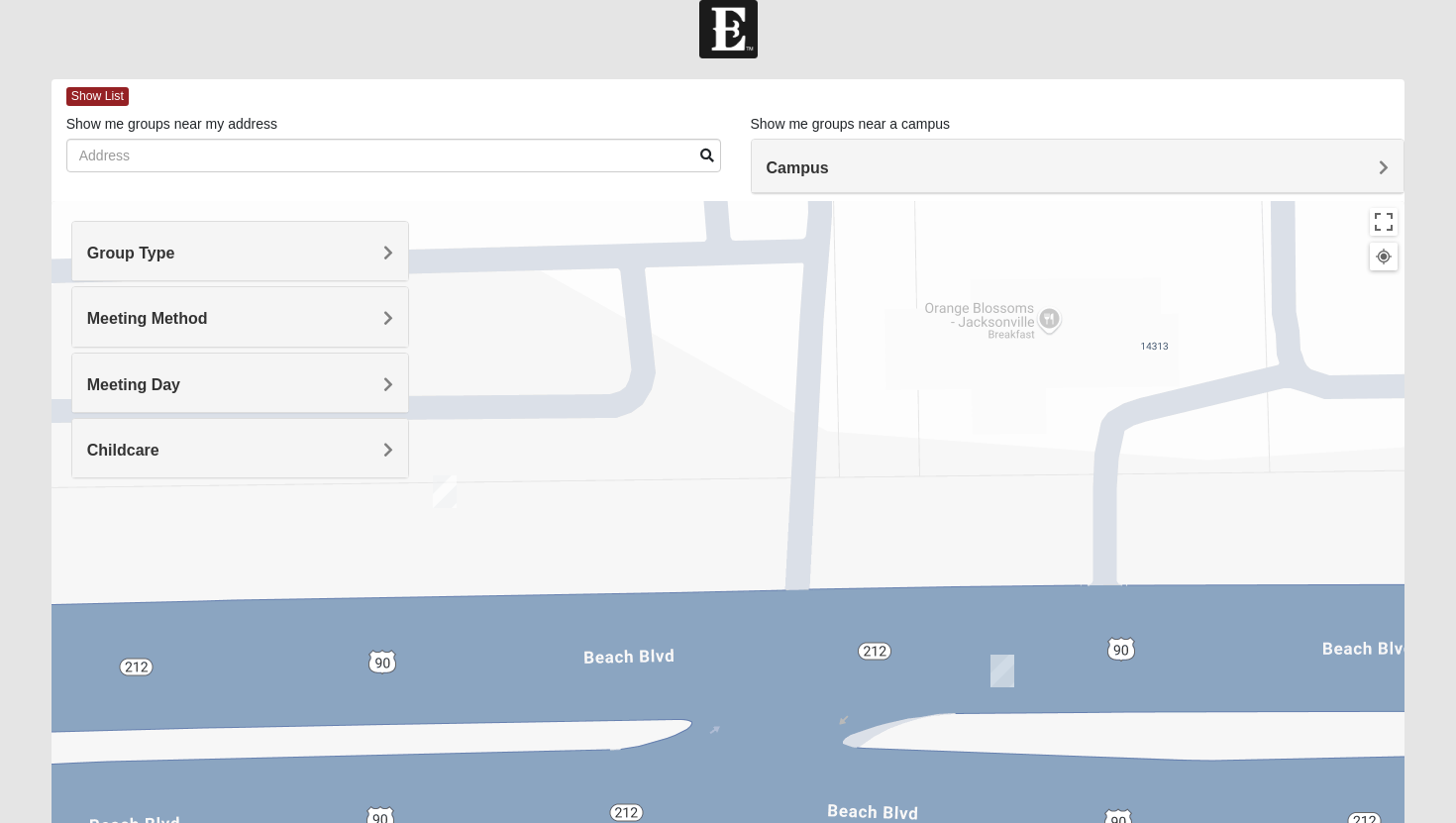click at bounding box center [445, 491] 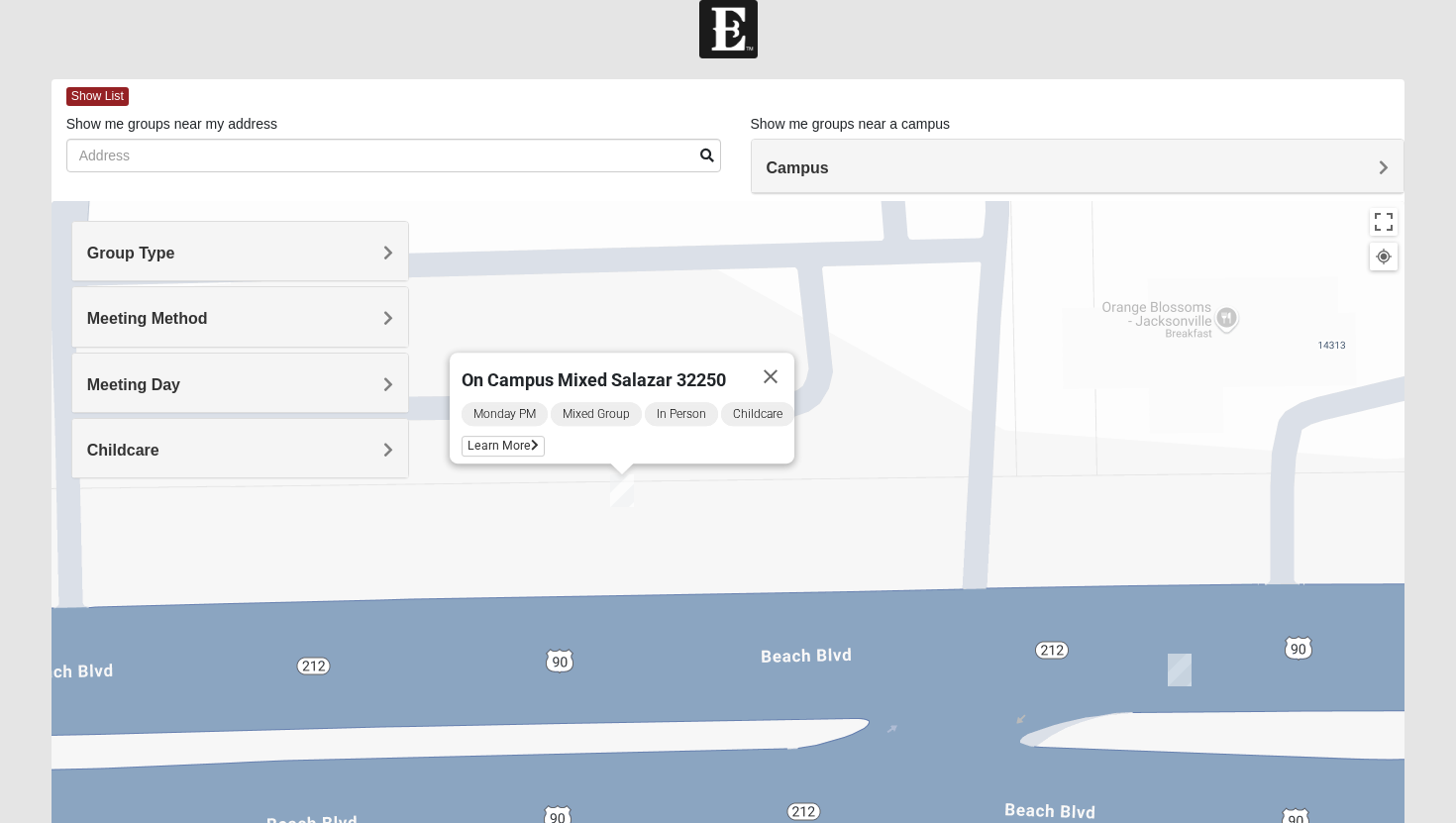 drag, startPoint x: 512, startPoint y: 499, endPoint x: 691, endPoint y: 498, distance: 179.00279 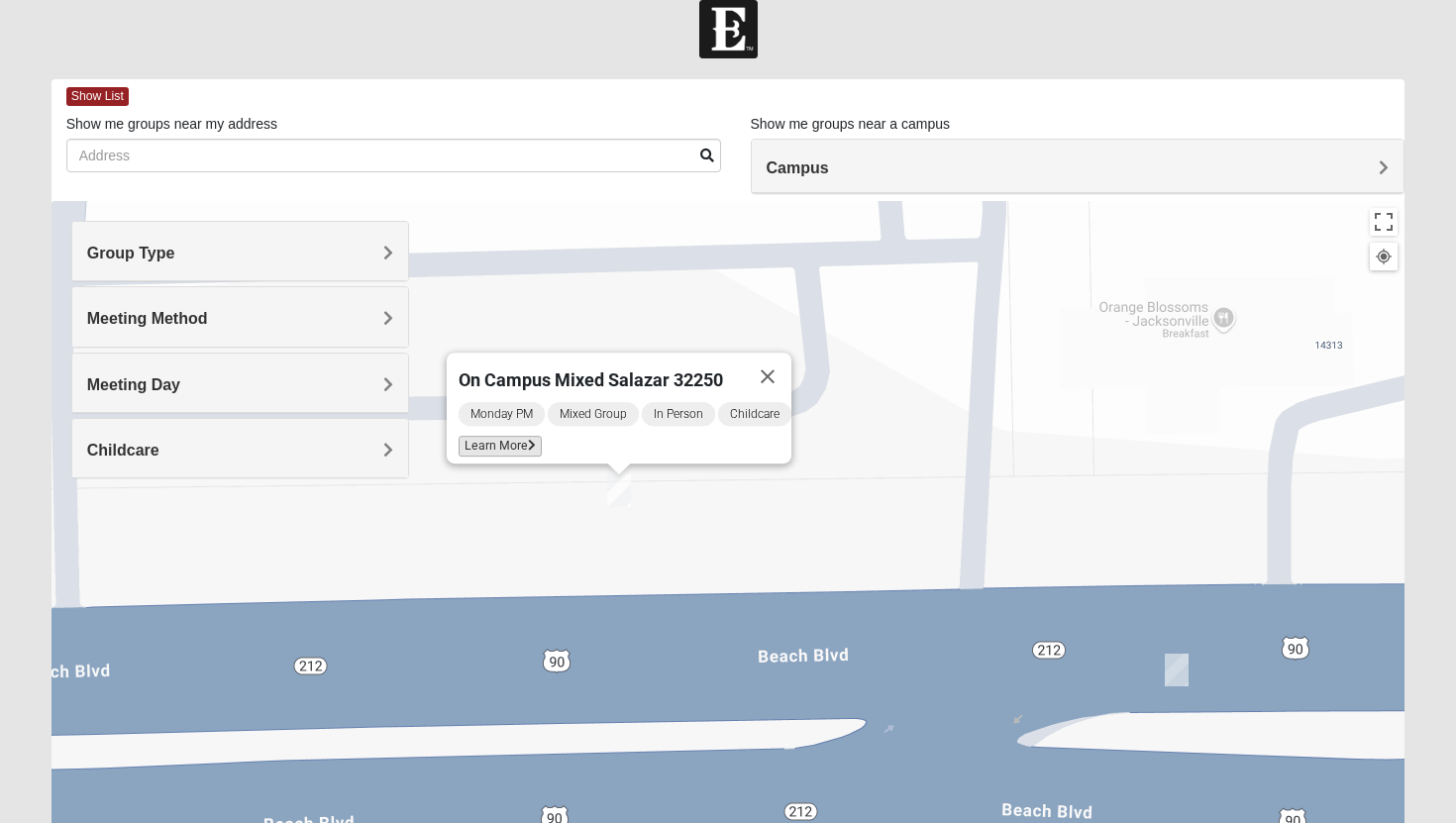 click on "Learn More" at bounding box center (500, 446) 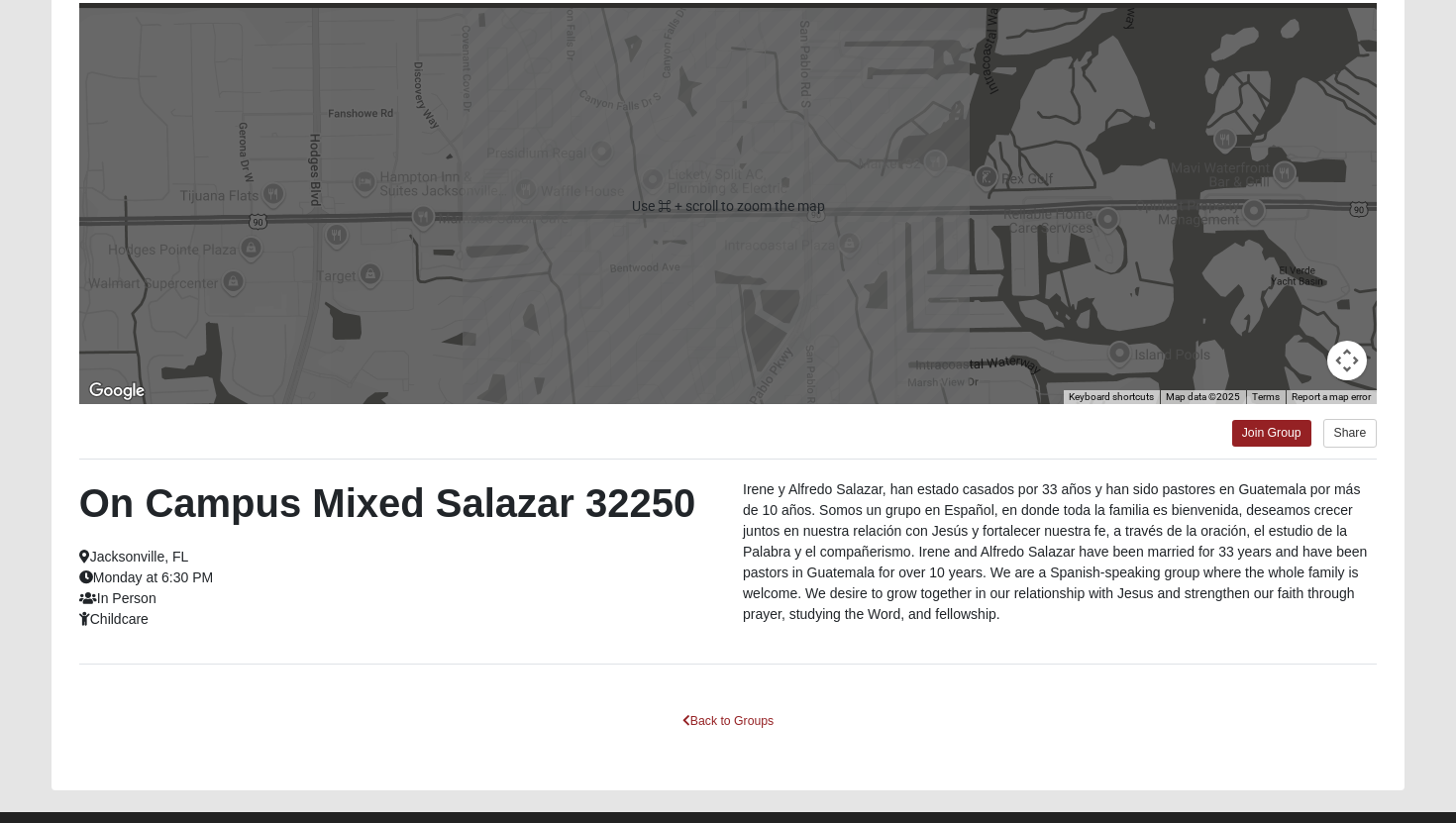scroll, scrollTop: 249, scrollLeft: 0, axis: vertical 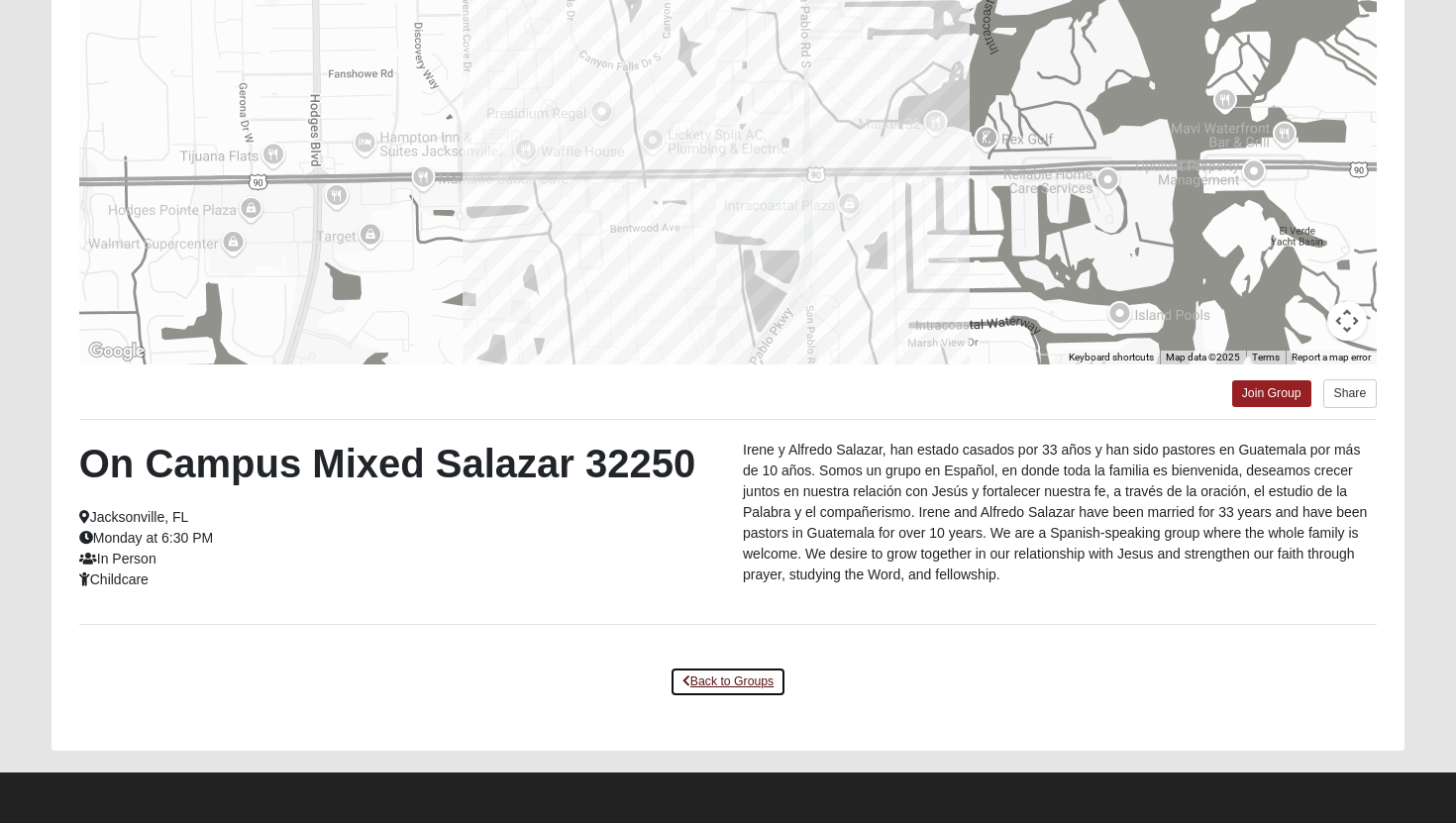 click on "Back to Groups" at bounding box center (728, 681) 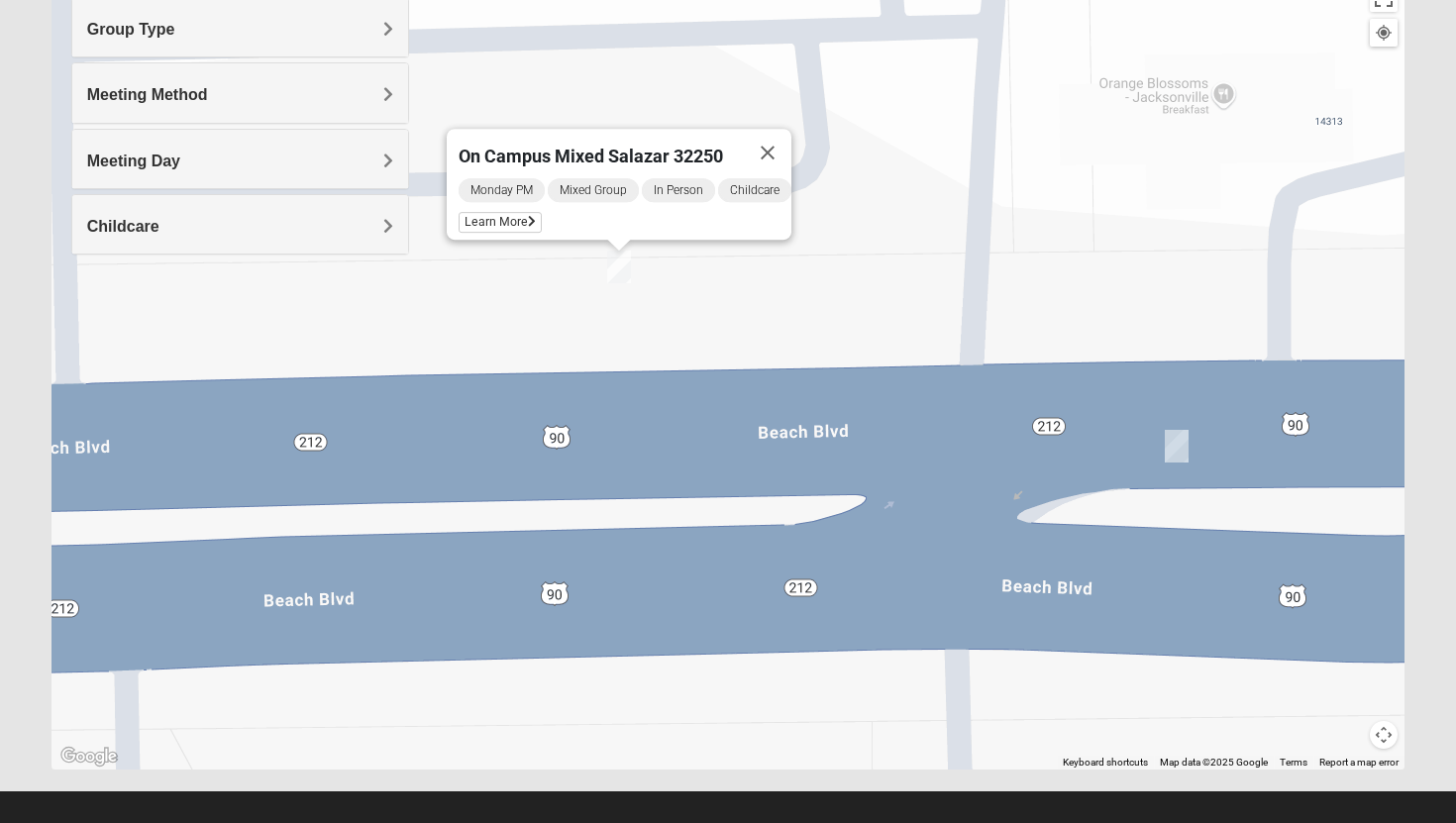 click at bounding box center [1177, 446] 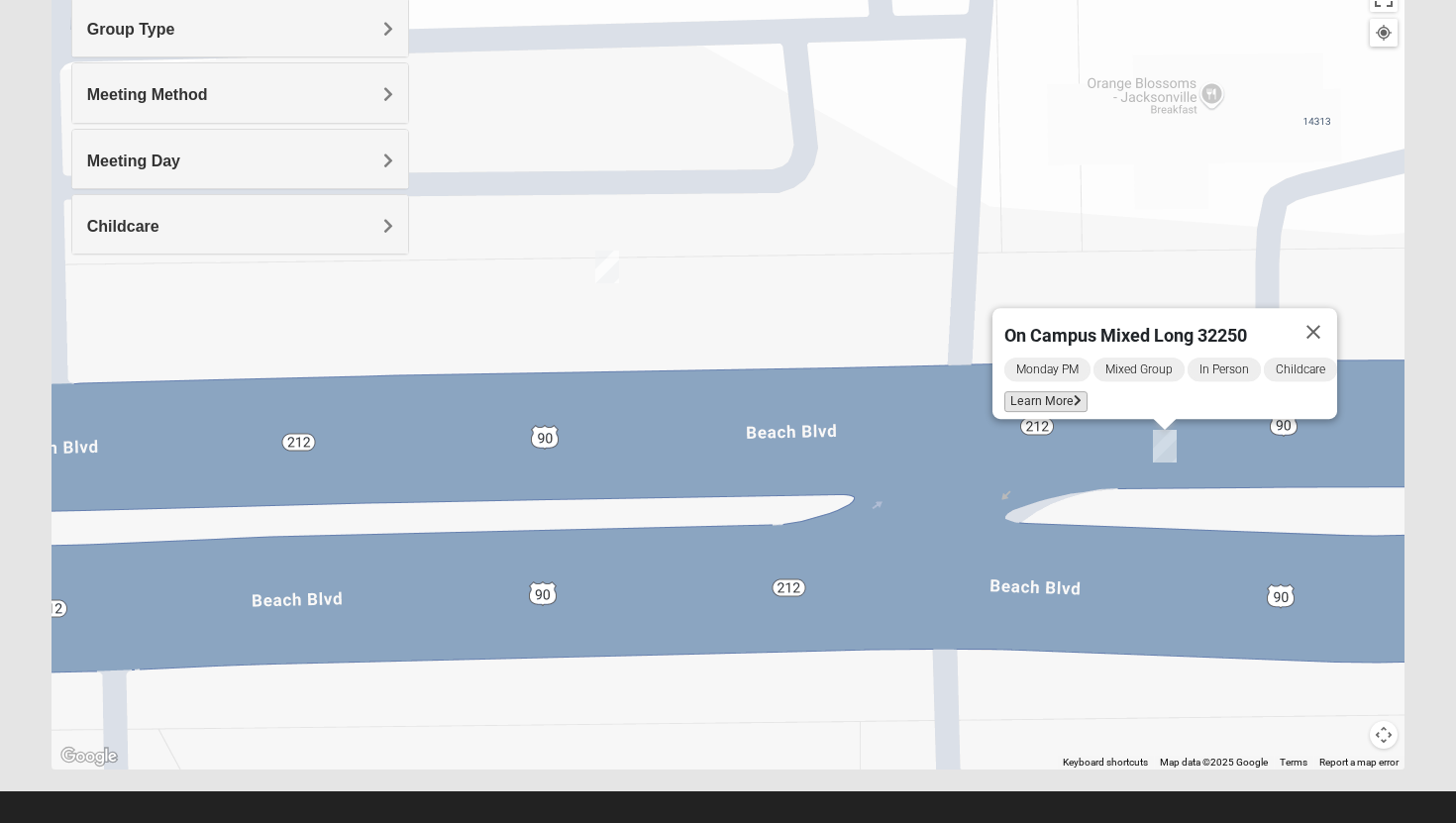 click at bounding box center (1078, 401) 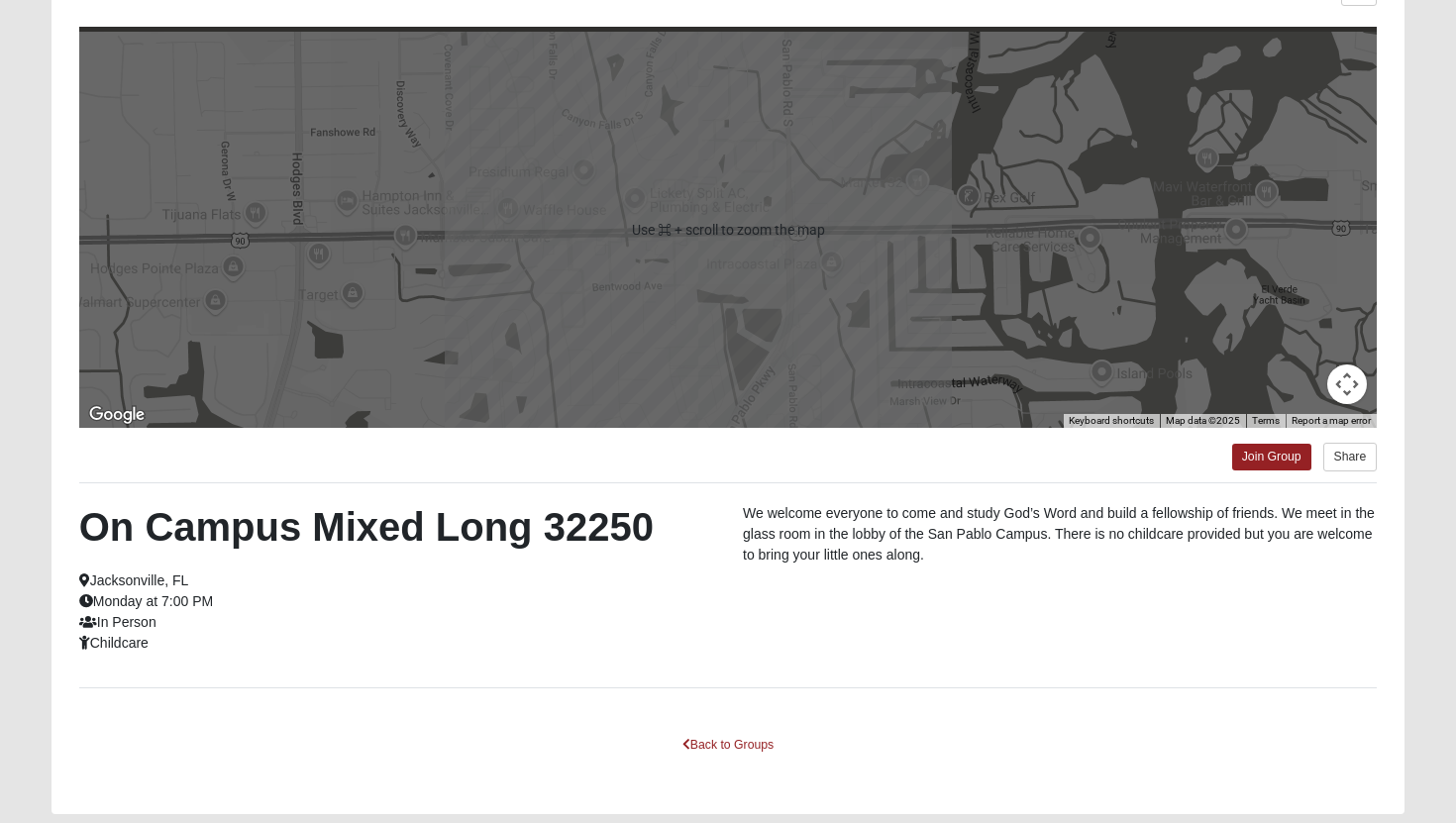 scroll, scrollTop: 249, scrollLeft: 0, axis: vertical 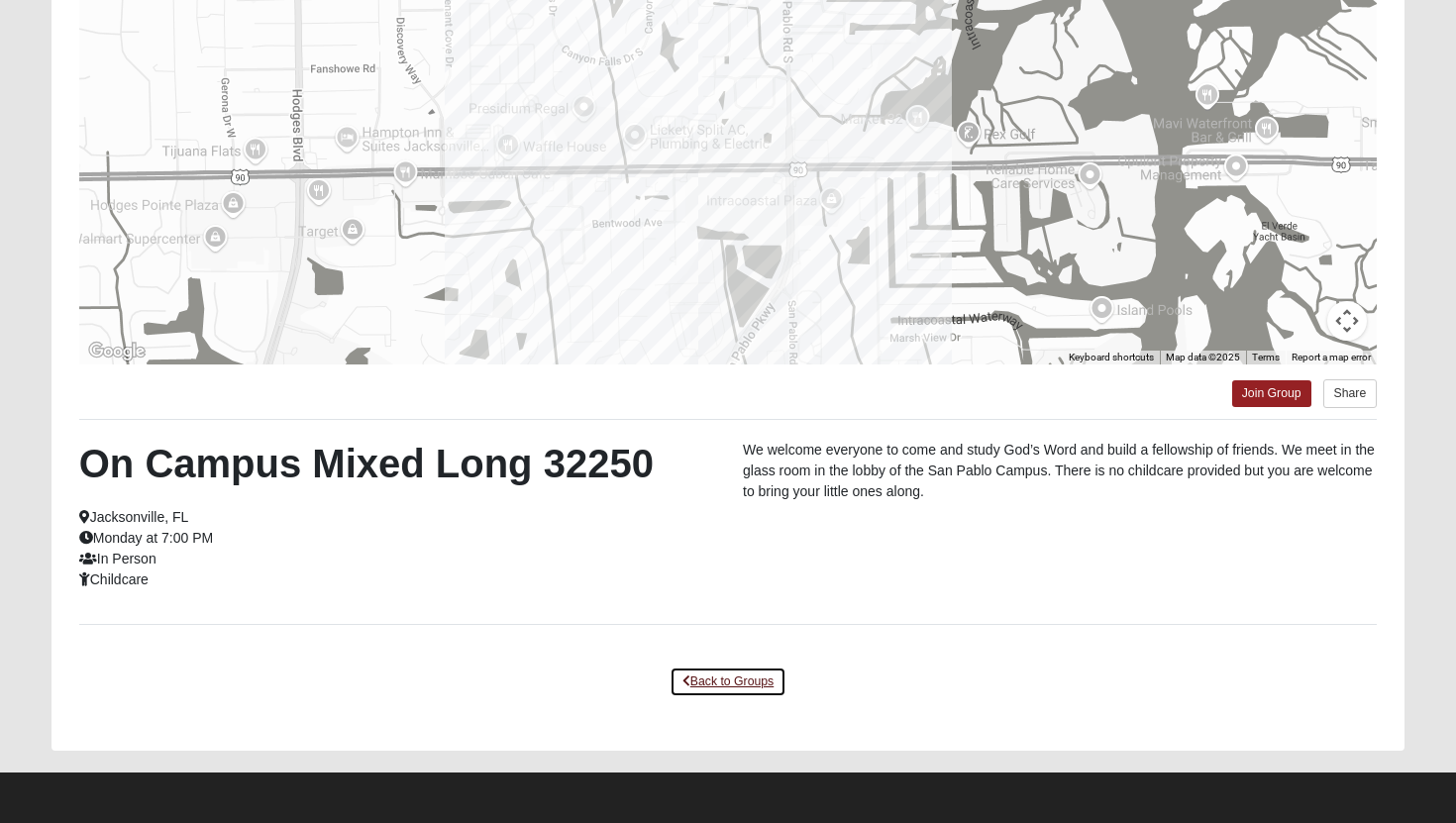 click on "Back to Groups" at bounding box center [728, 681] 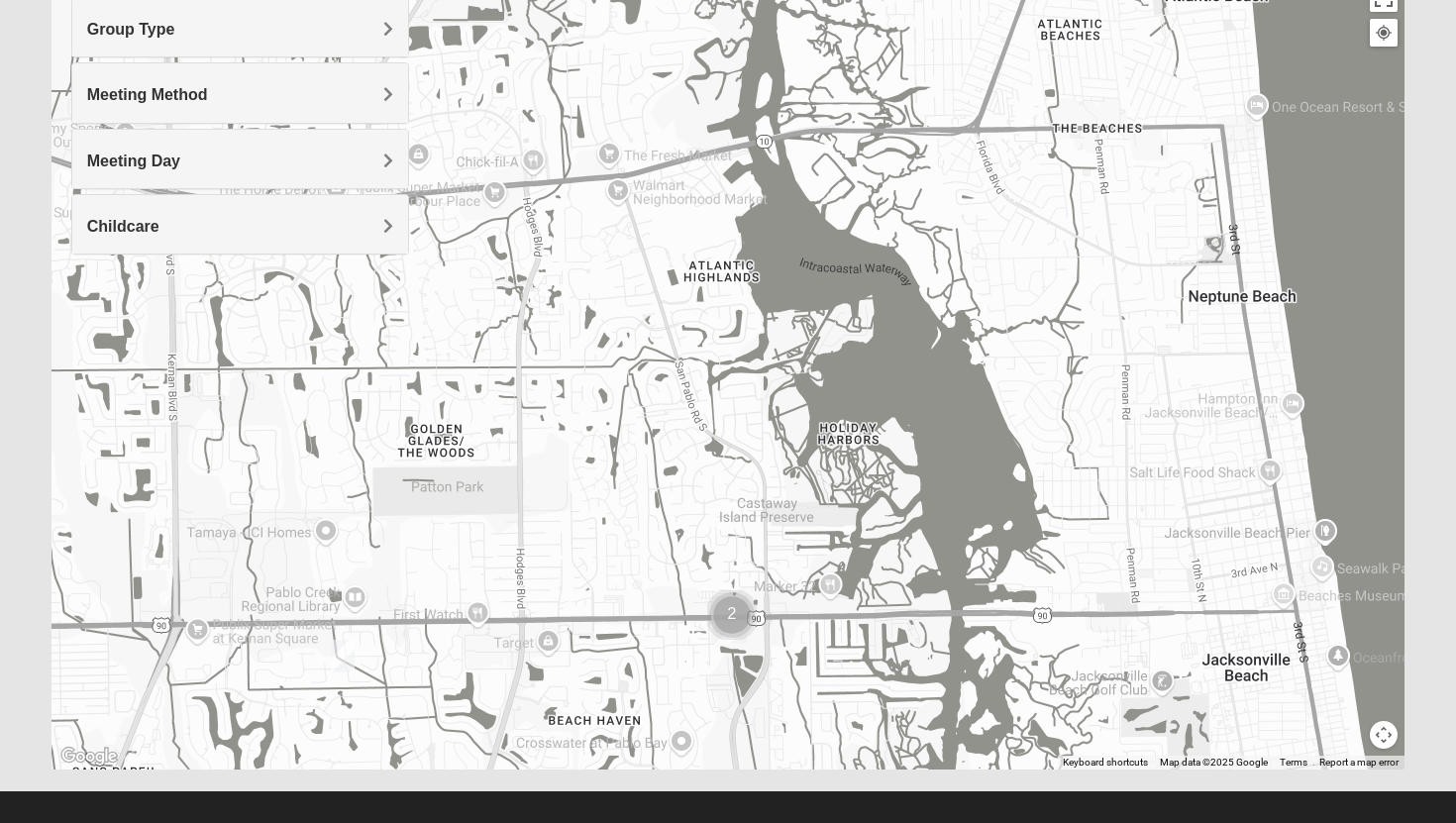 click at bounding box center [343, 656] 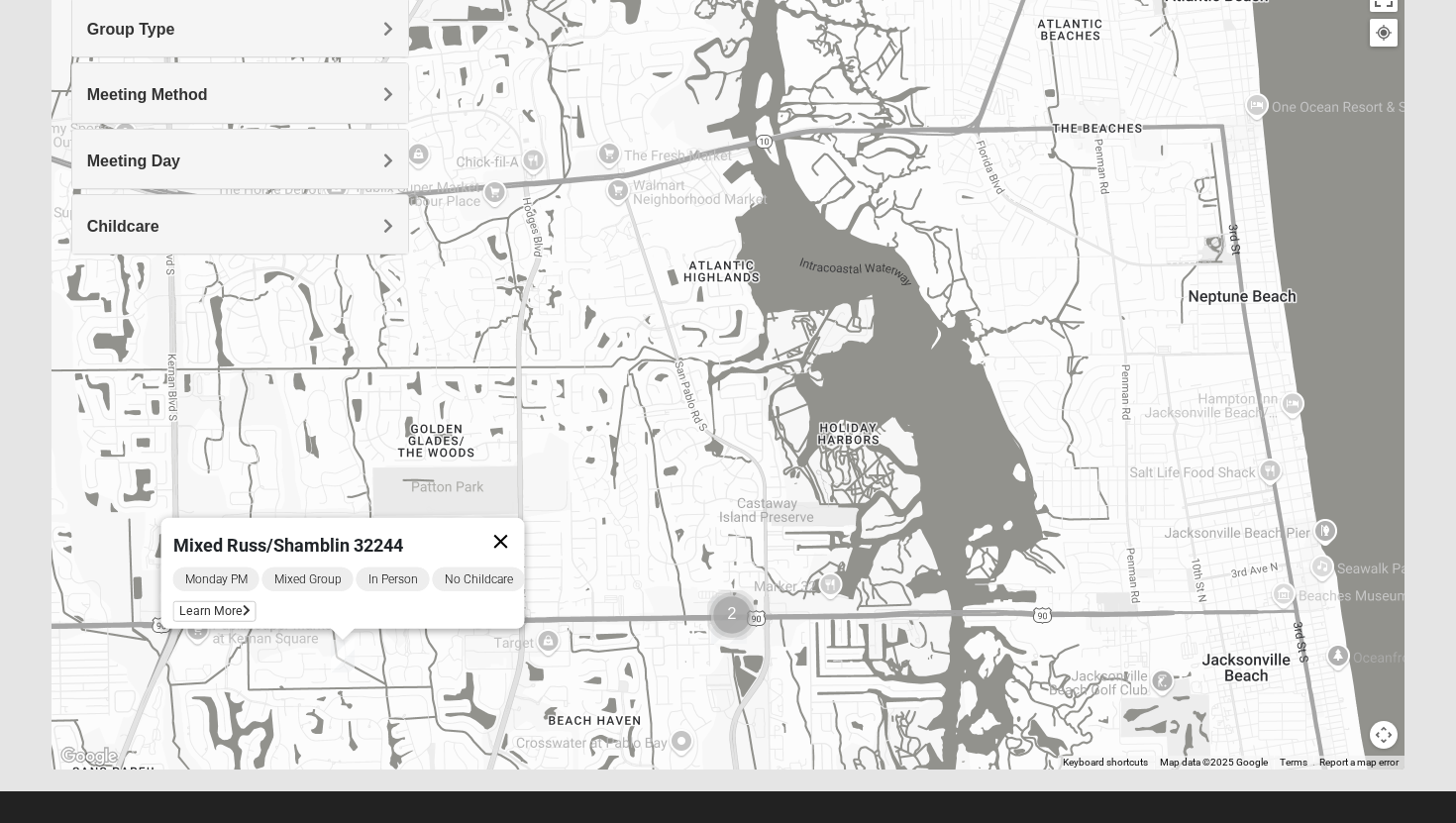 click at bounding box center (501, 542) 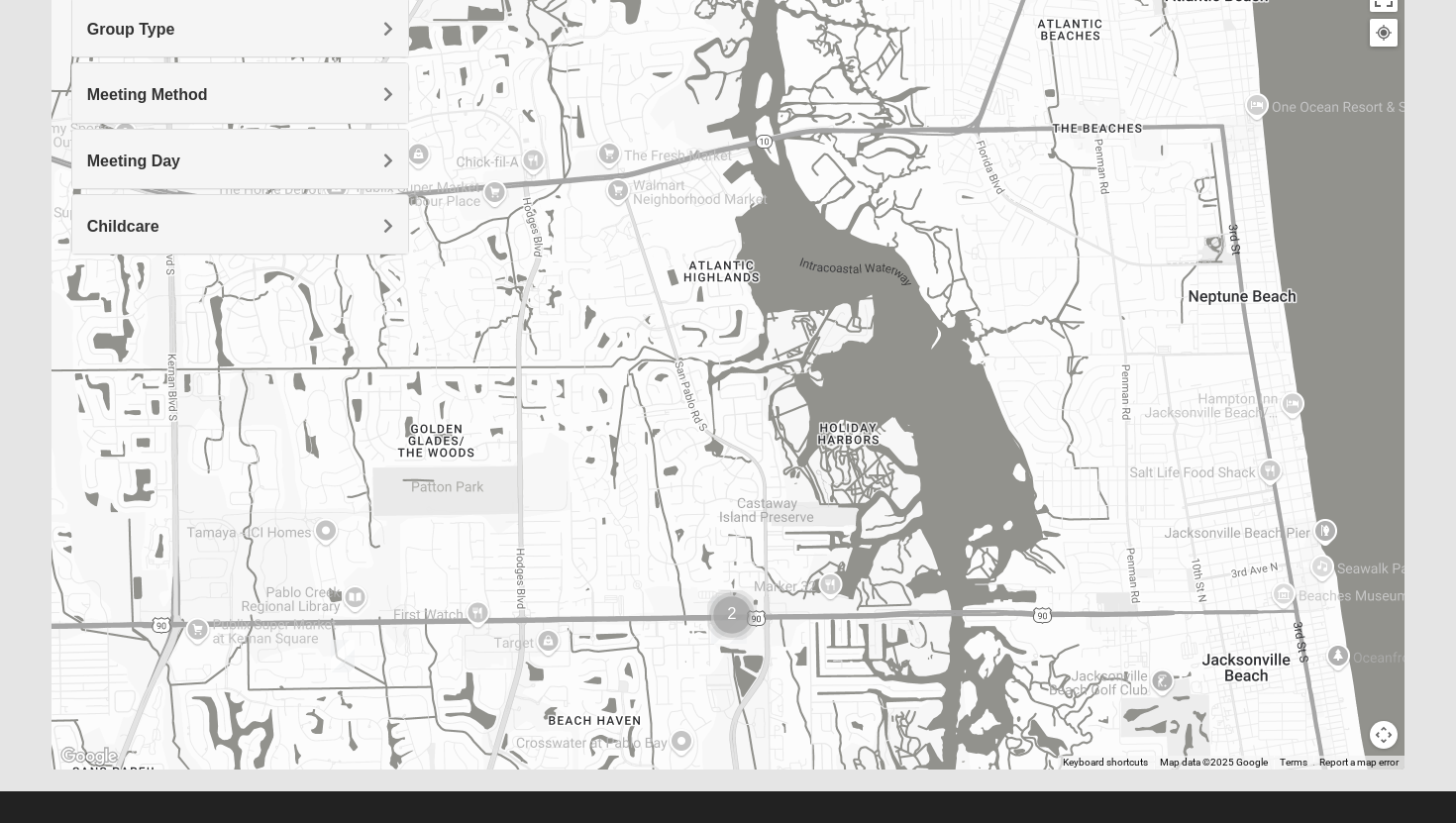 click on "Group Type" at bounding box center (241, 27) 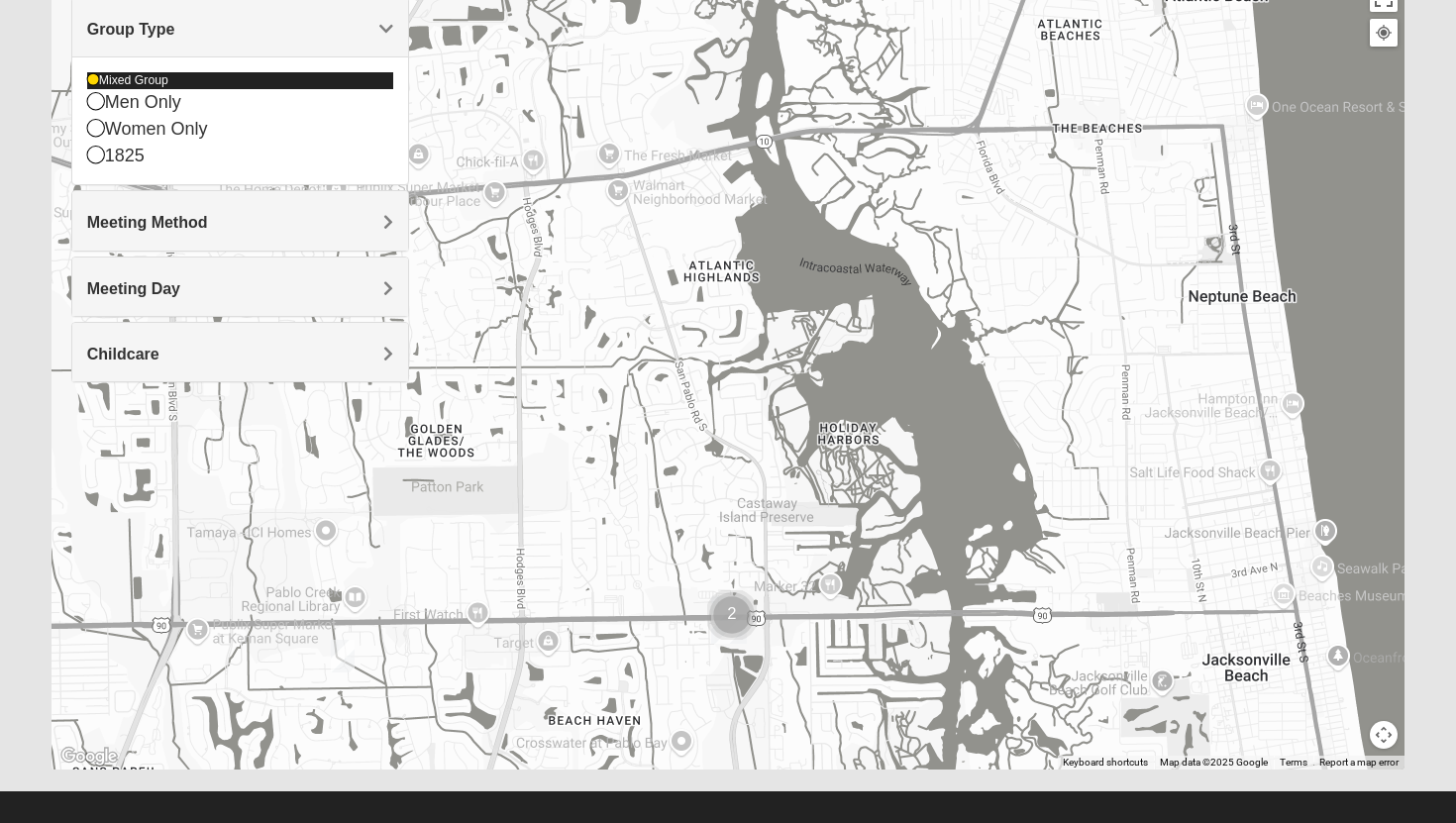 click at bounding box center [93, 80] 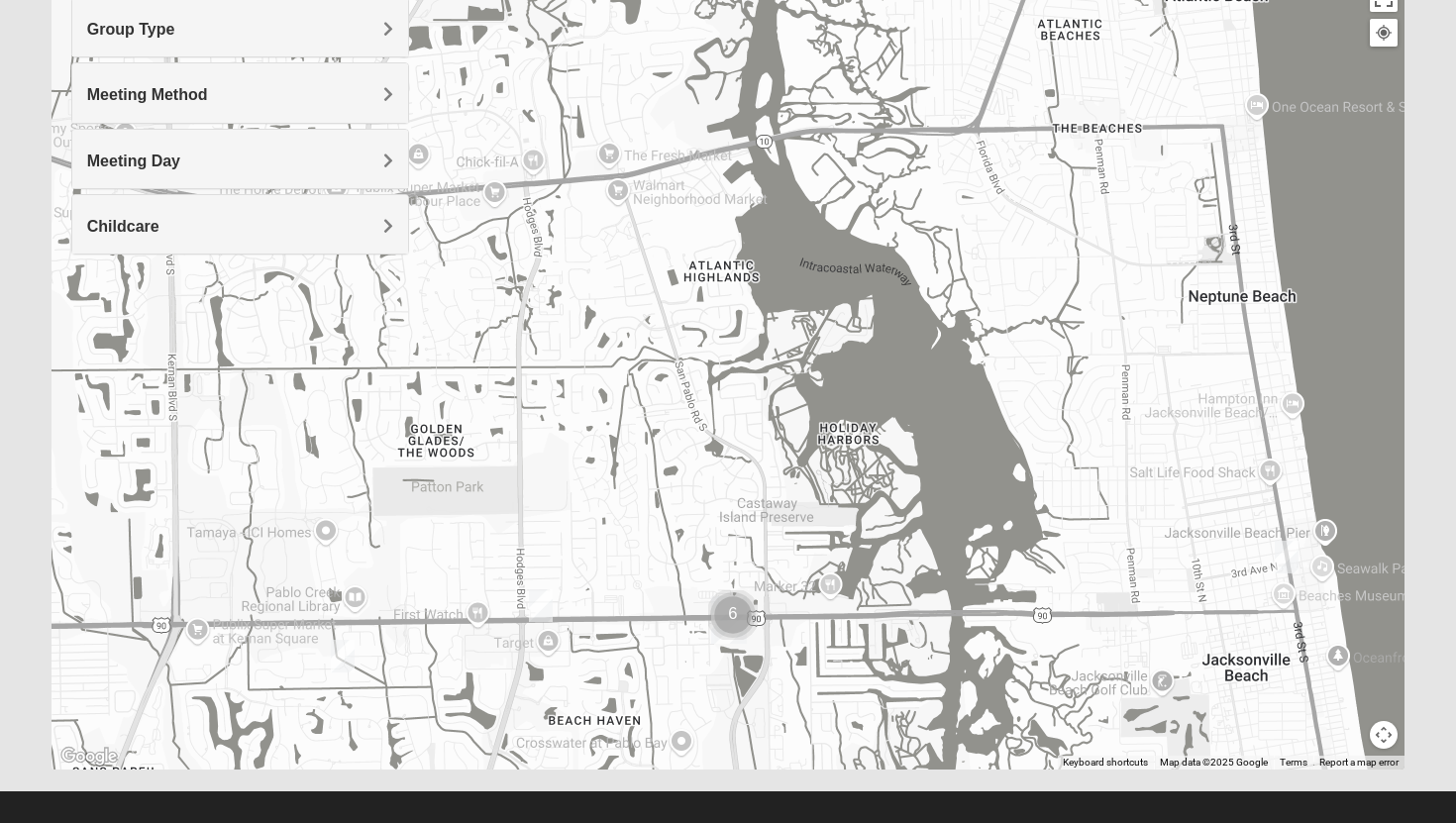 click on "Group Type" at bounding box center (131, 29) 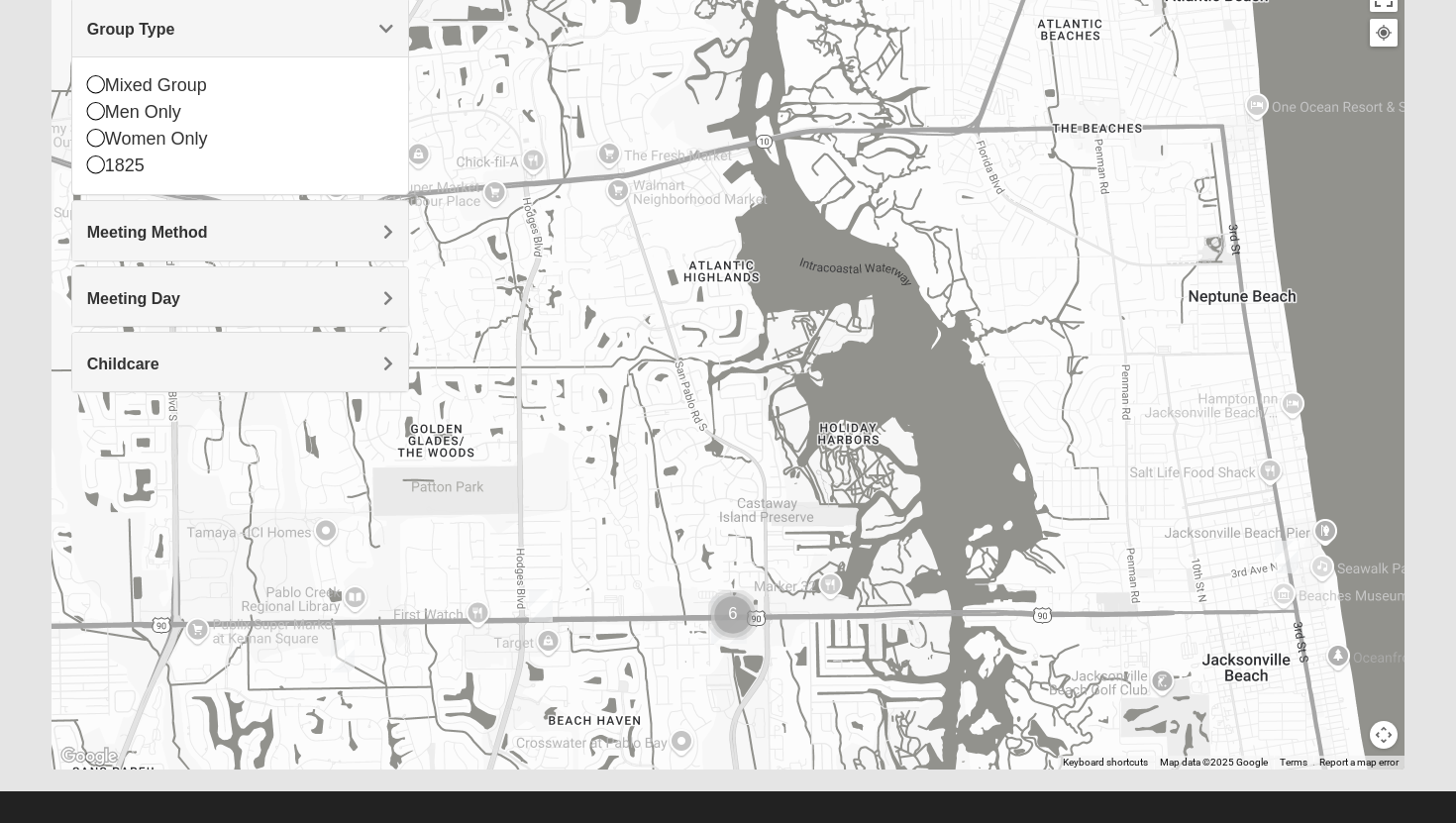 click on "Meeting Day" at bounding box center (241, 298) 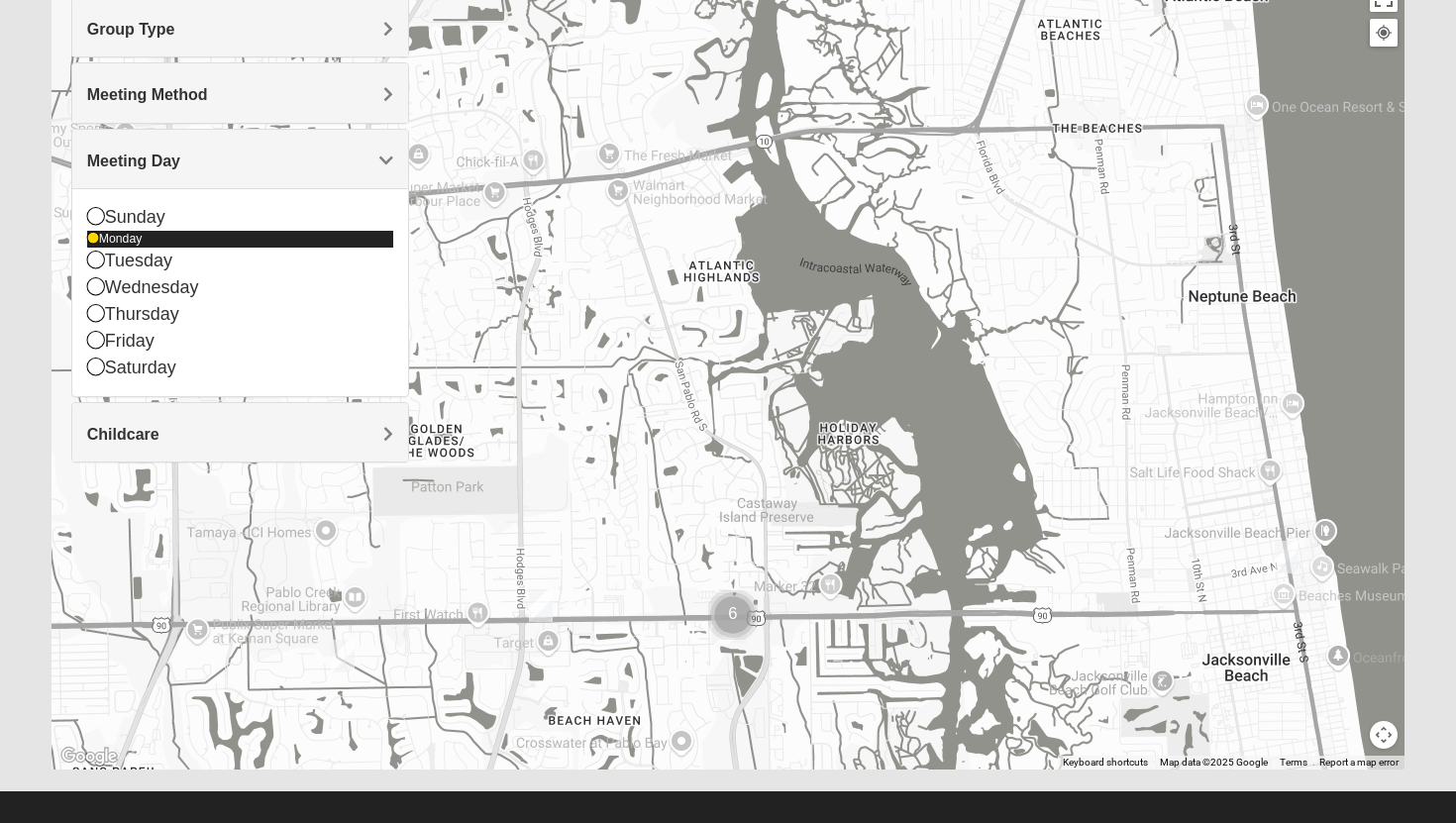 click on "Monday" at bounding box center (241, 239) 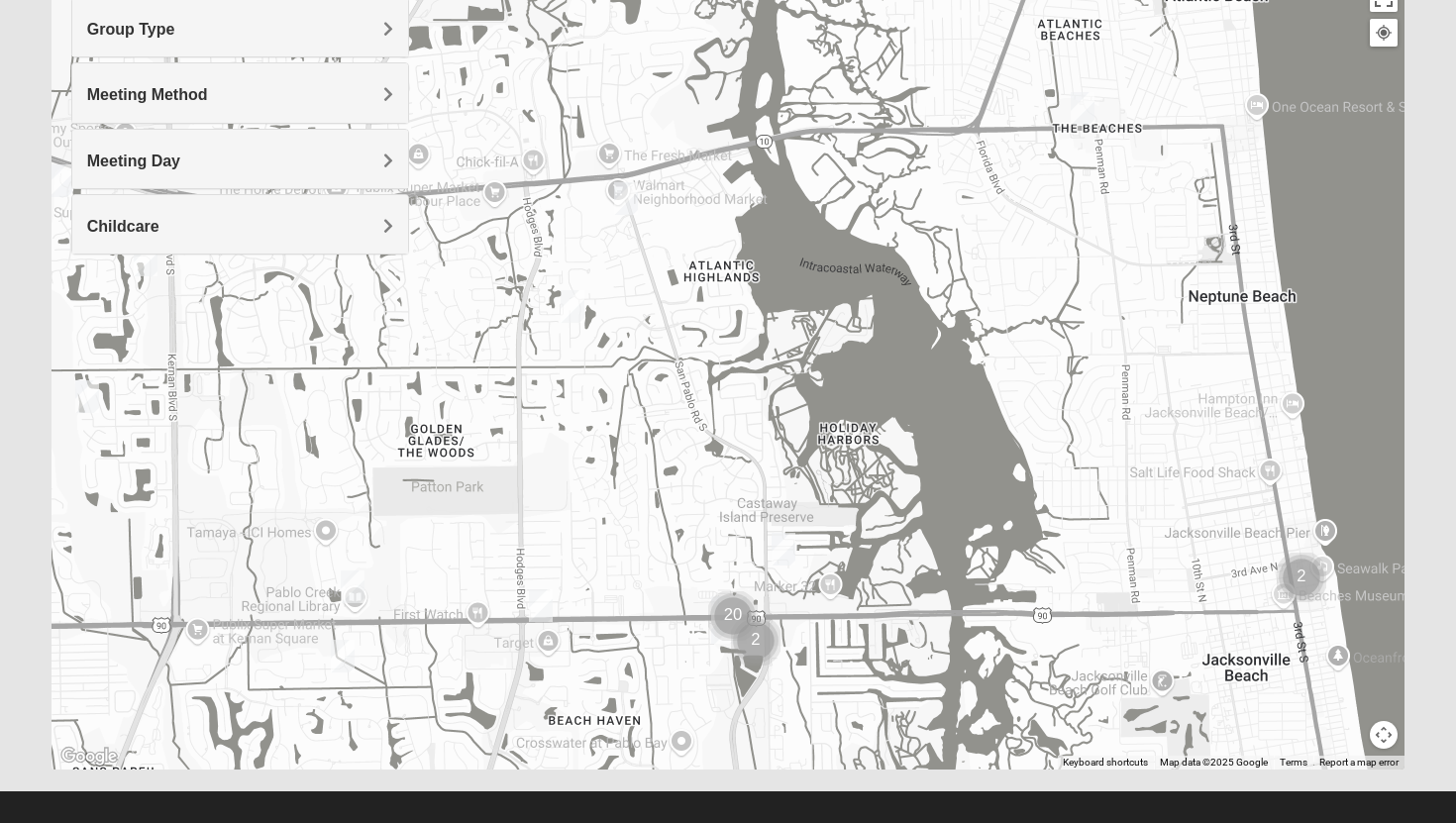 click at bounding box center (733, 616) 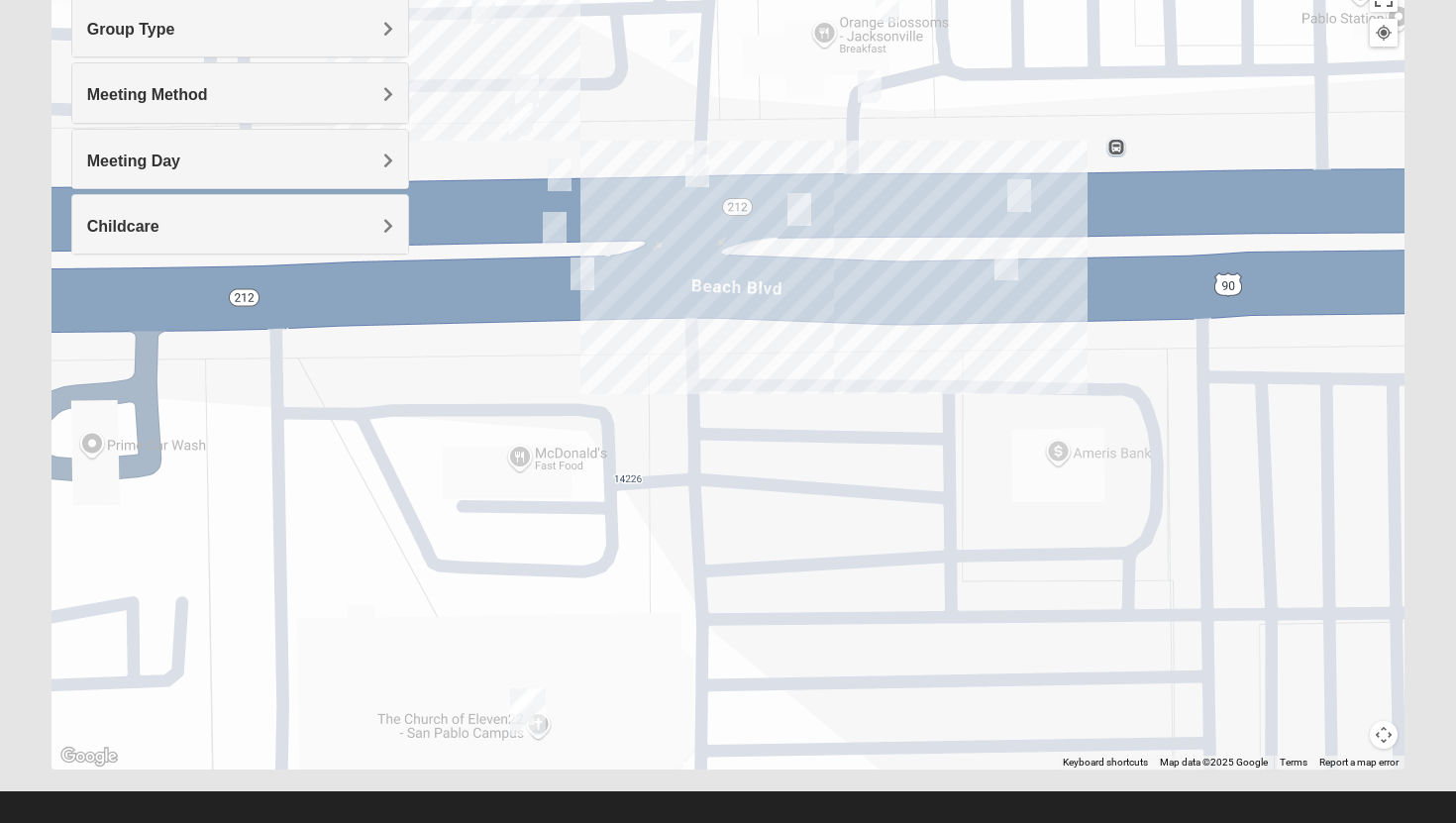 click at bounding box center [582, 273] 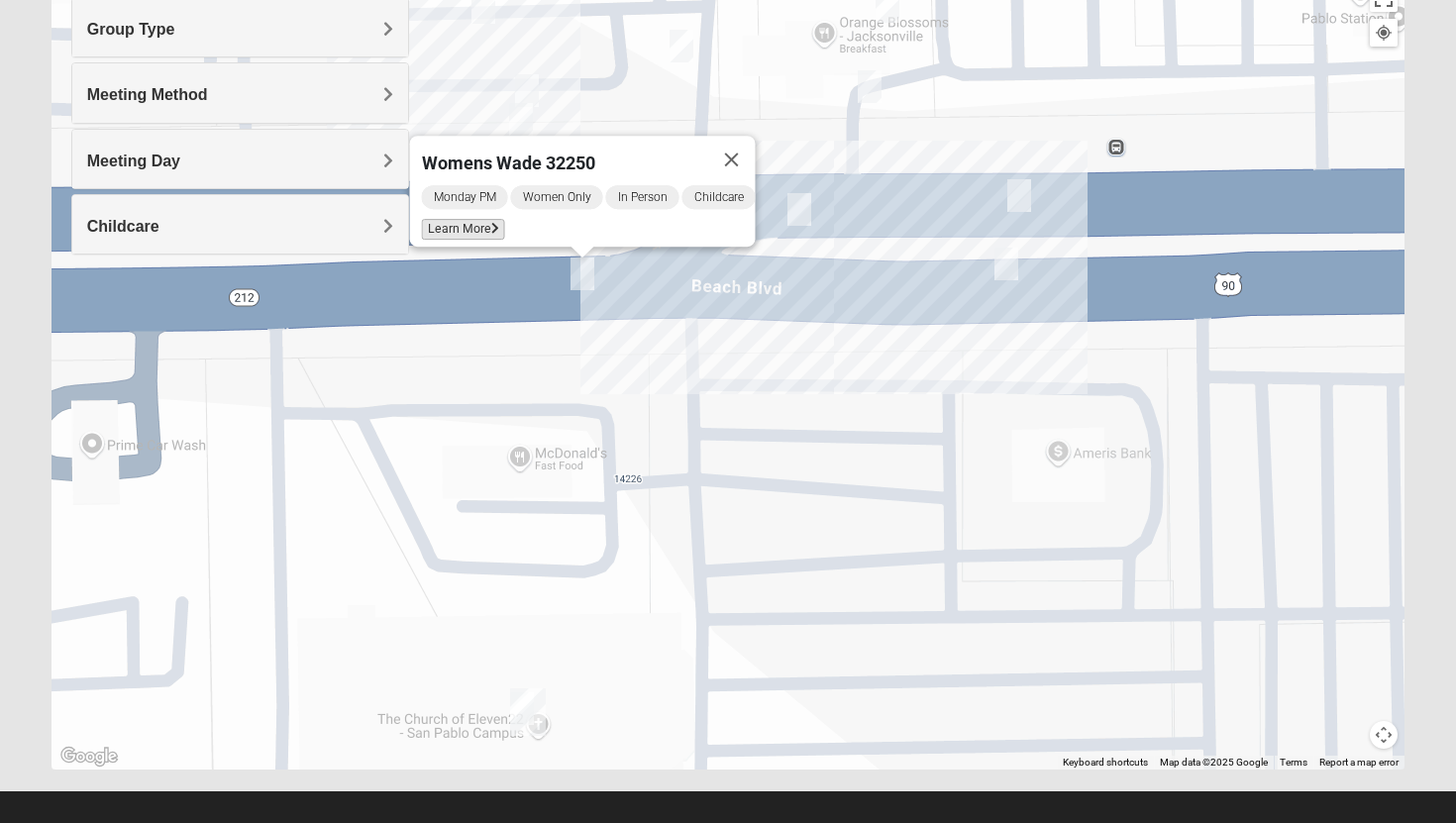 click on "Learn More" at bounding box center (464, 229) 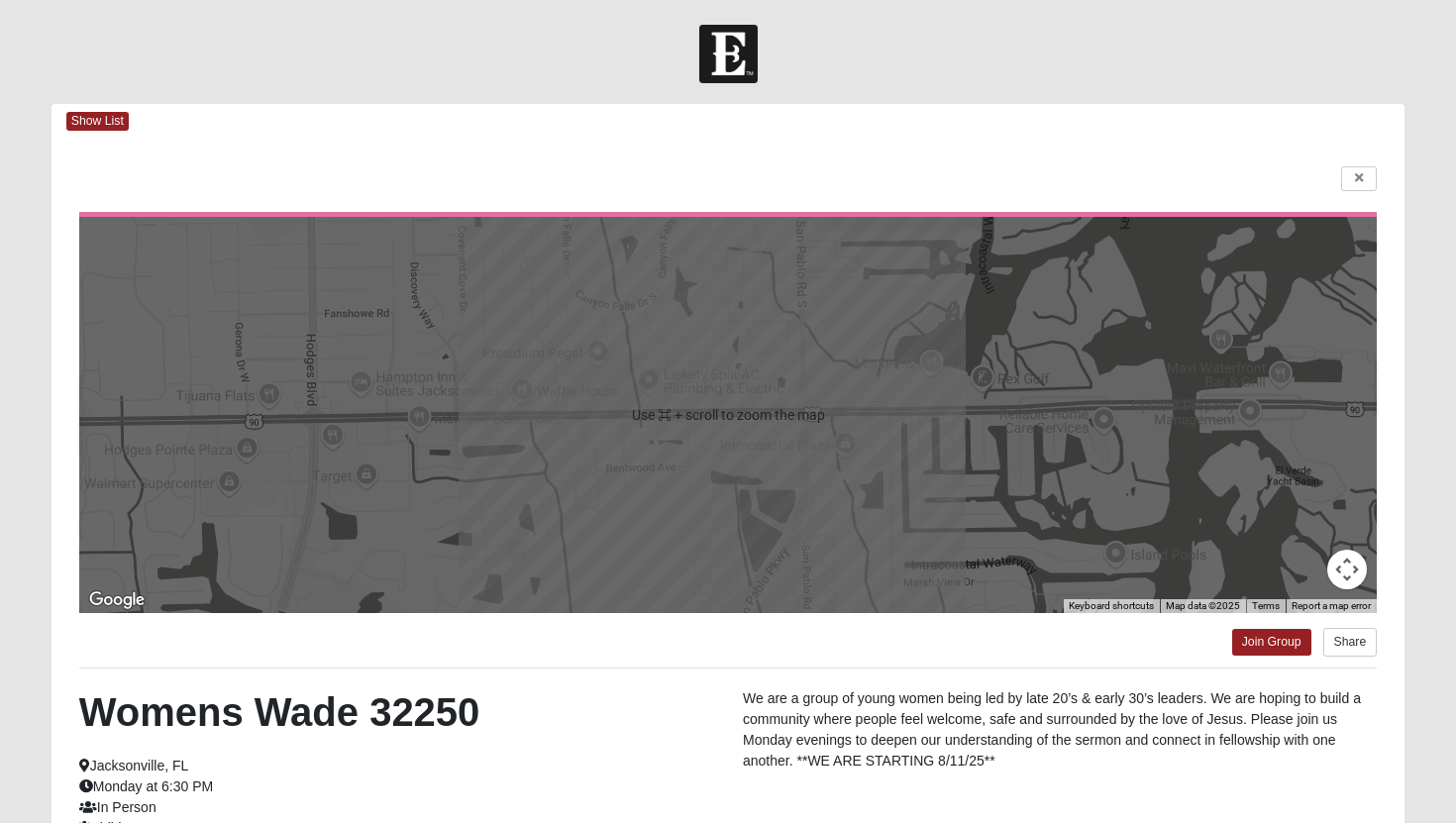 scroll, scrollTop: 249, scrollLeft: 0, axis: vertical 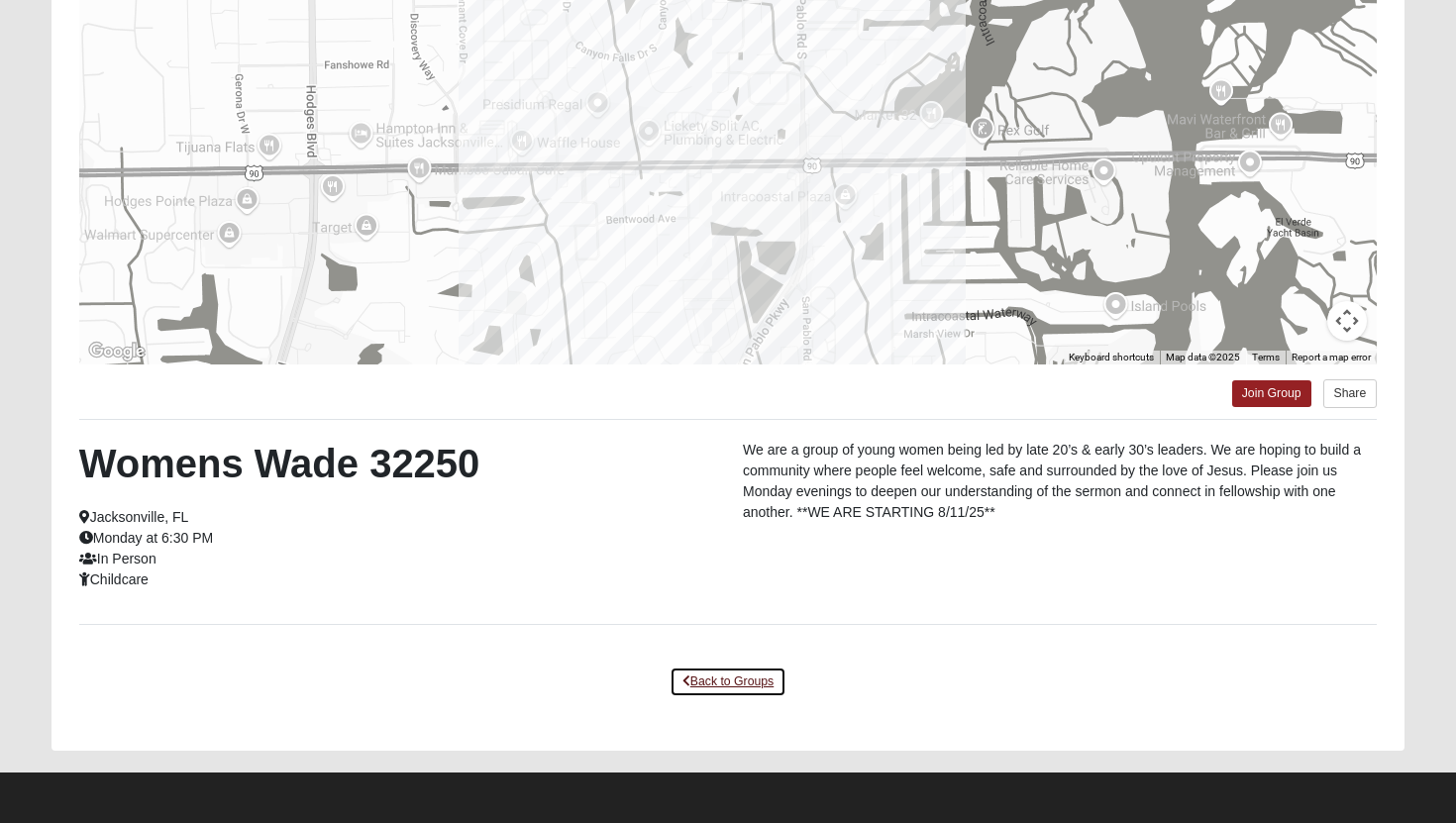 click on "Back to Groups" at bounding box center [728, 681] 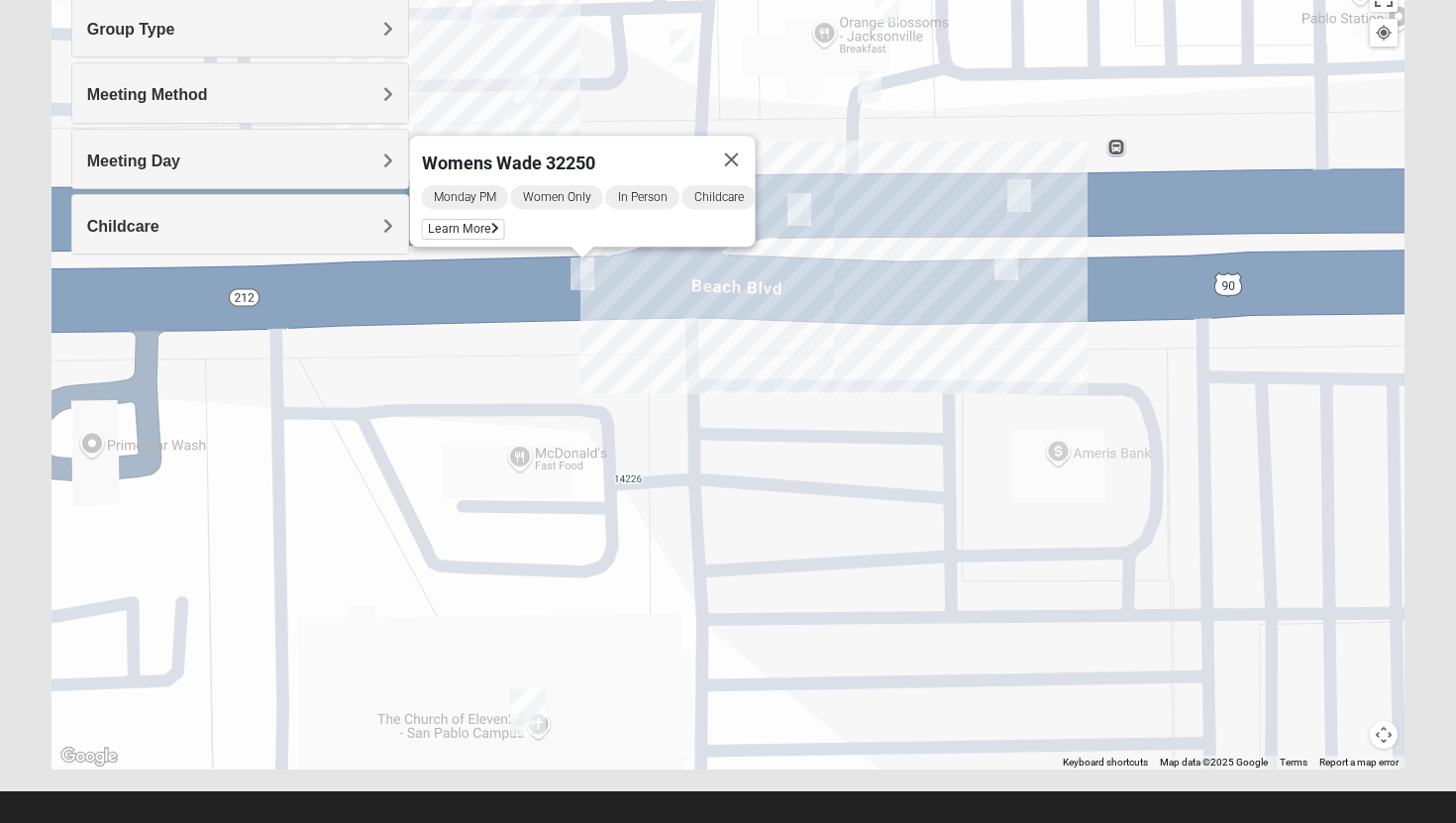 click at bounding box center (799, 209) 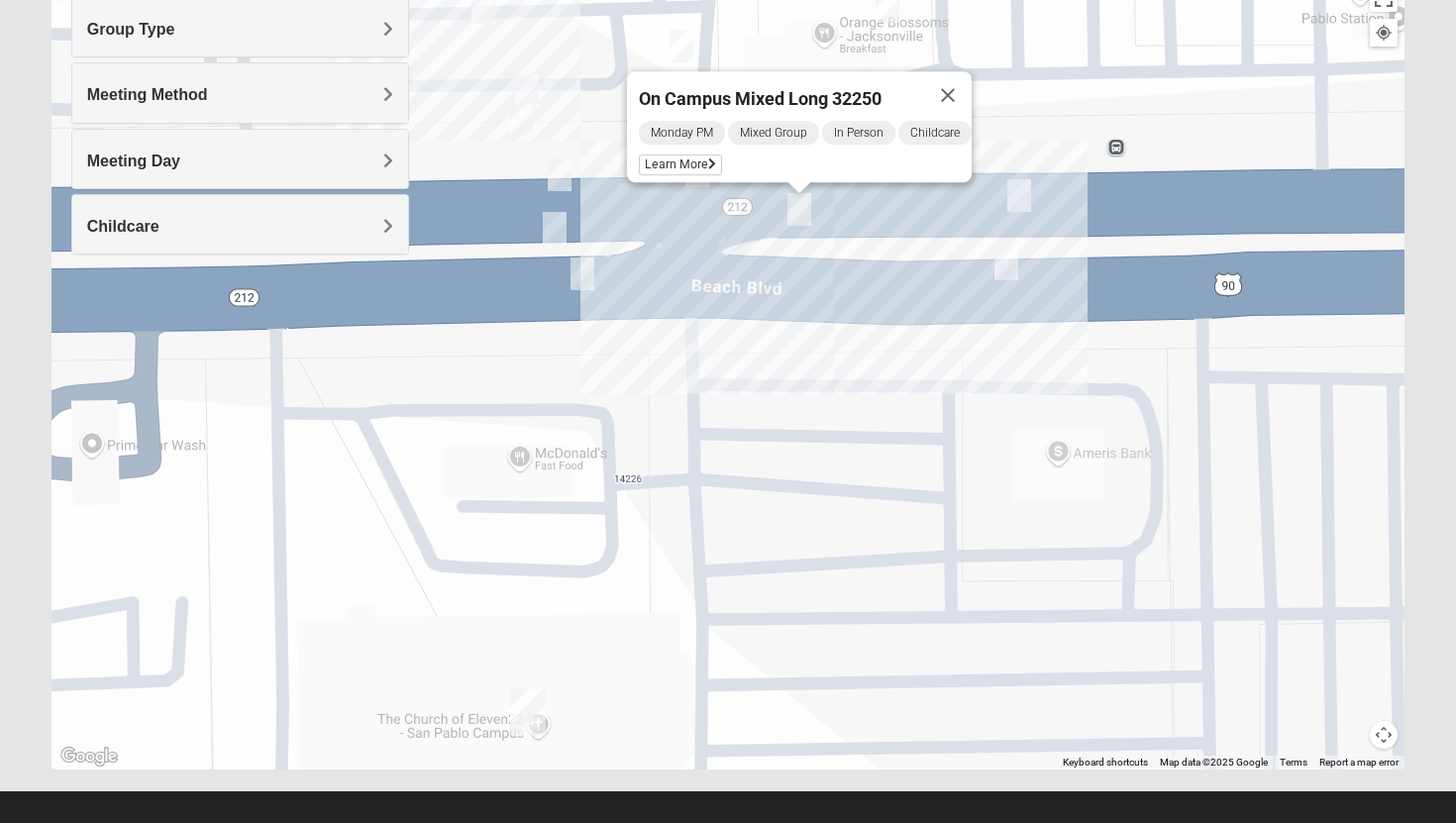 click at bounding box center [1006, 263] 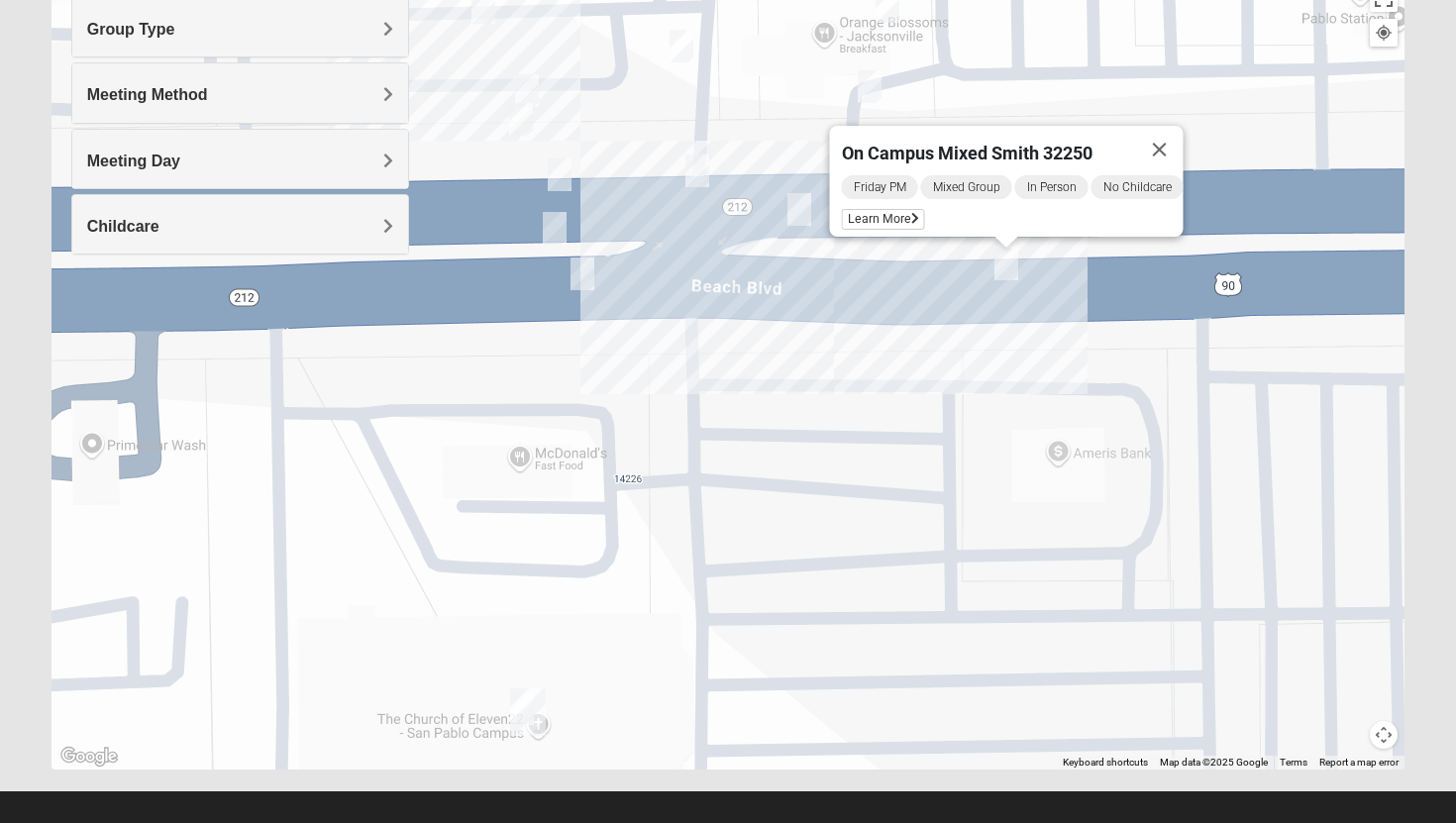 click on "On Campus Mixed Smith 32250          Friday PM      Mixed Group      In Person      No Childcare Learn More" at bounding box center (728, 373) 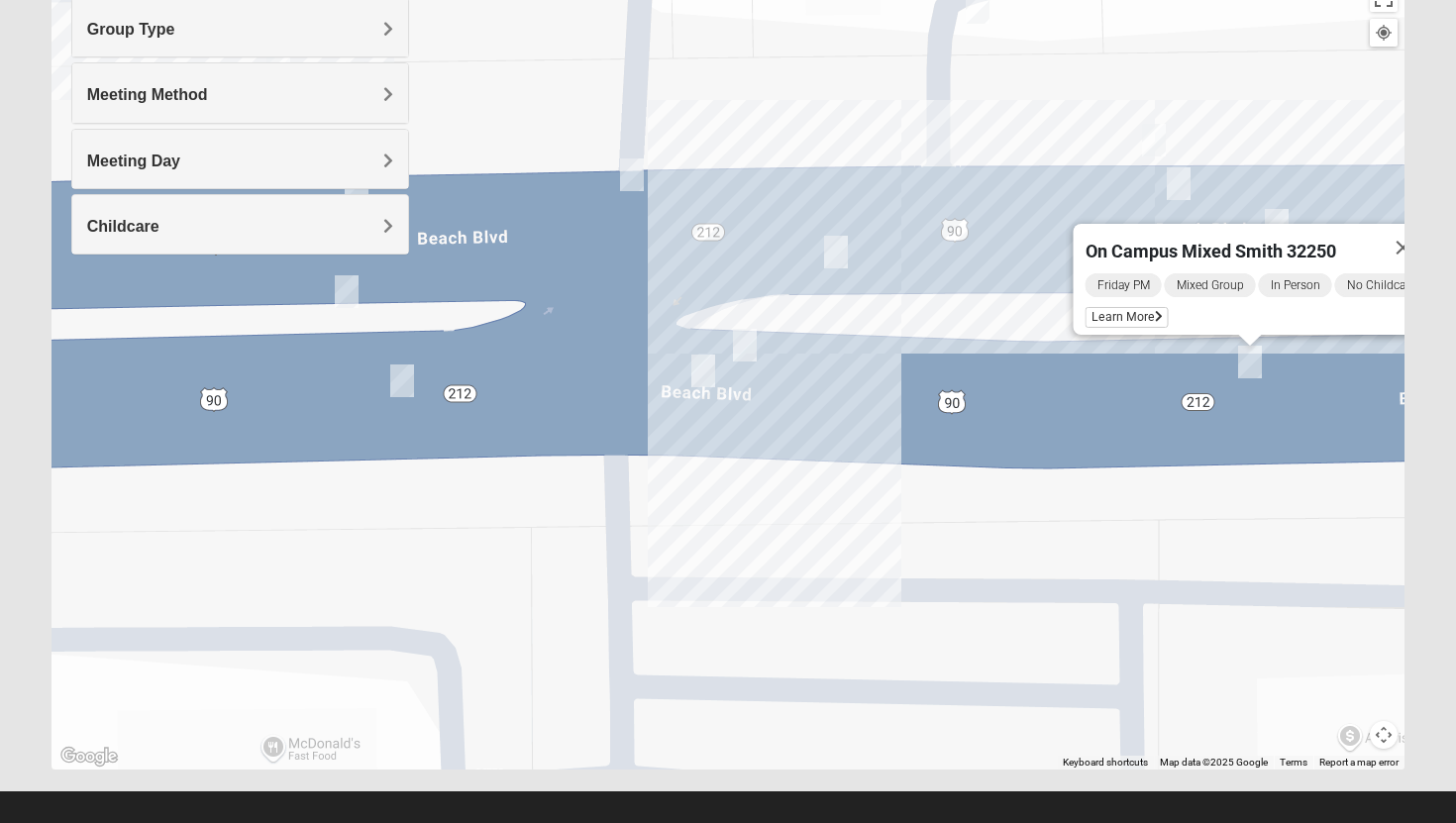 click at bounding box center [703, 370] 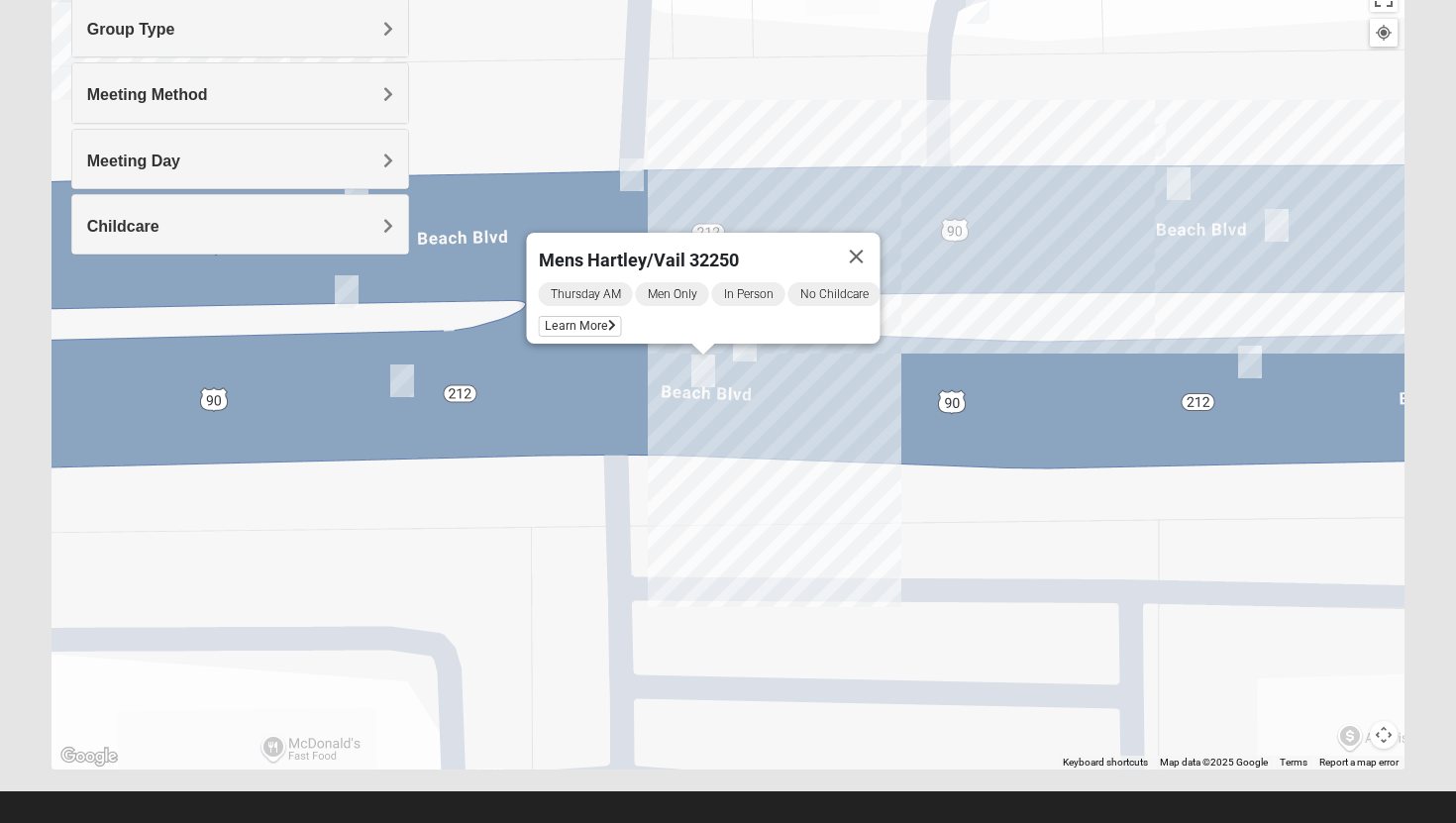 click at bounding box center (745, 345) 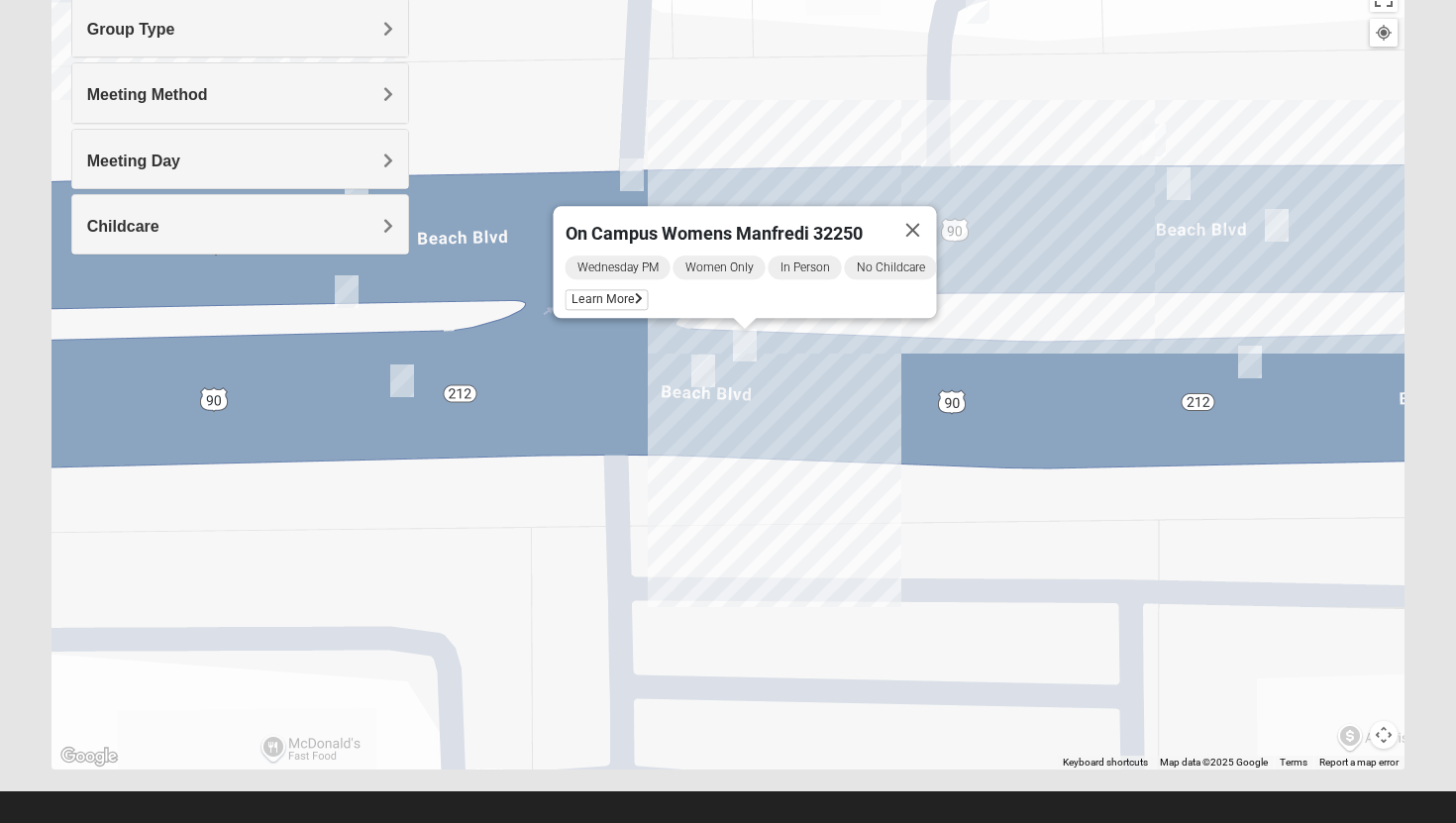 click at bounding box center (1179, 183) 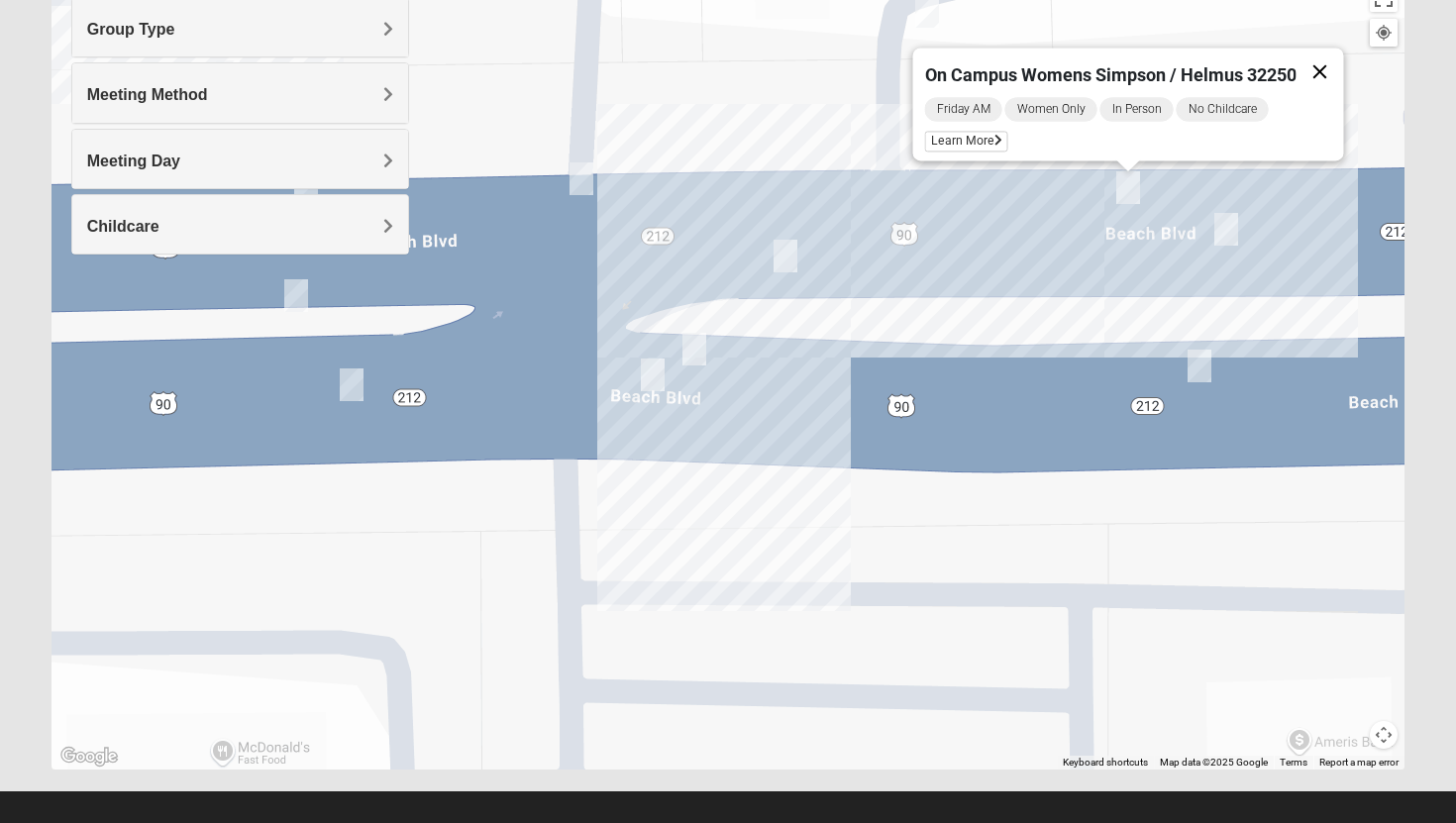 click at bounding box center [1320, 72] 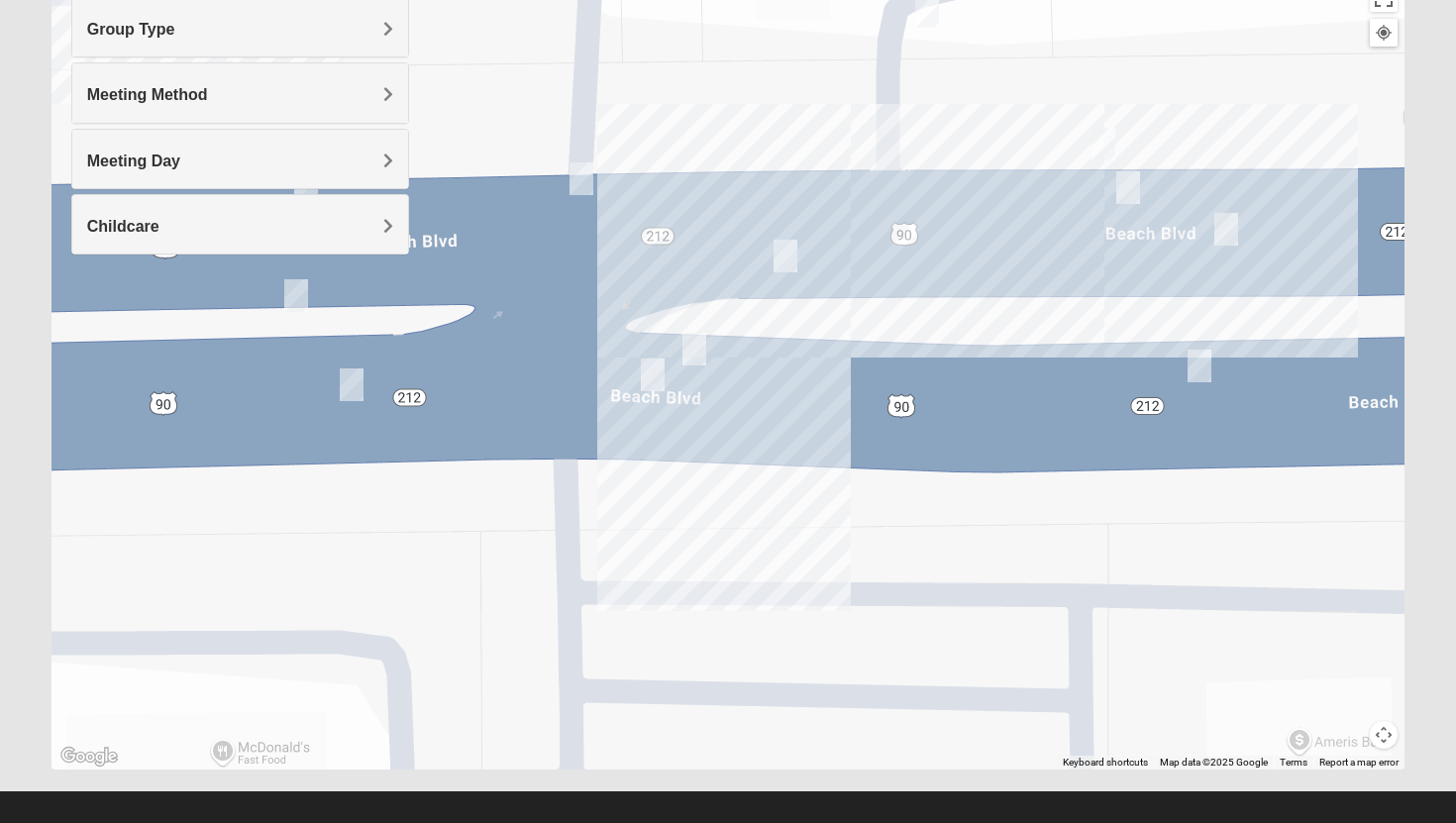 click at bounding box center [1103, 144] 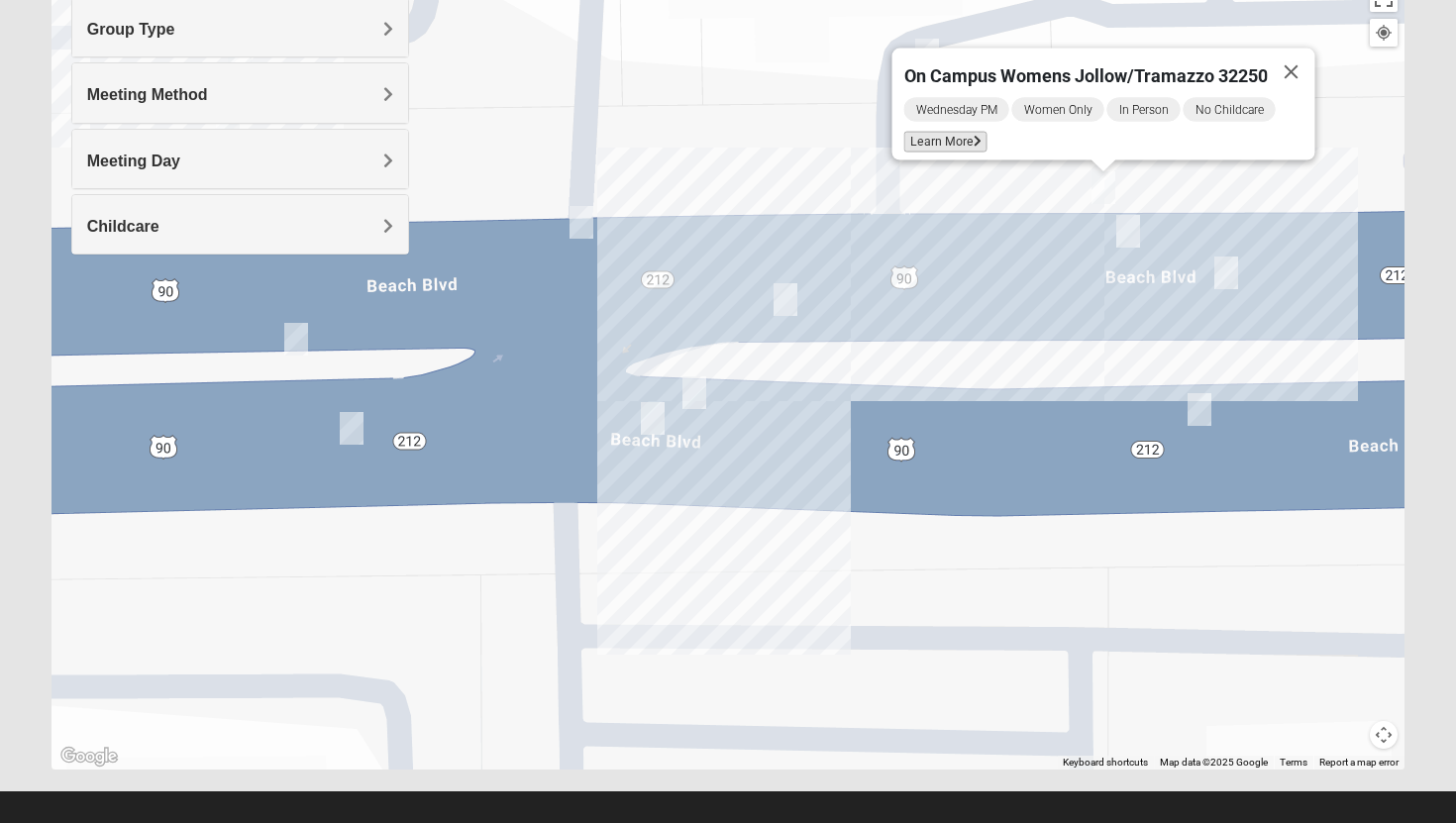 click on "Learn More" at bounding box center [946, 142] 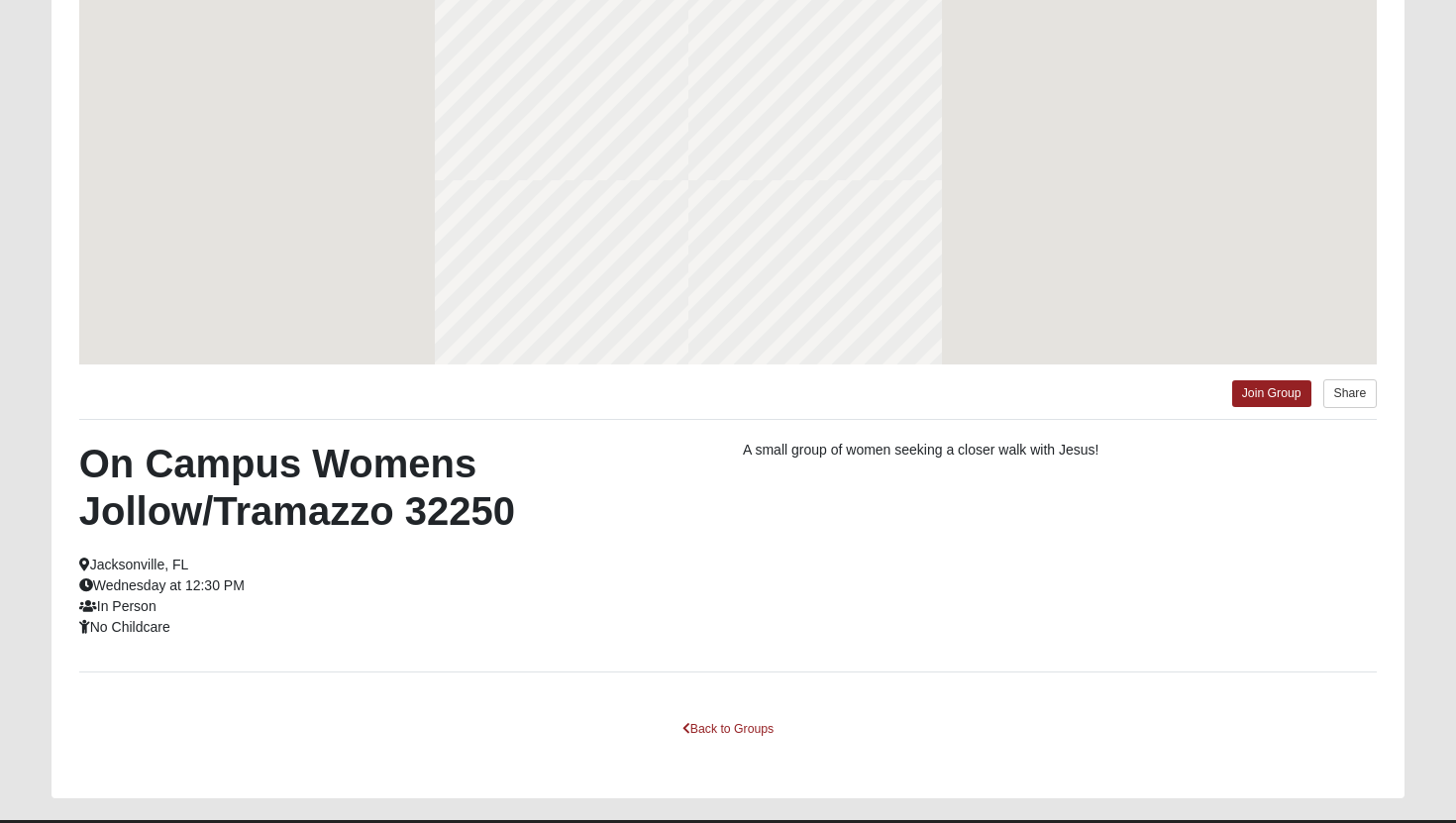 scroll, scrollTop: 161, scrollLeft: 0, axis: vertical 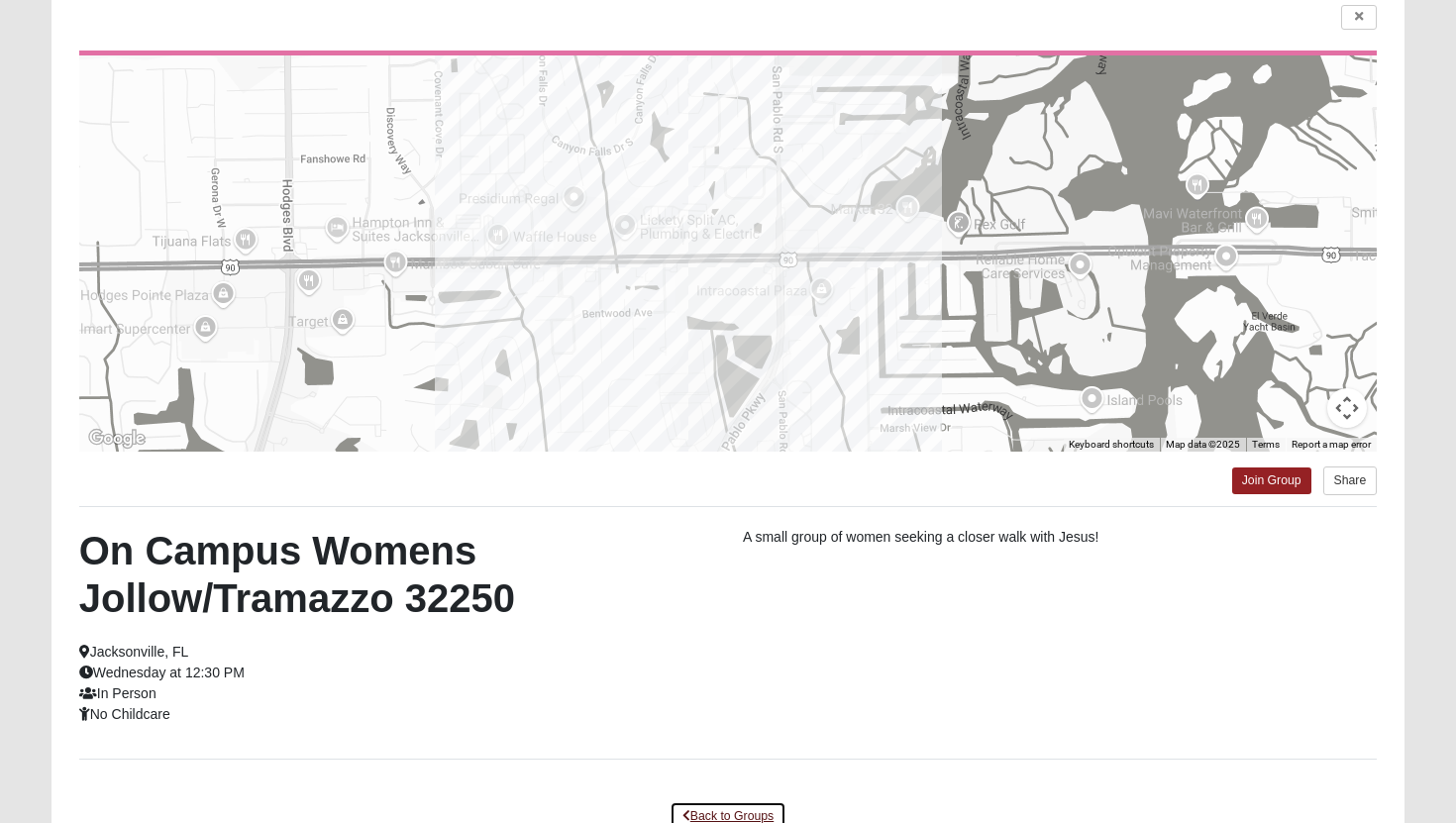 click on "Back to Groups" at bounding box center (728, 816) 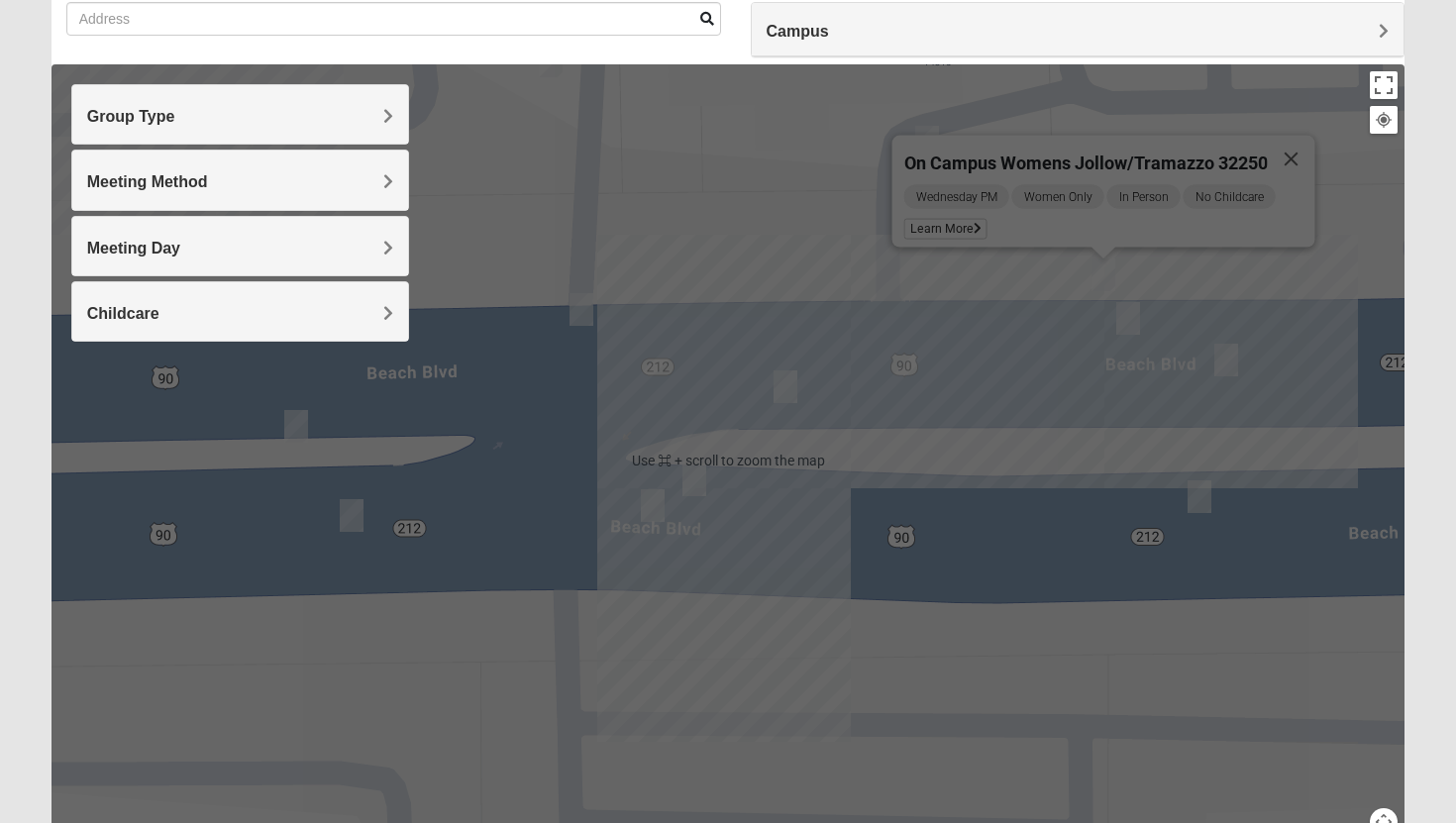 scroll, scrollTop: 114, scrollLeft: 0, axis: vertical 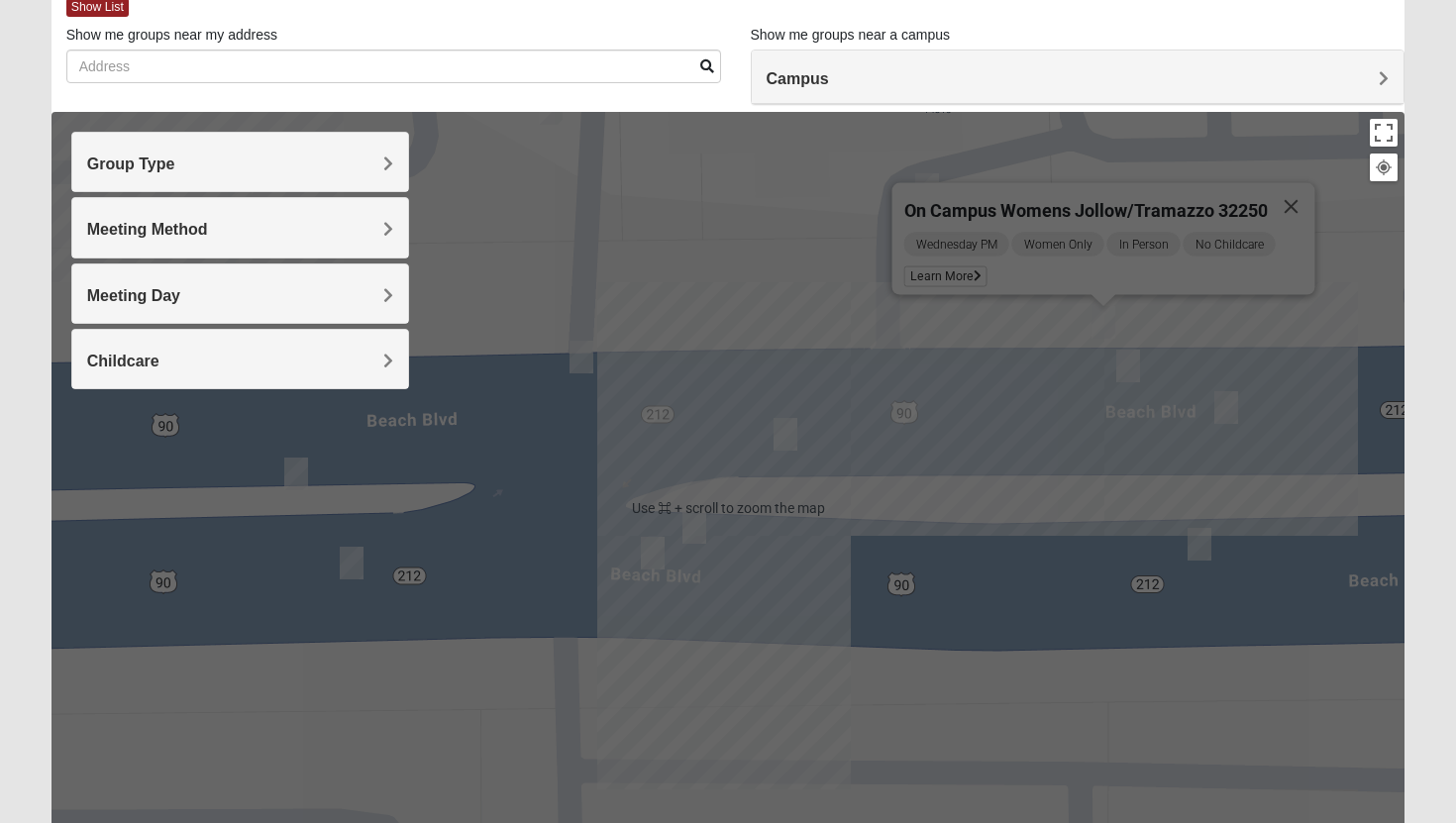 click on "On Campus Womens Jollow/Tramazzo 32250          Wednesday PM      Women Only      In Person      No Childcare Learn More" at bounding box center [728, 508] 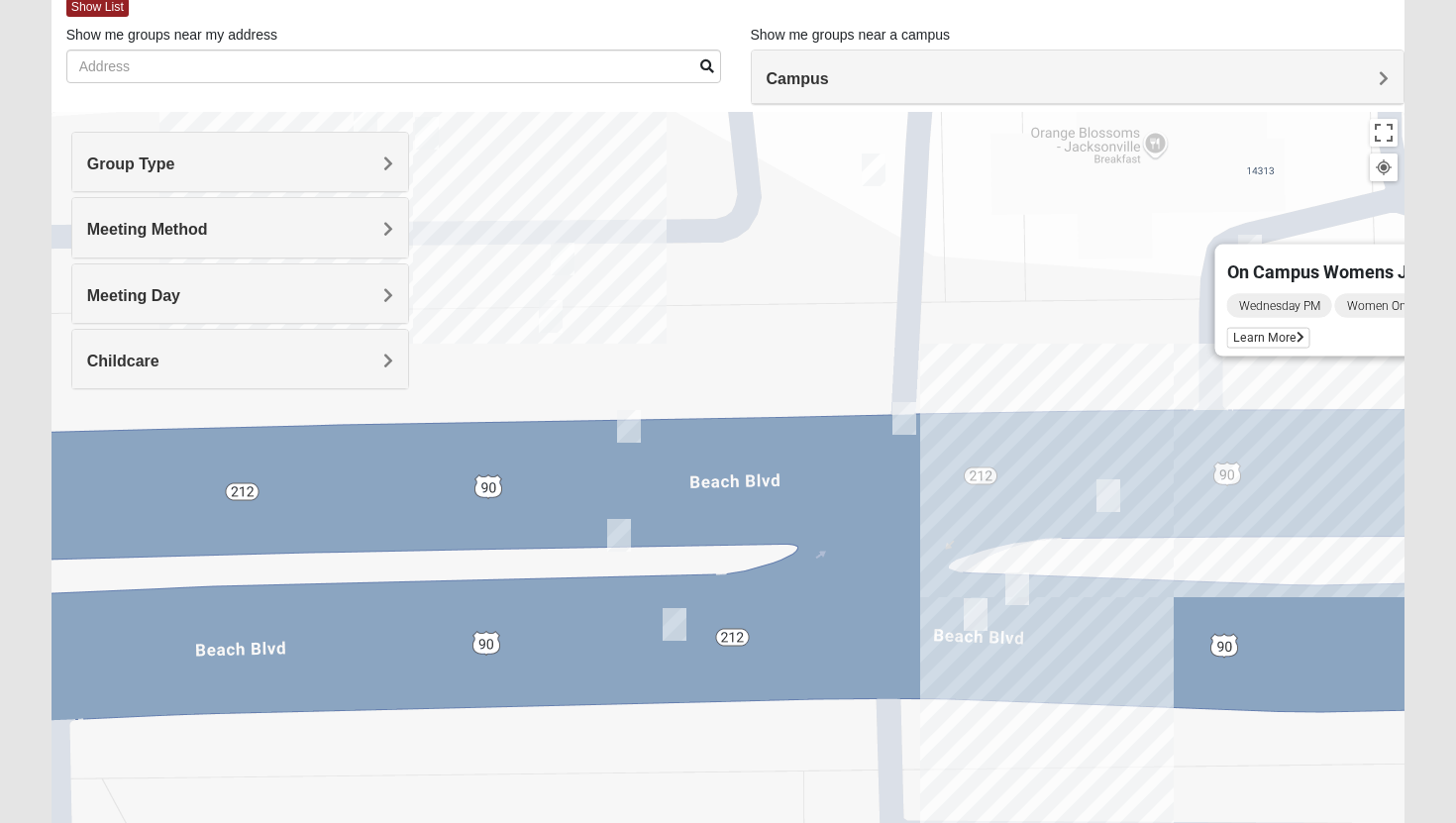drag, startPoint x: 783, startPoint y: 281, endPoint x: 1117, endPoint y: 349, distance: 340.85187 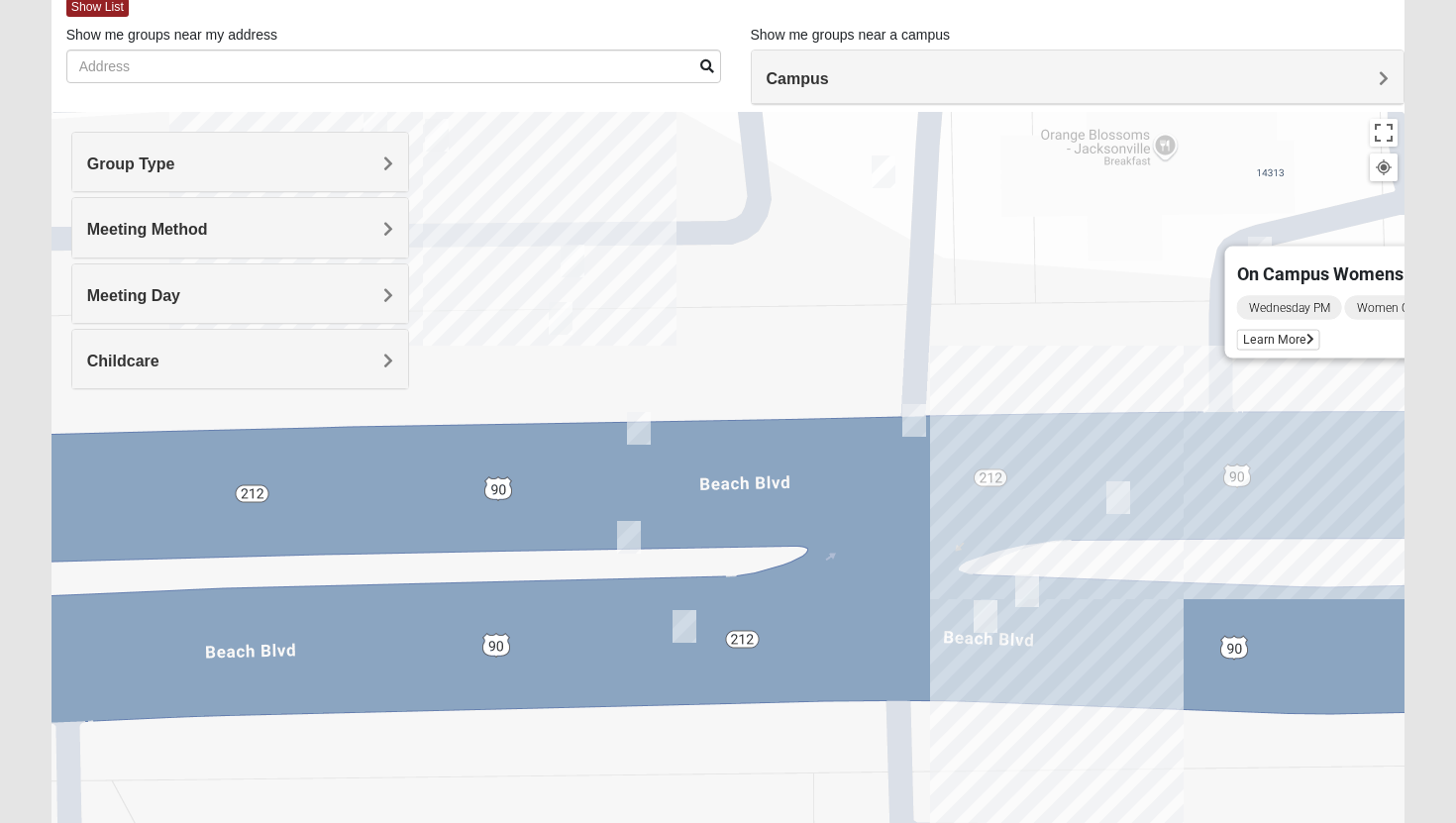 click at bounding box center [572, 260] 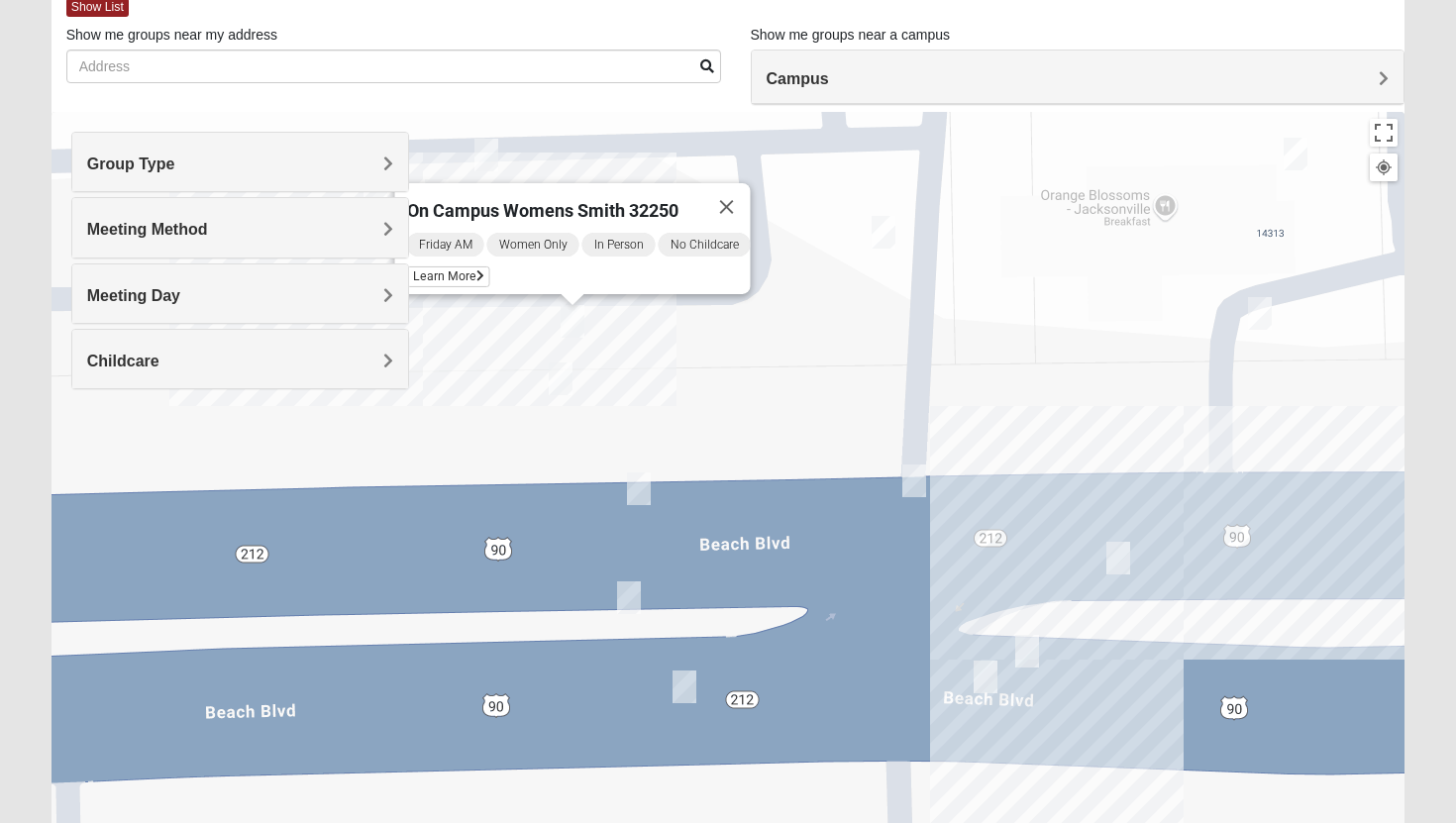 click at bounding box center (561, 378) 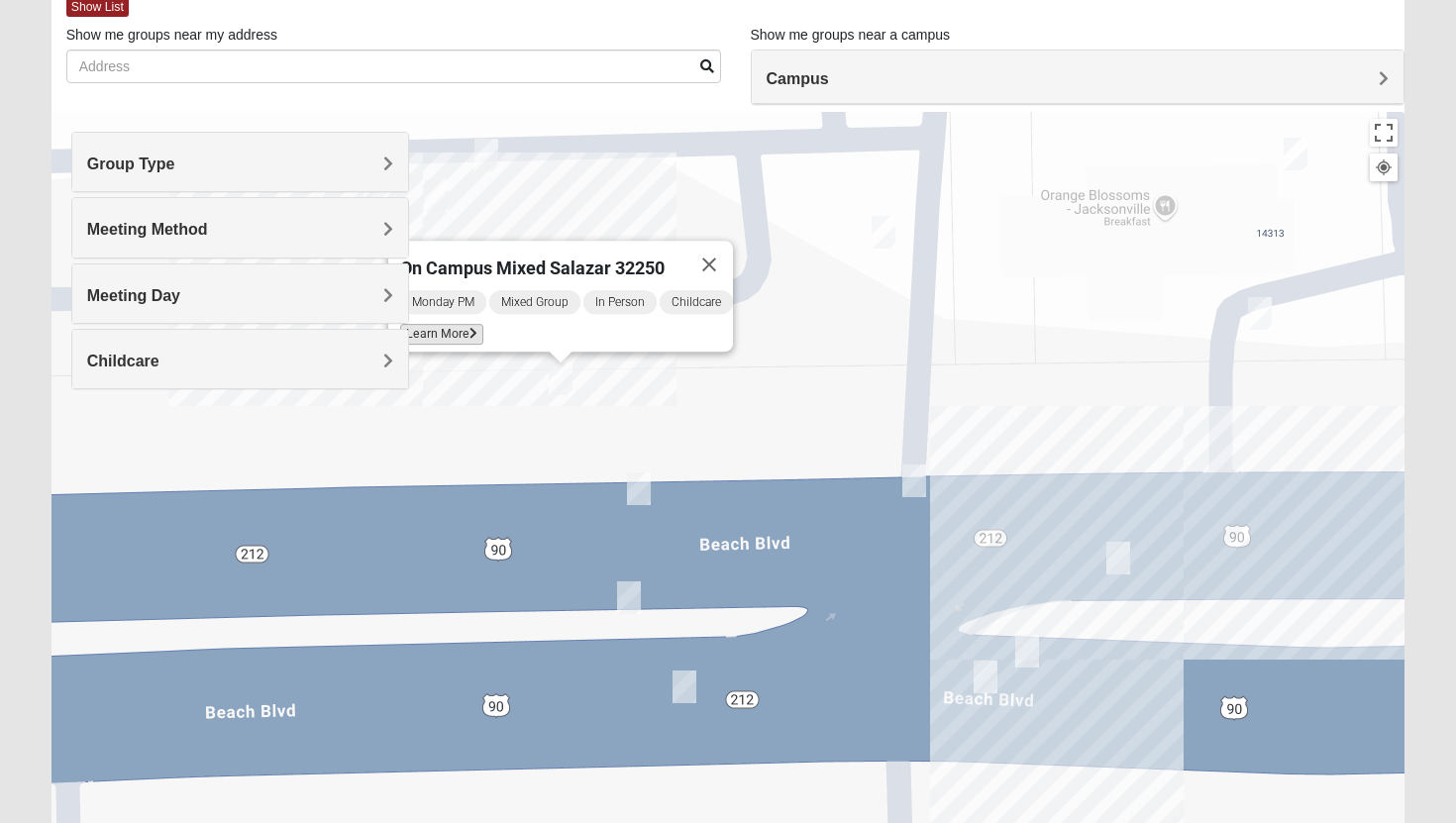 click on "Learn More" at bounding box center [442, 334] 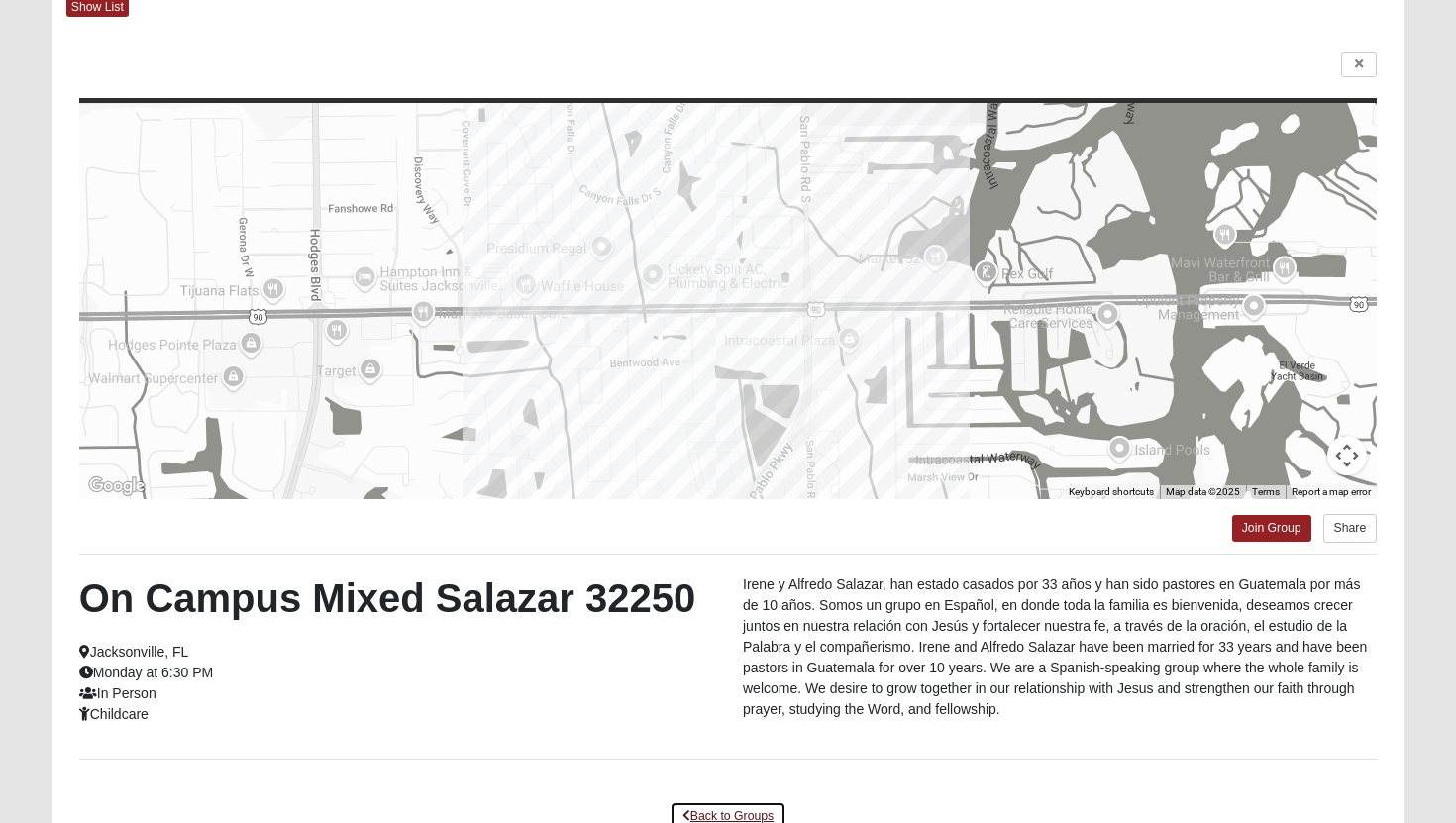 click on "Back to Groups" at bounding box center [728, 816] 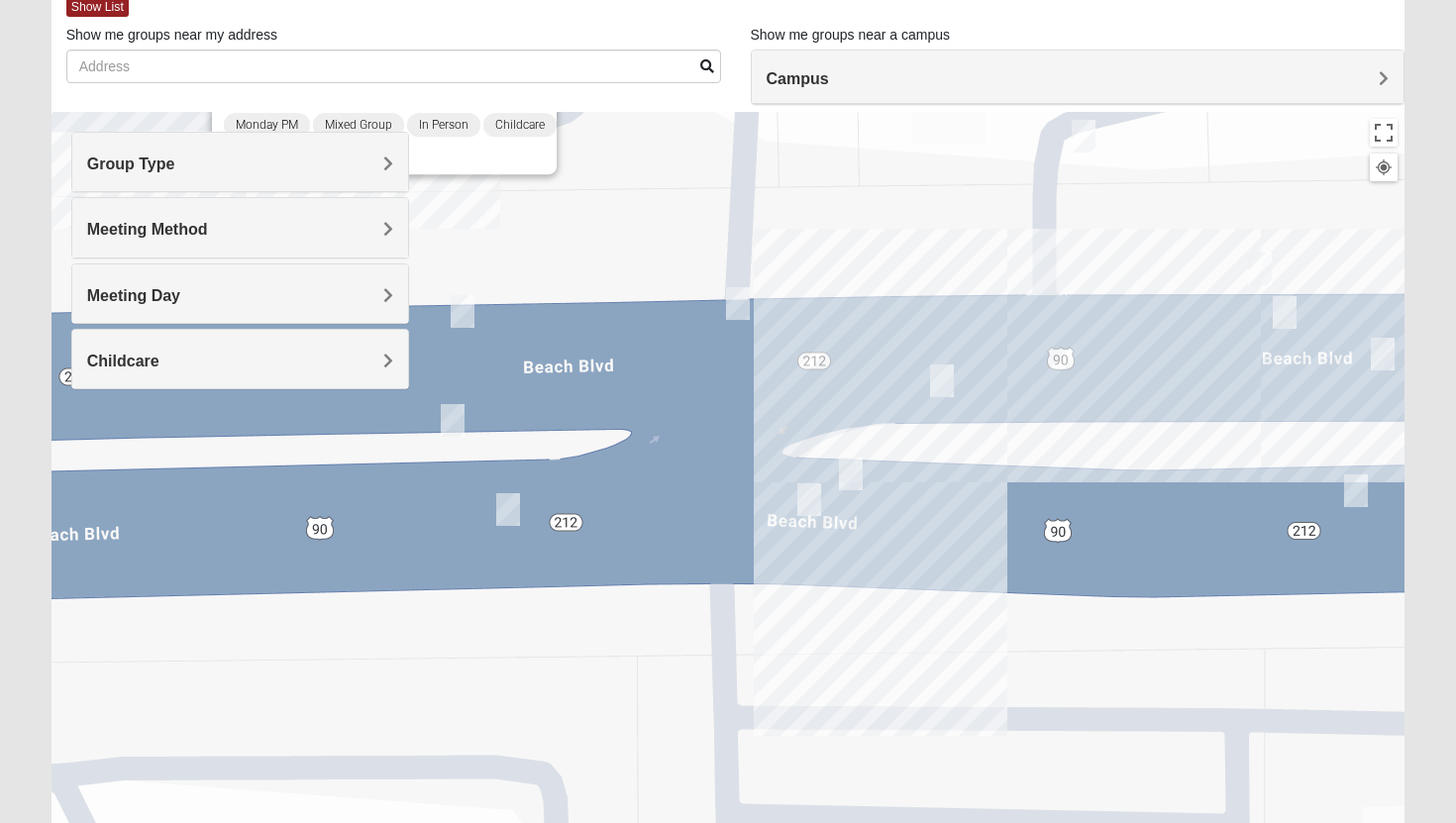 drag, startPoint x: 722, startPoint y: 520, endPoint x: 542, endPoint y: 339, distance: 255.26653 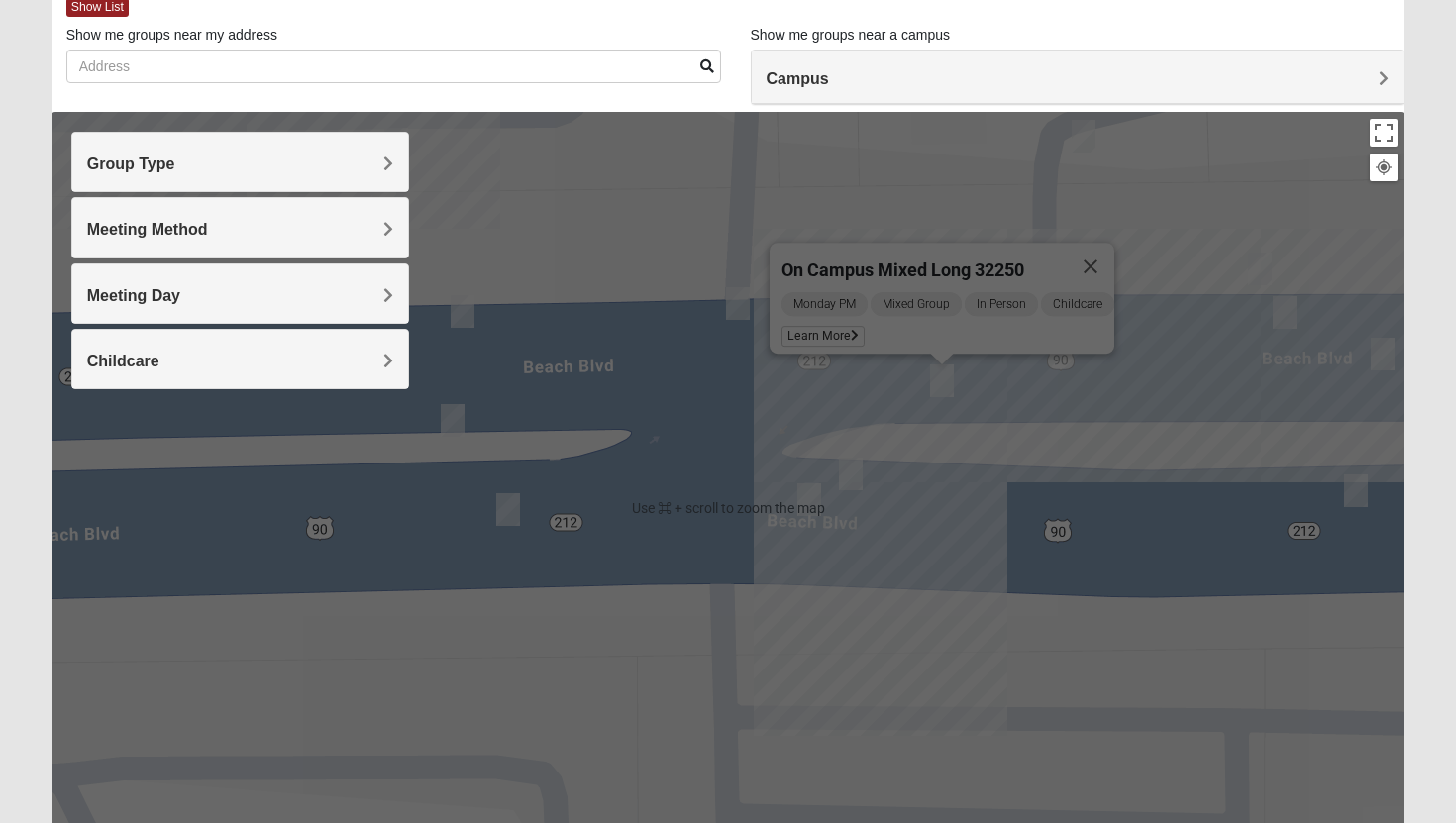 click on "On Campus Mixed Long 32250          Monday PM      Mixed Group      In Person      Childcare Learn More" at bounding box center [728, 508] 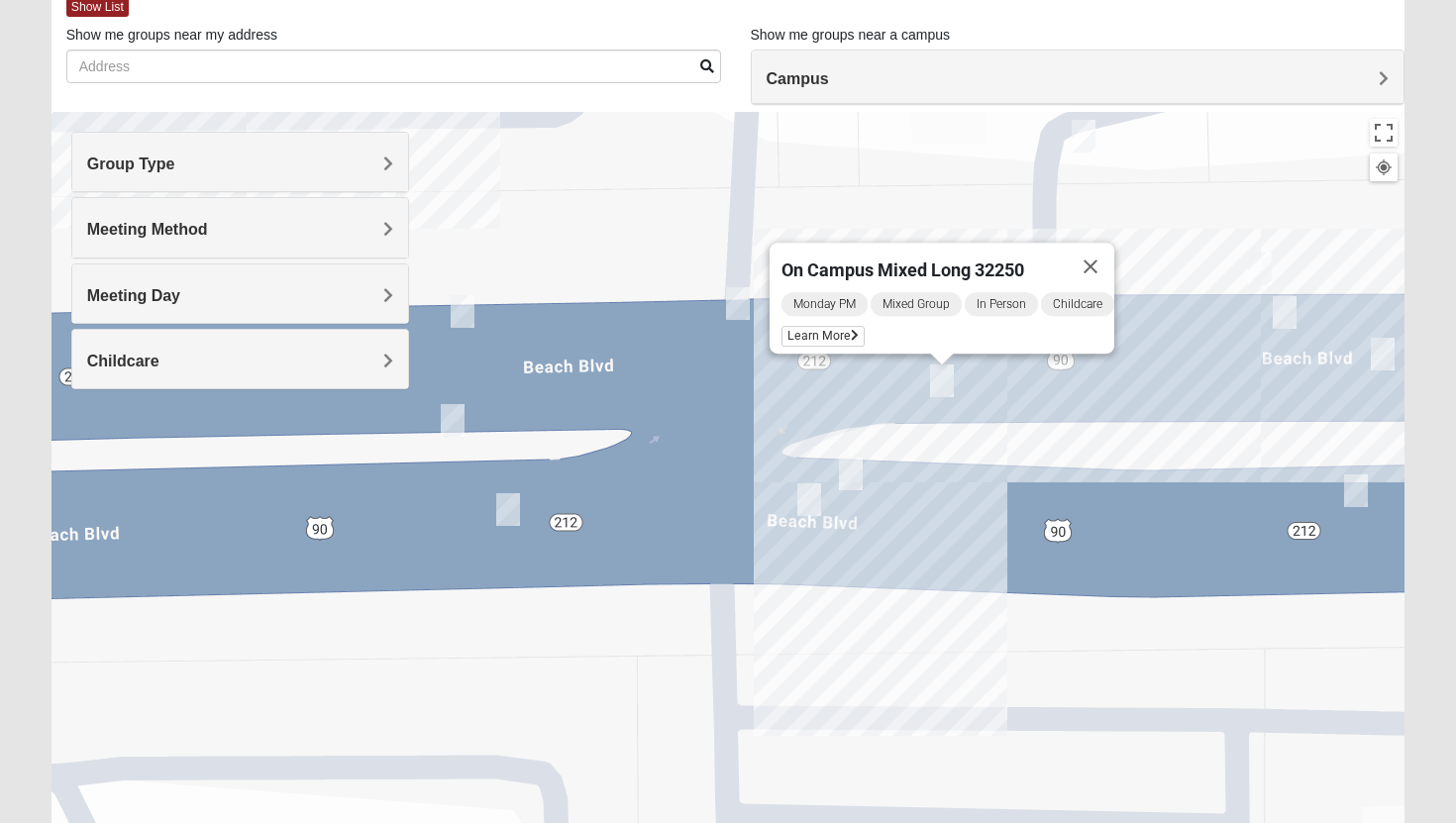 click at bounding box center [1356, 490] 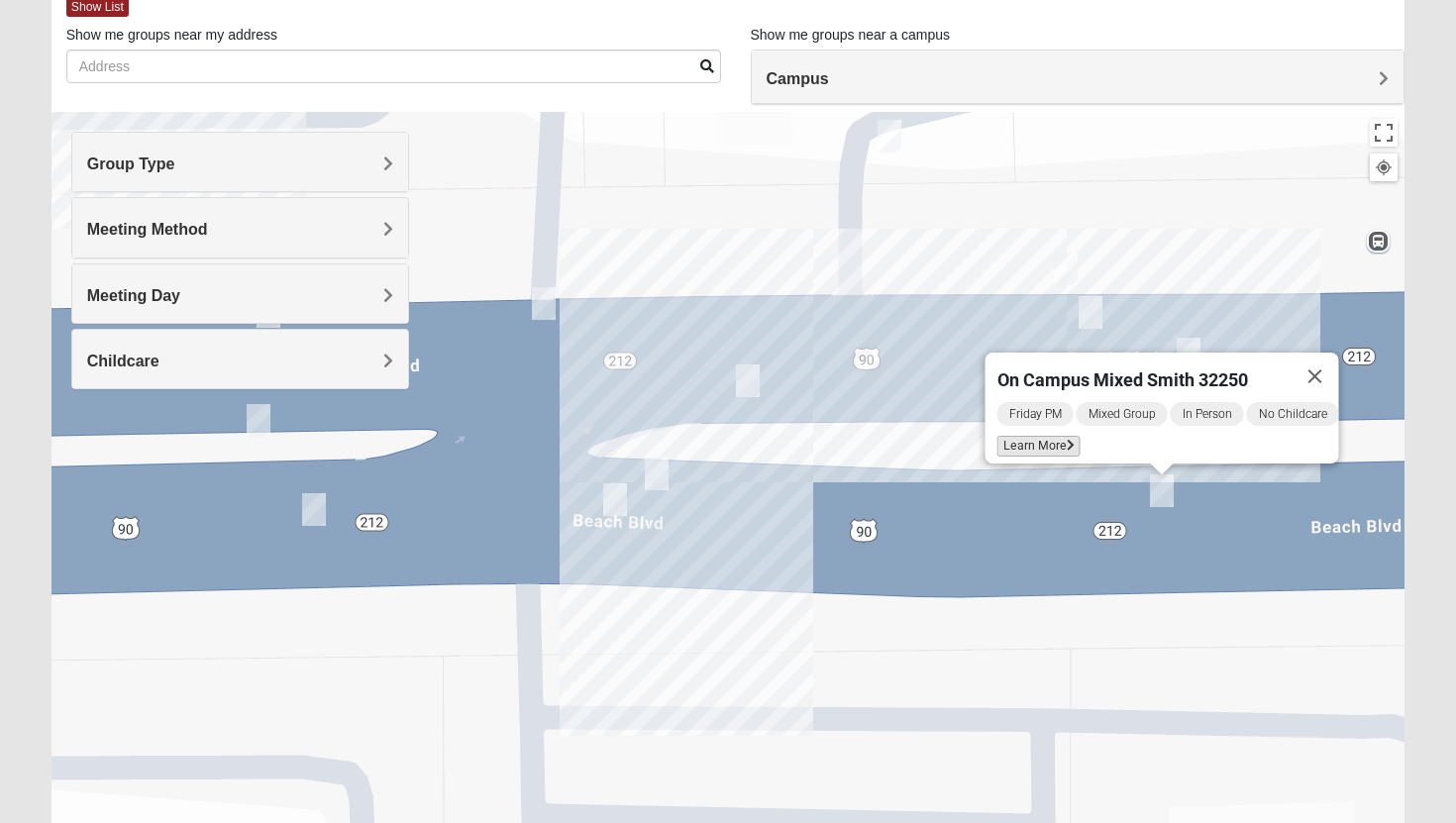 click on "Learn More" at bounding box center [1039, 446] 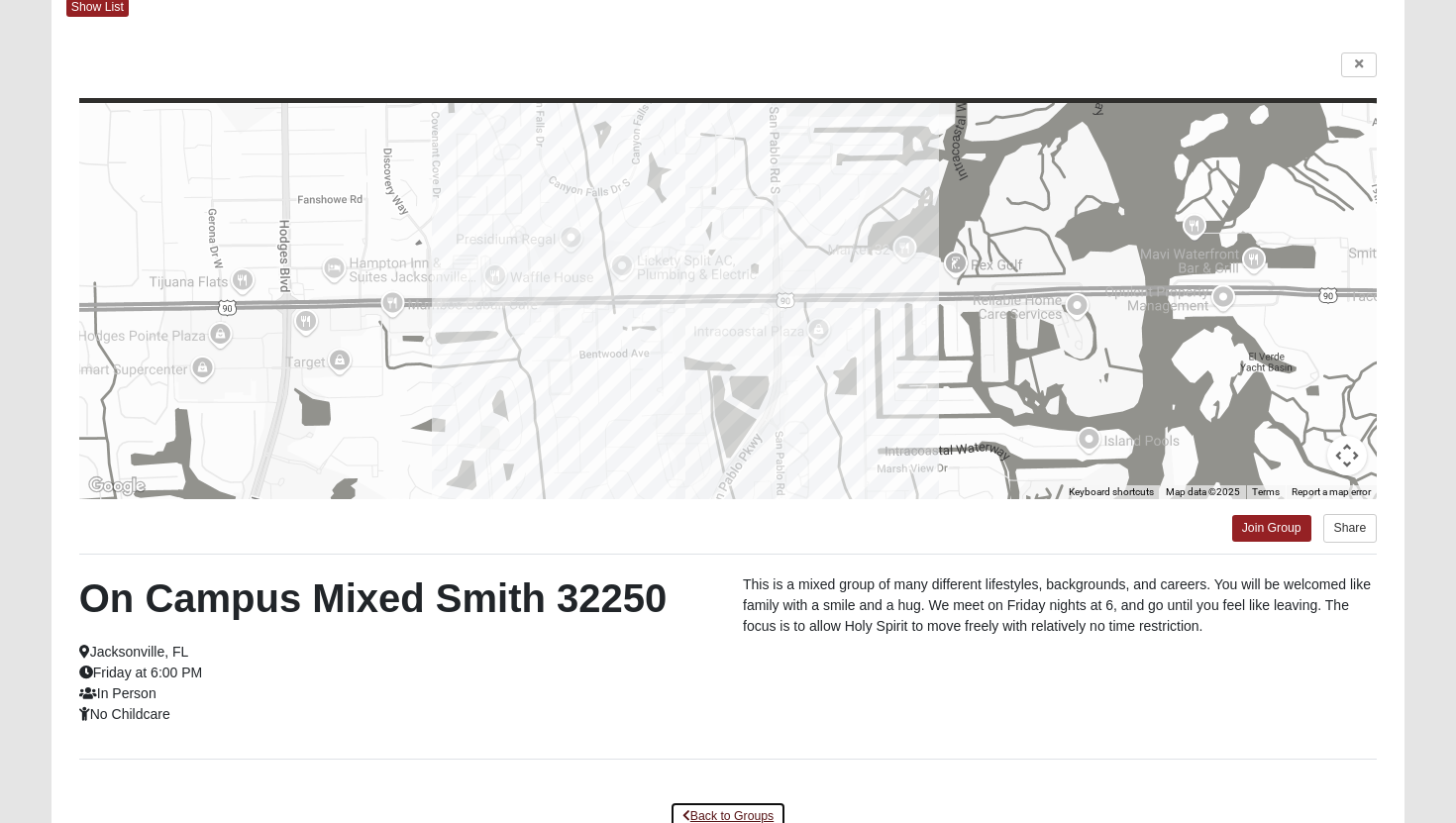 click on "Back to Groups" at bounding box center (728, 816) 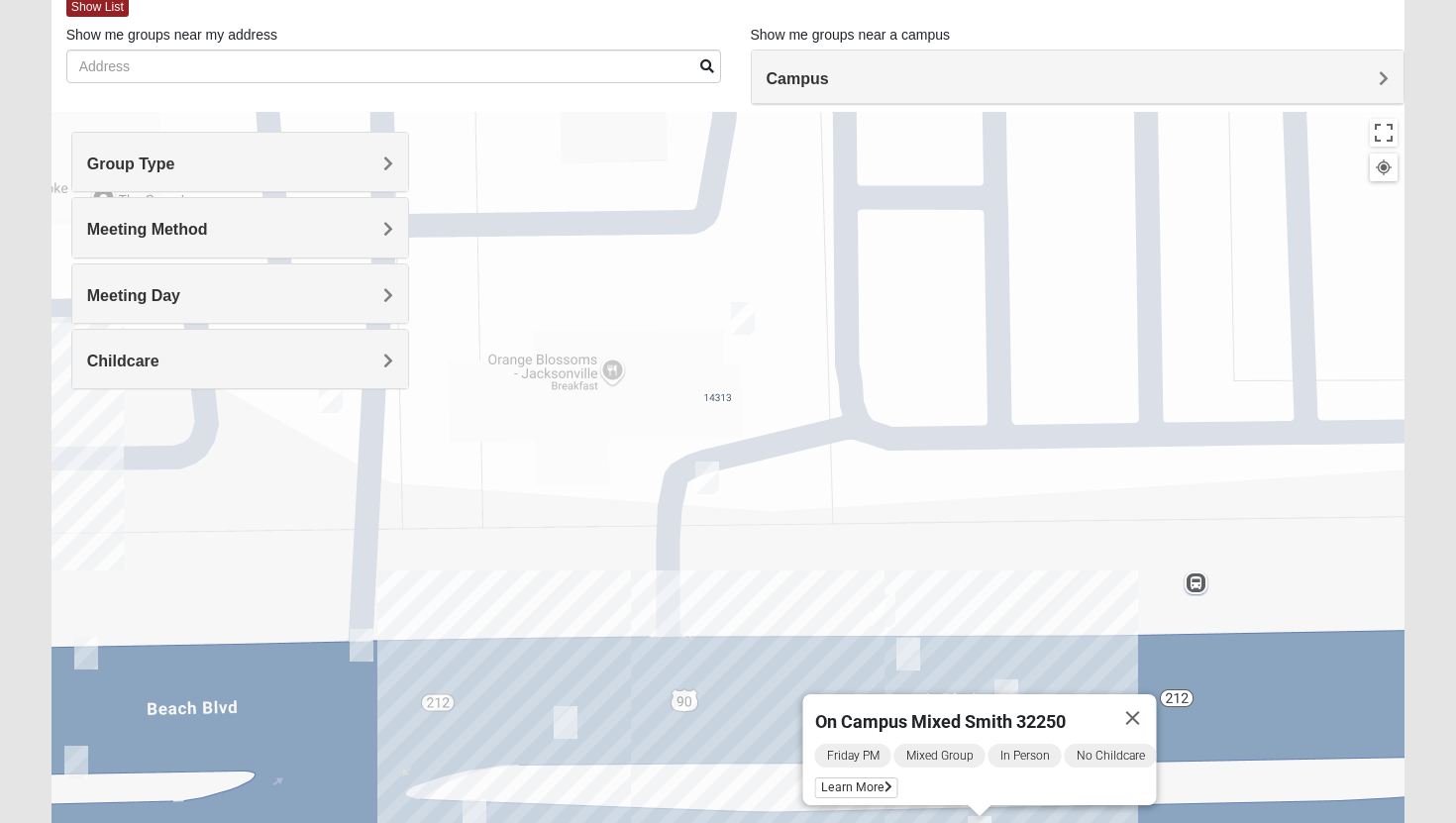 drag, startPoint x: 930, startPoint y: 235, endPoint x: 746, endPoint y: 583, distance: 393.64959 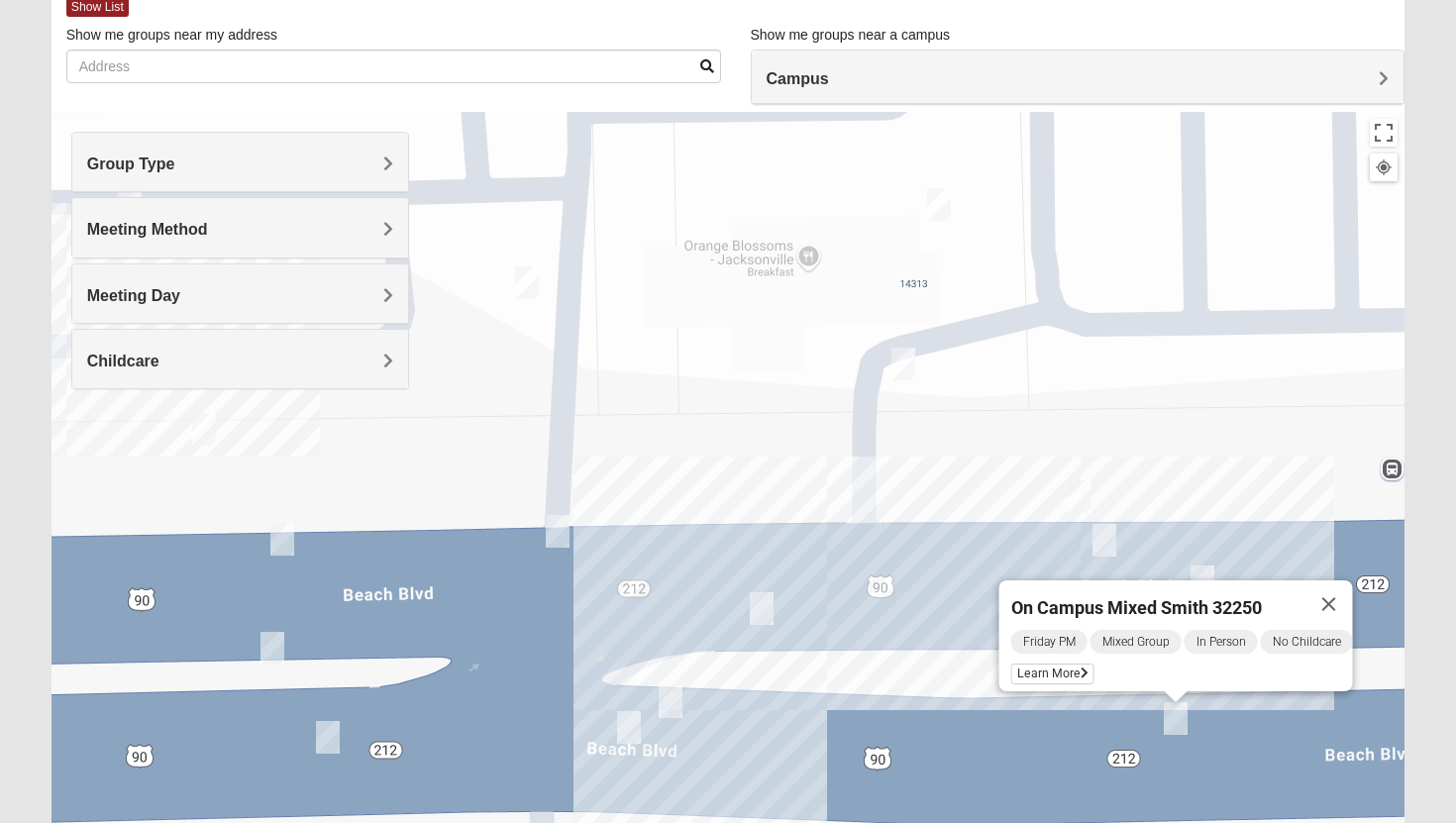 drag, startPoint x: 787, startPoint y: 393, endPoint x: 984, endPoint y: 277, distance: 228.6154 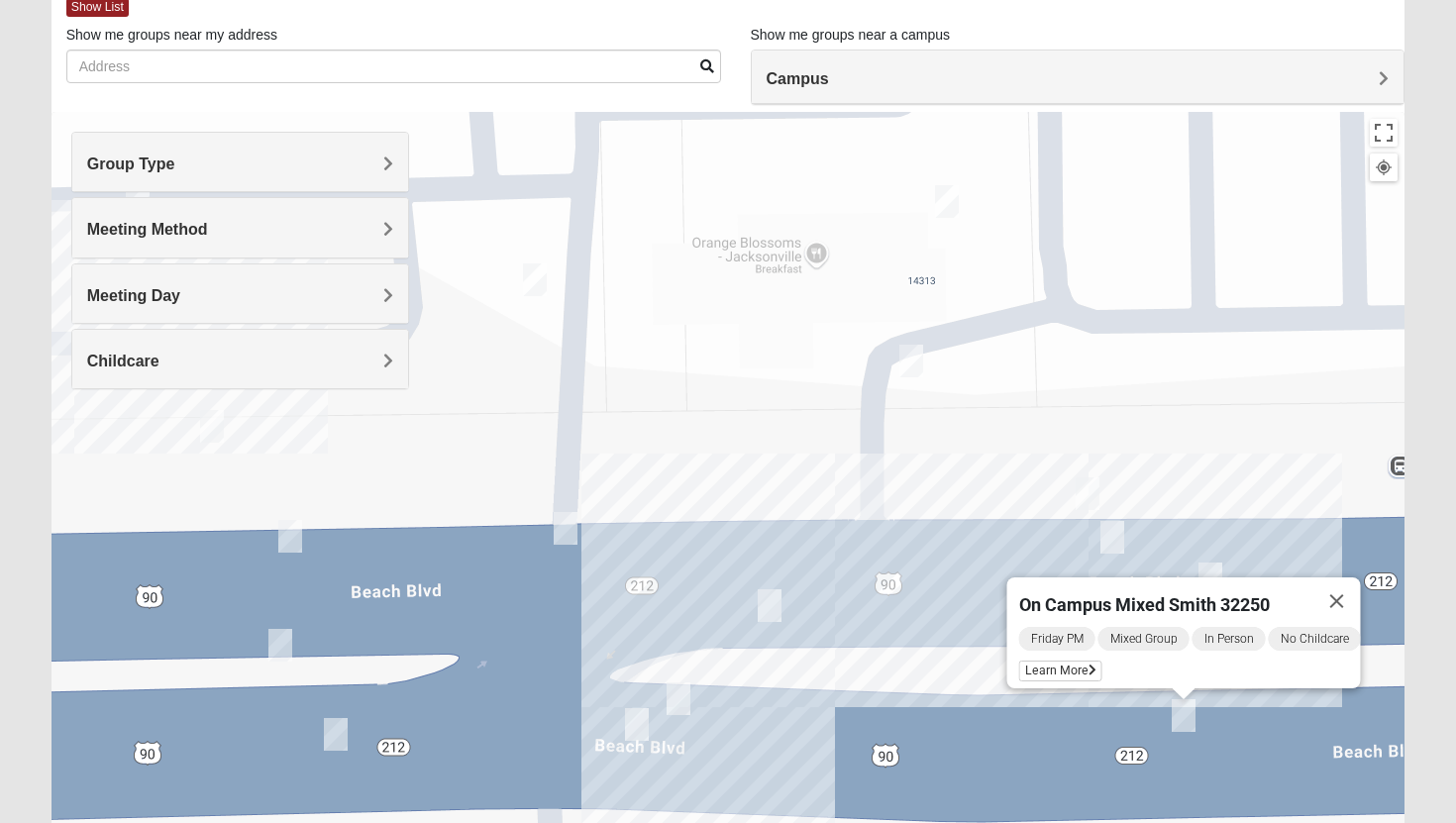 drag, startPoint x: 610, startPoint y: 397, endPoint x: 749, endPoint y: 391, distance: 139.12944 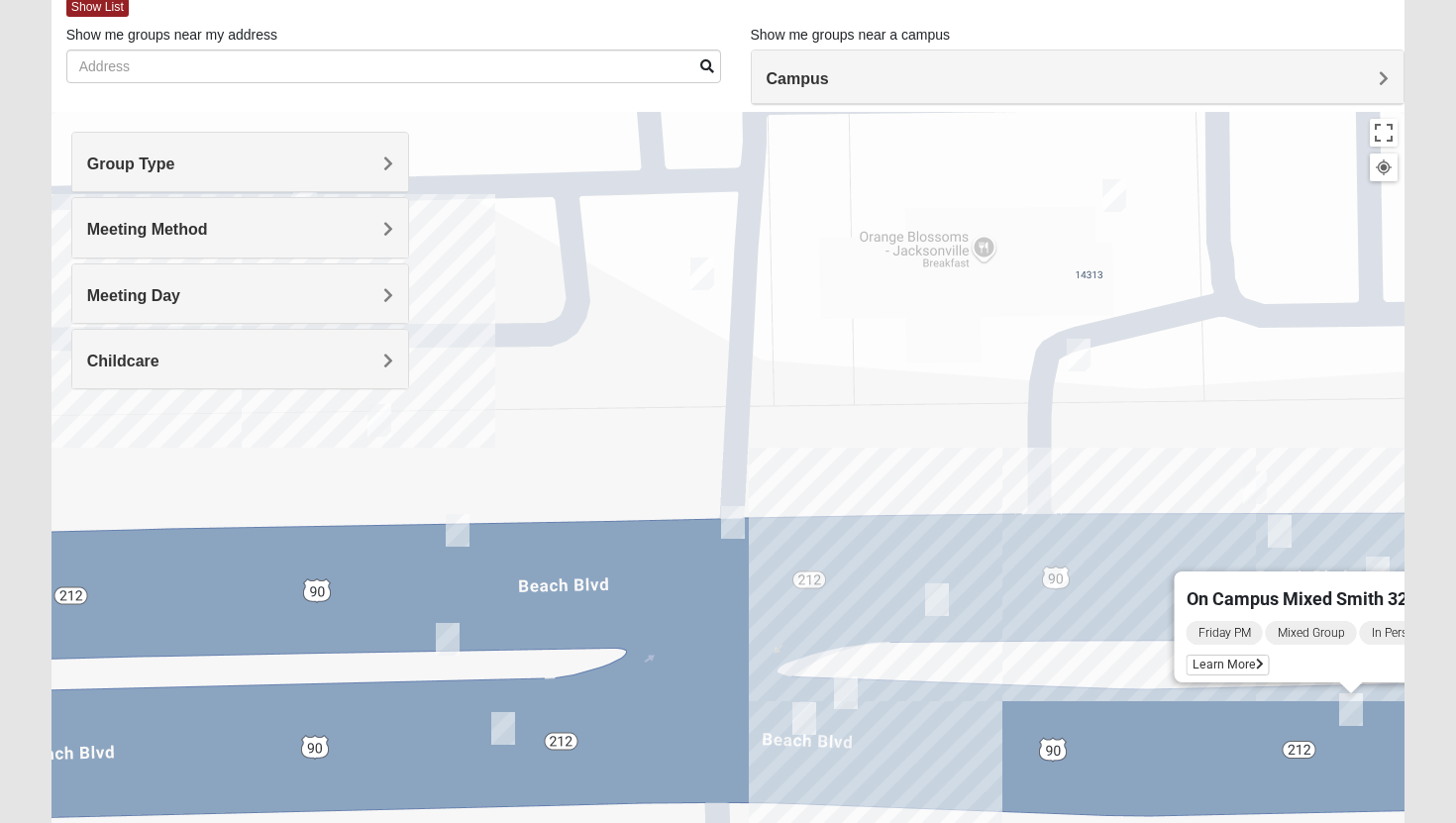 click on "Meeting Day
Sunday
Monday
Tuesday
Wednesday
Thursday
Friday
Saturday" at bounding box center [241, 293] 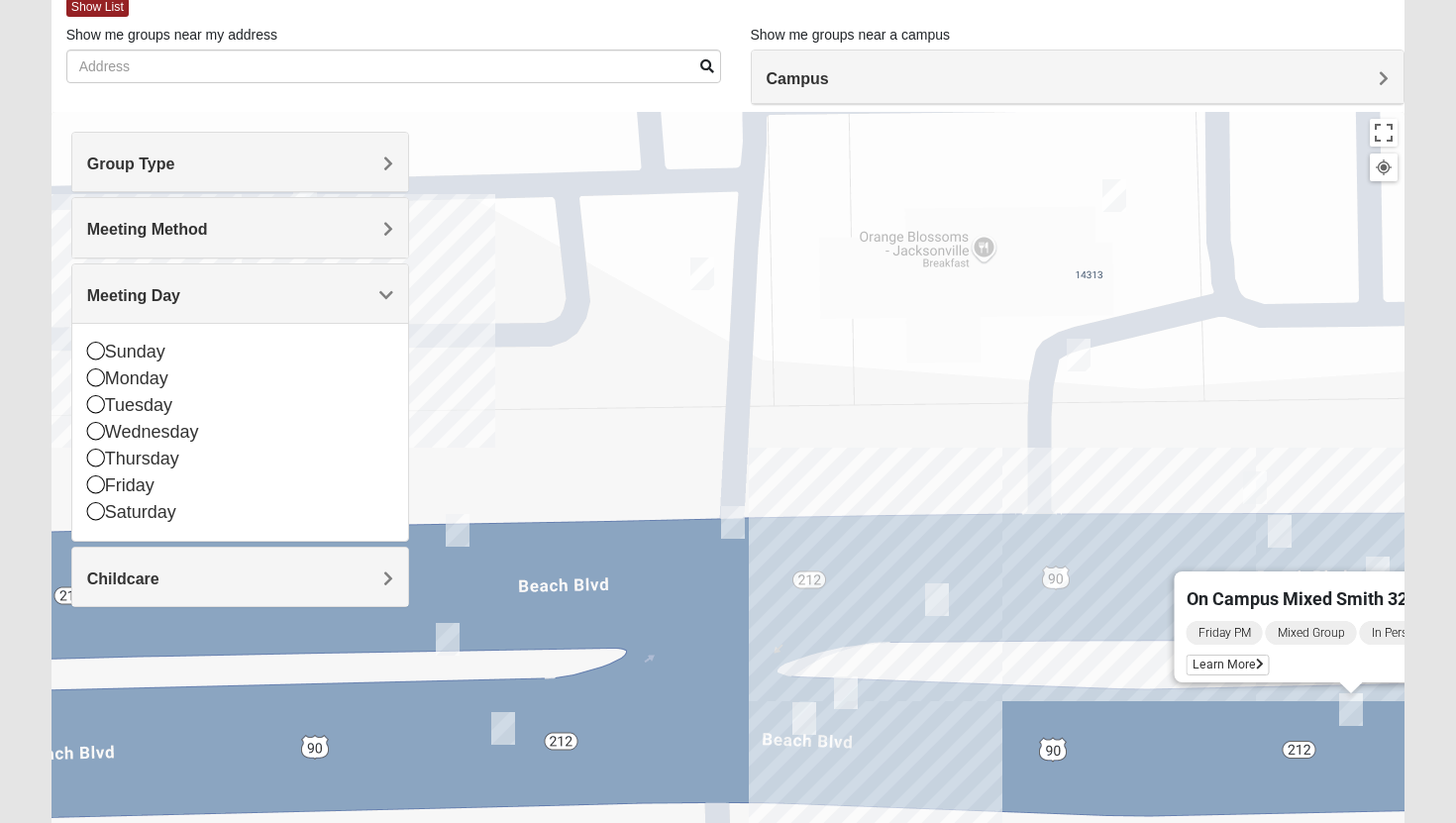 click on "Meeting Day" at bounding box center [241, 295] 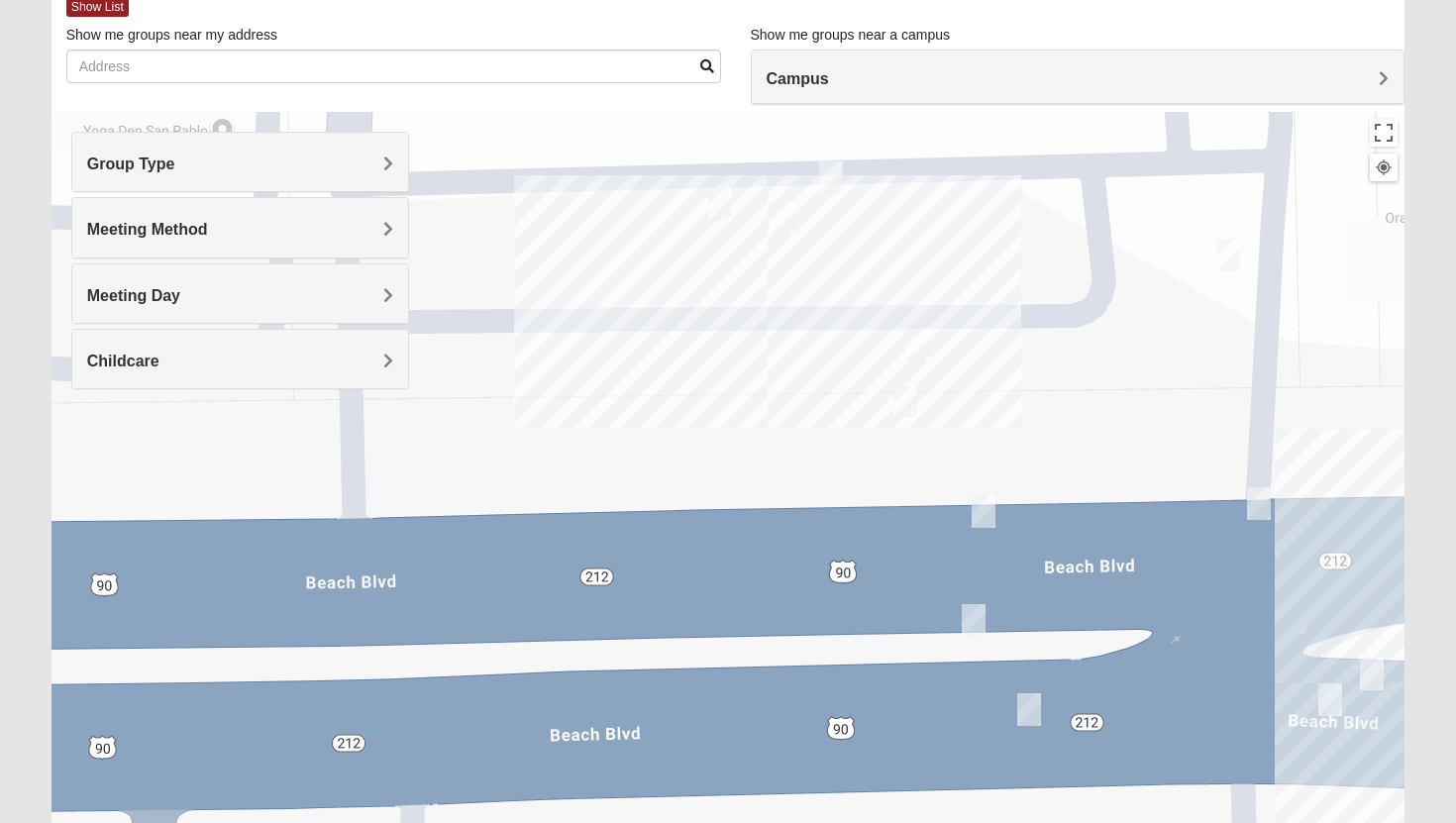 drag, startPoint x: 572, startPoint y: 430, endPoint x: 1101, endPoint y: 408, distance: 529.45727 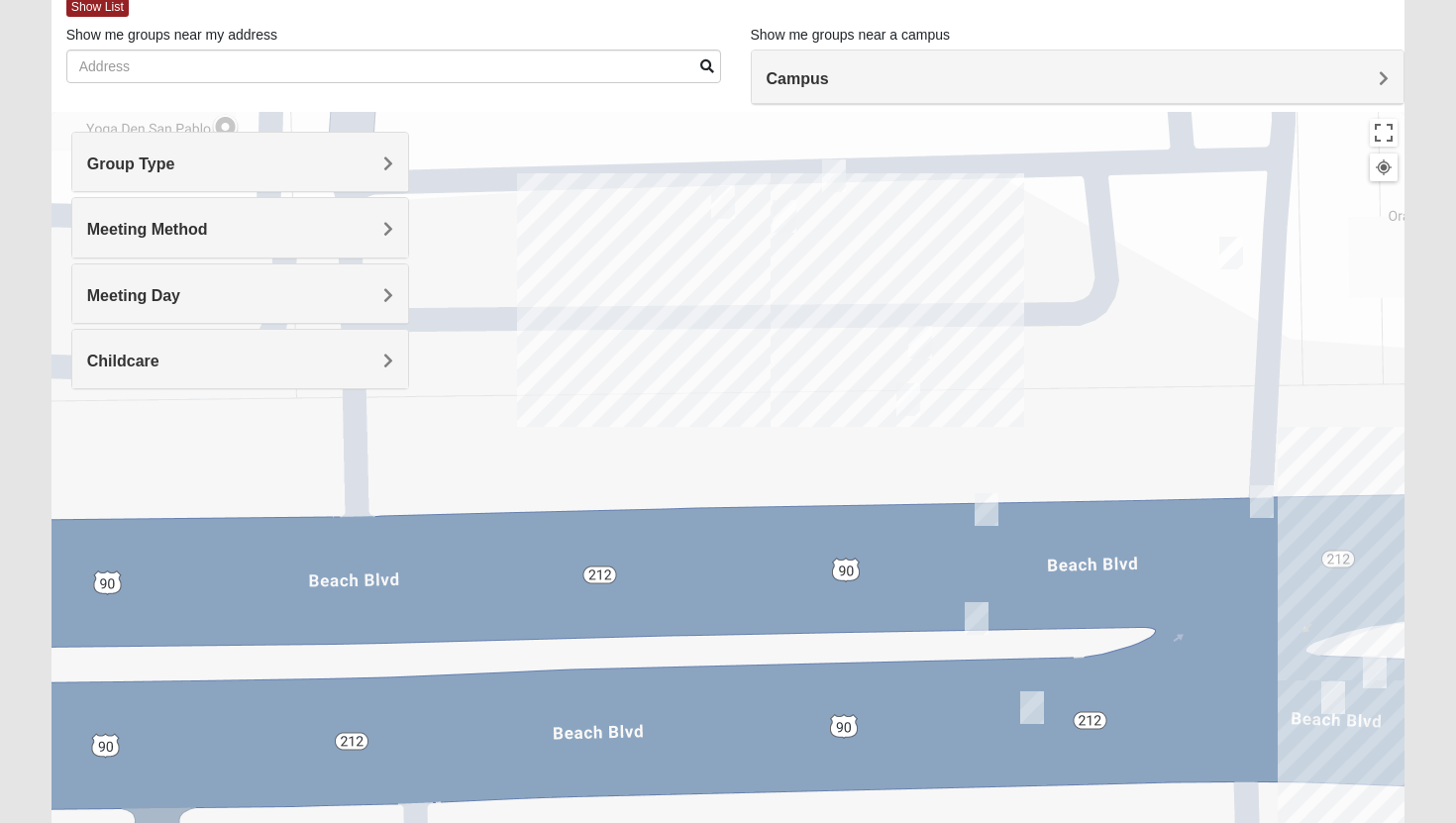 click at bounding box center (723, 202) 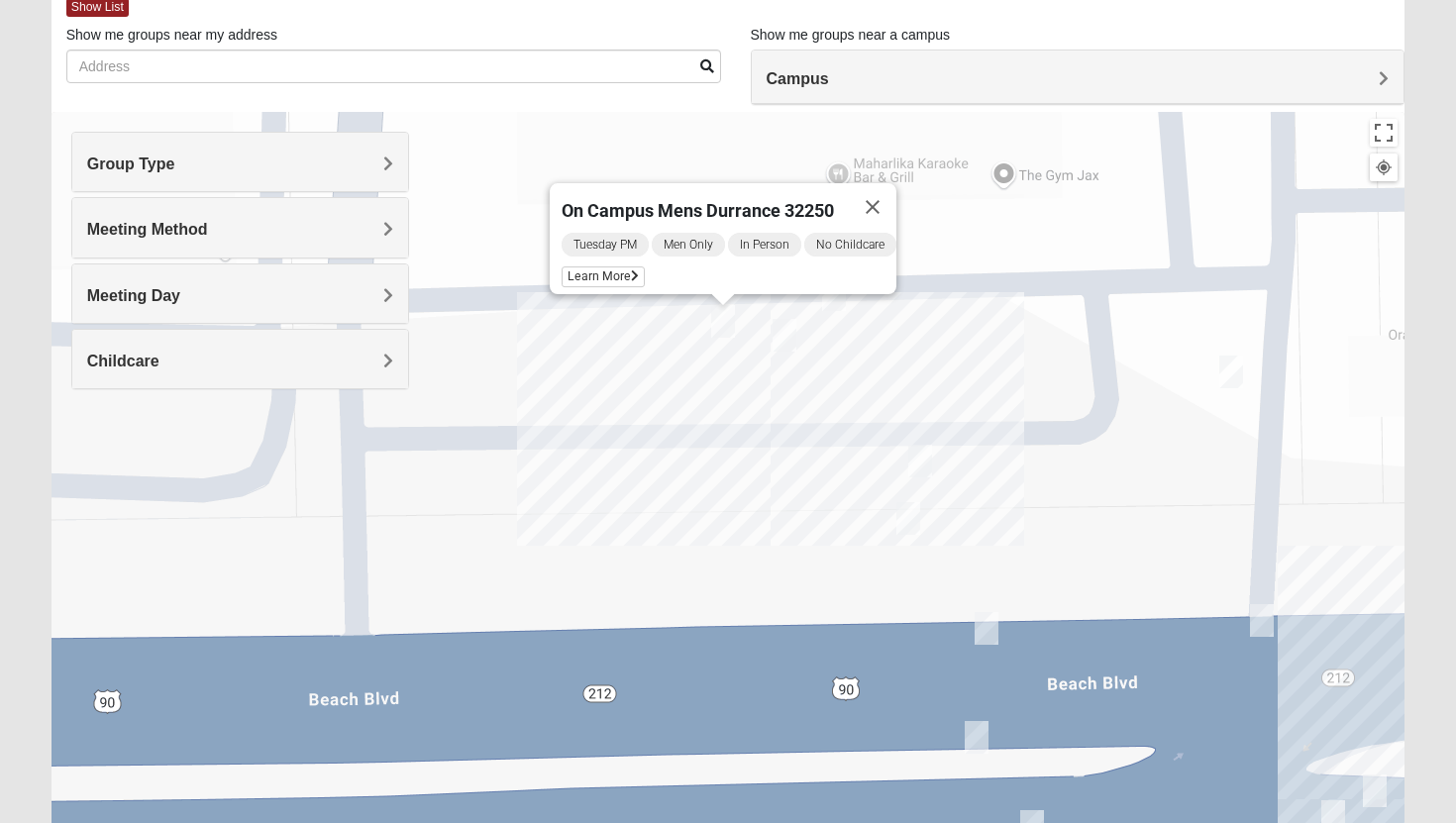 click at bounding box center [784, 335] 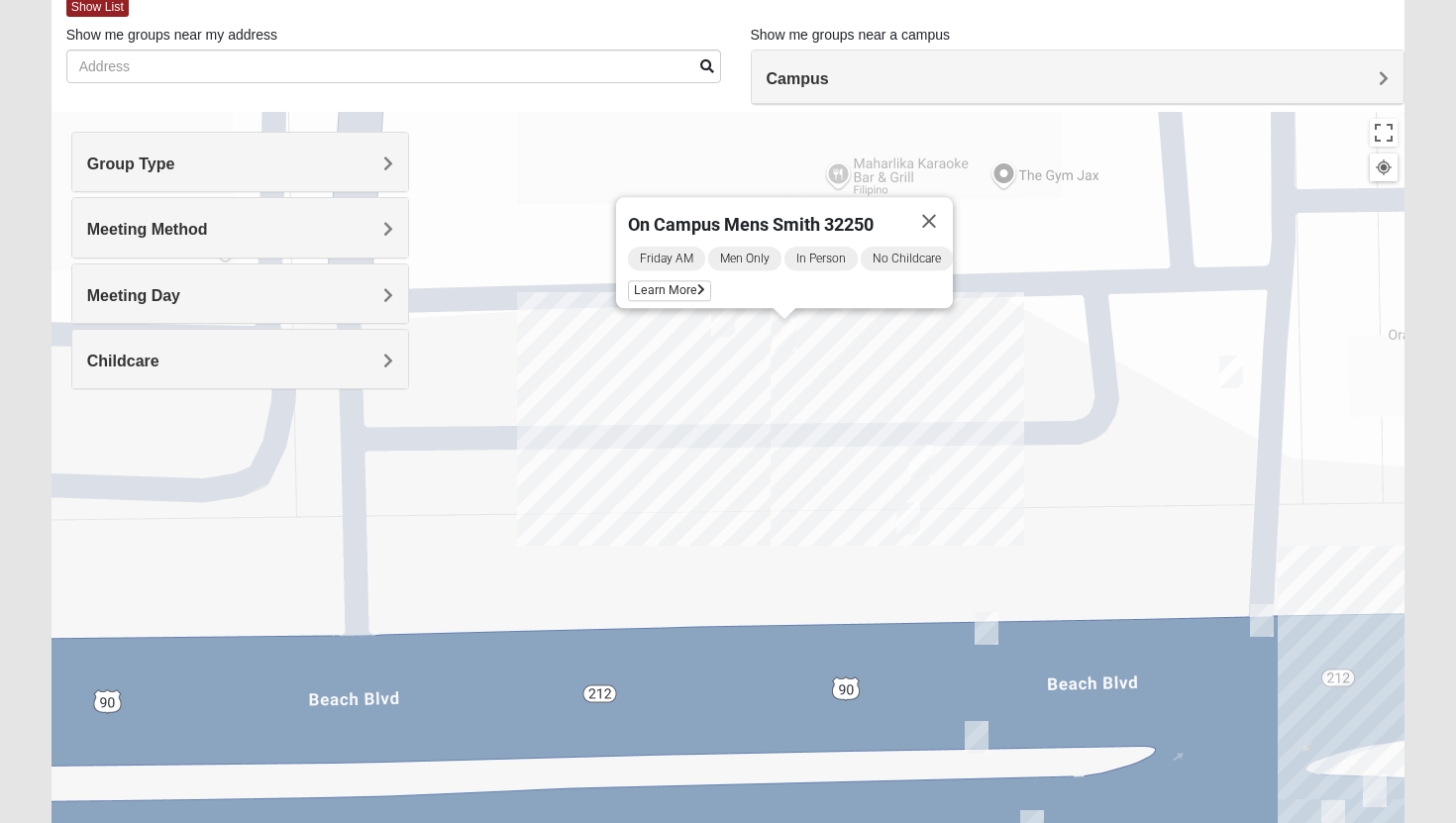 click on "Group Type" at bounding box center (241, 161) 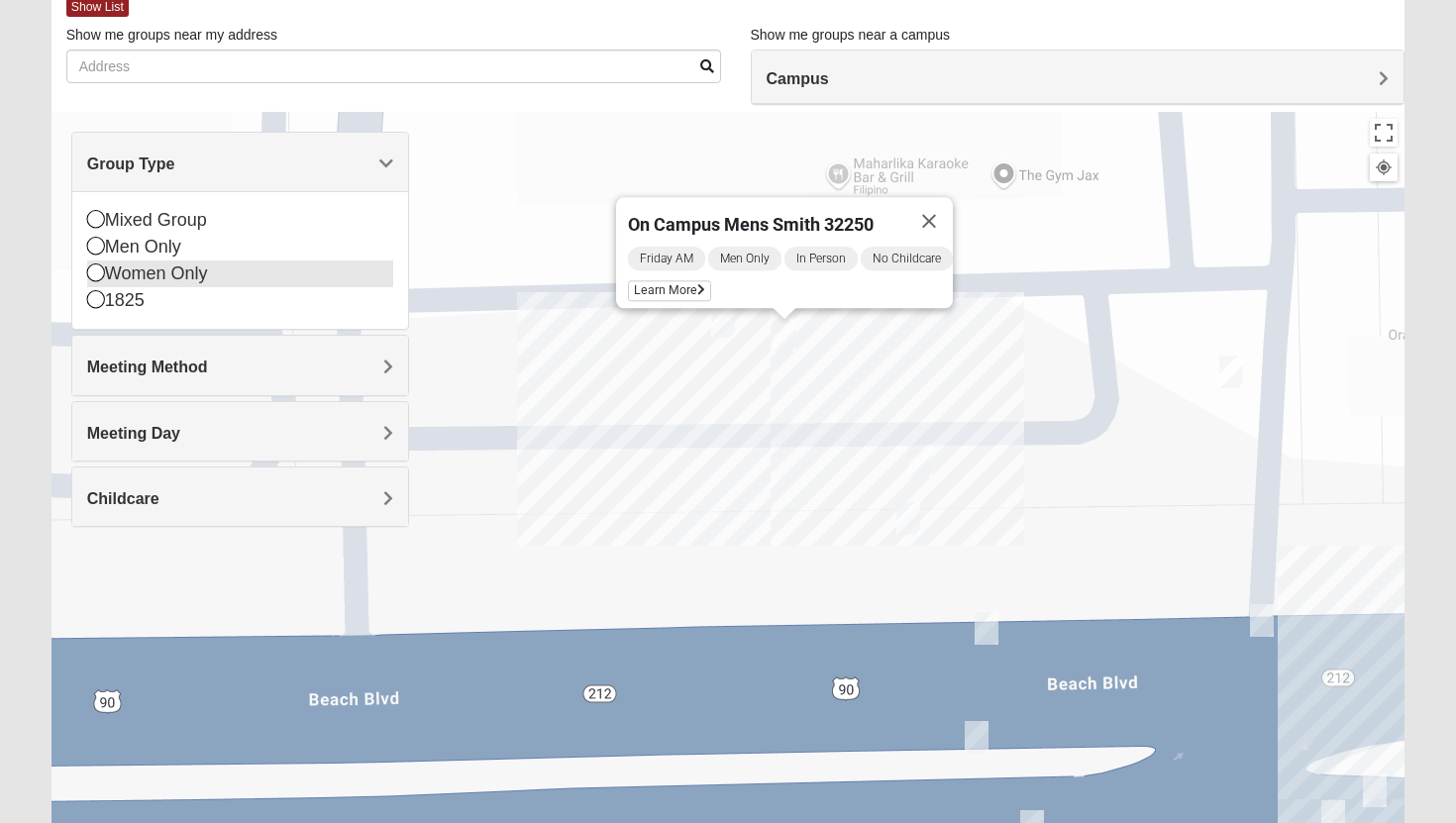 click on "Women Only" at bounding box center (241, 273) 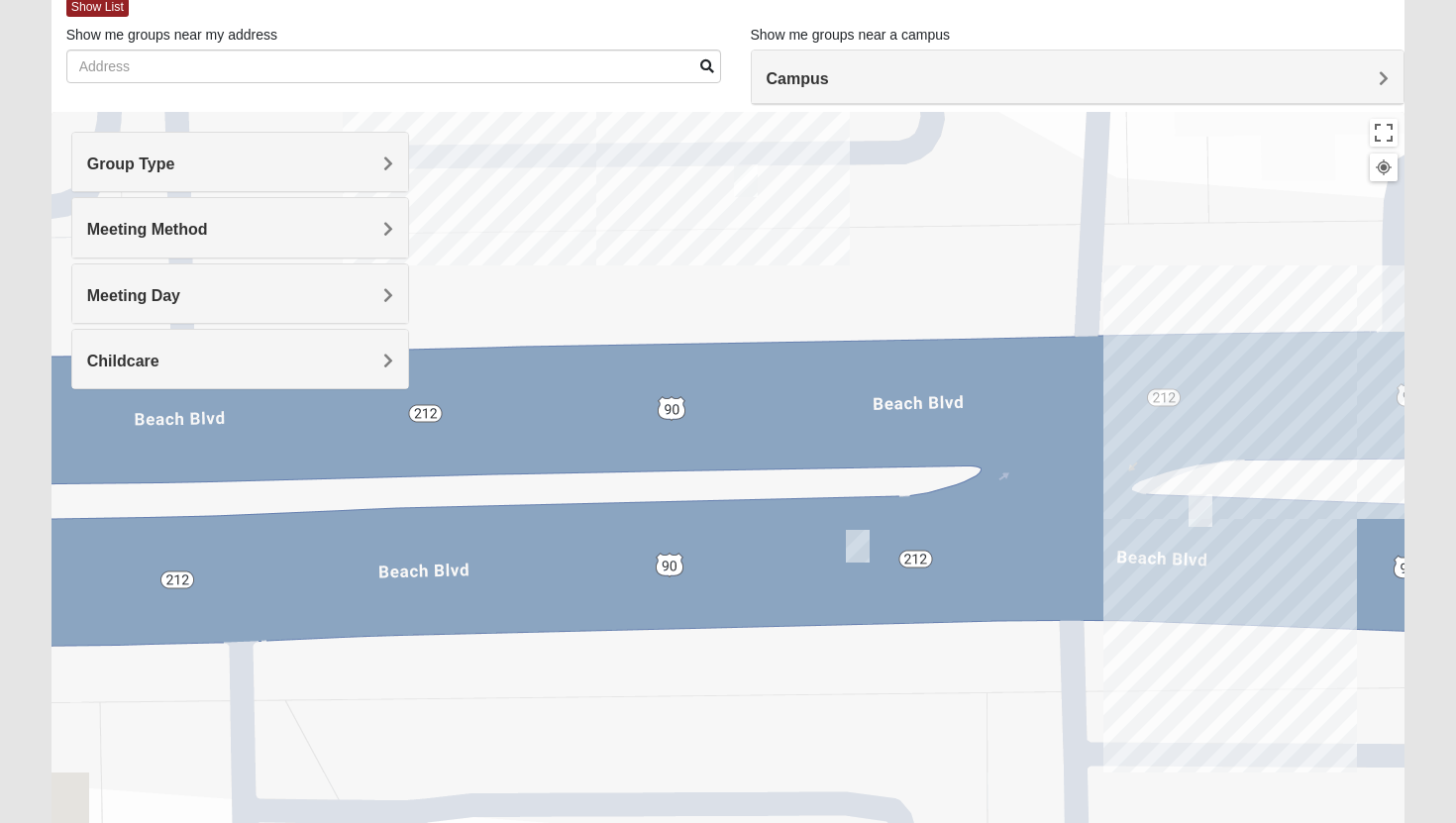 drag, startPoint x: 784, startPoint y: 523, endPoint x: 599, endPoint y: 240, distance: 338.10353 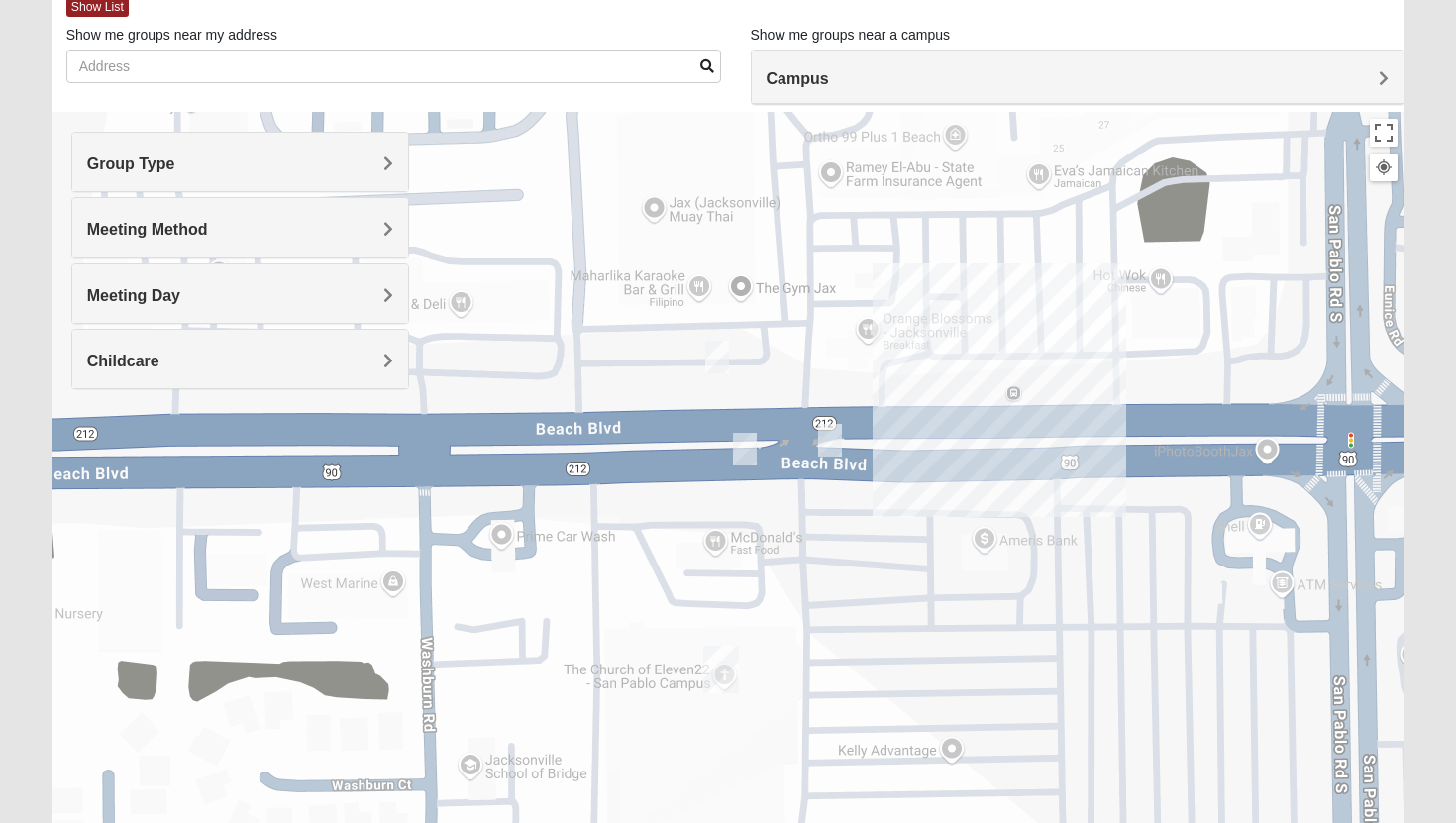 click at bounding box center (745, 449) 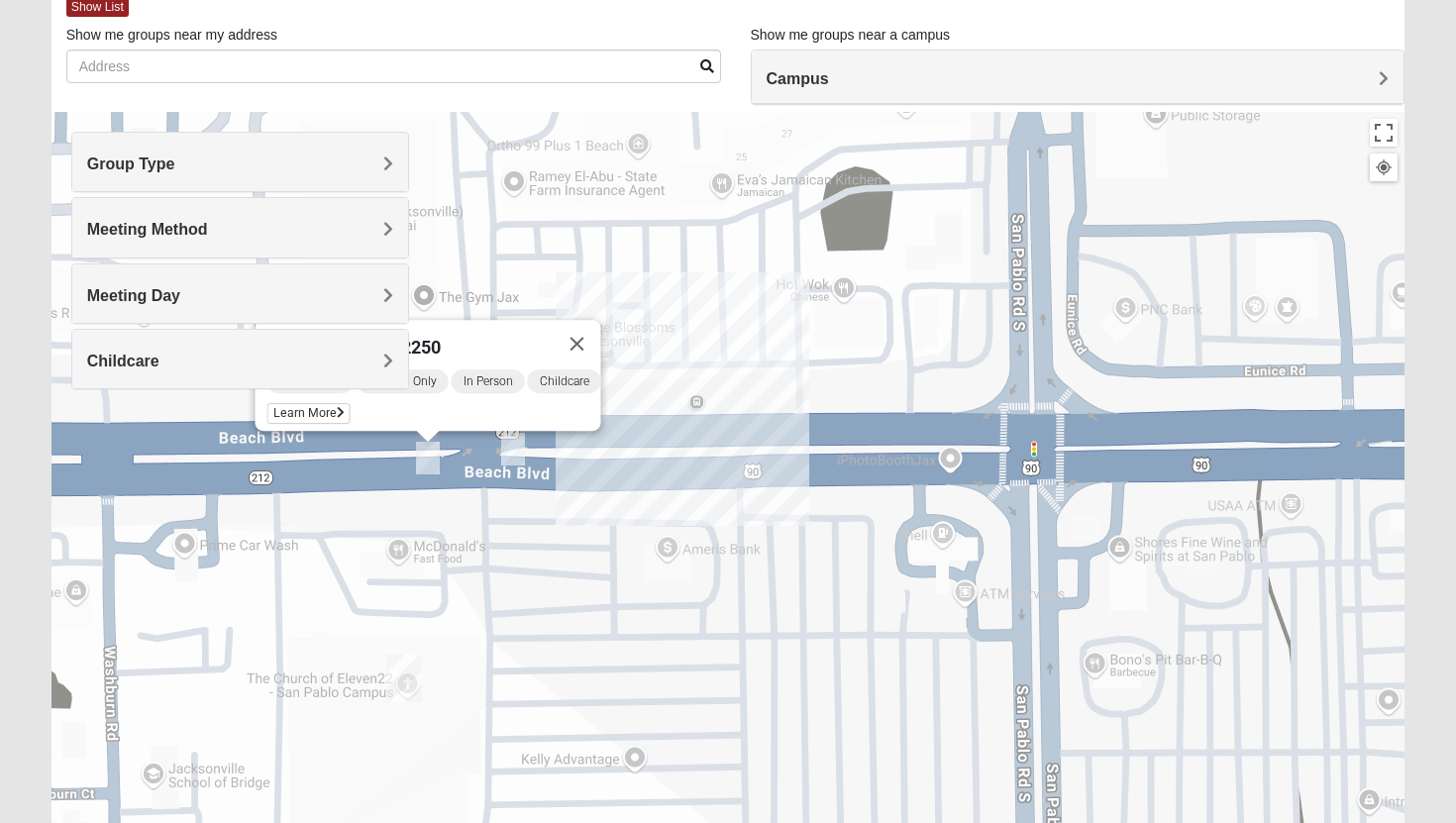 drag, startPoint x: 1020, startPoint y: 441, endPoint x: 686, endPoint y: 450, distance: 334.12124 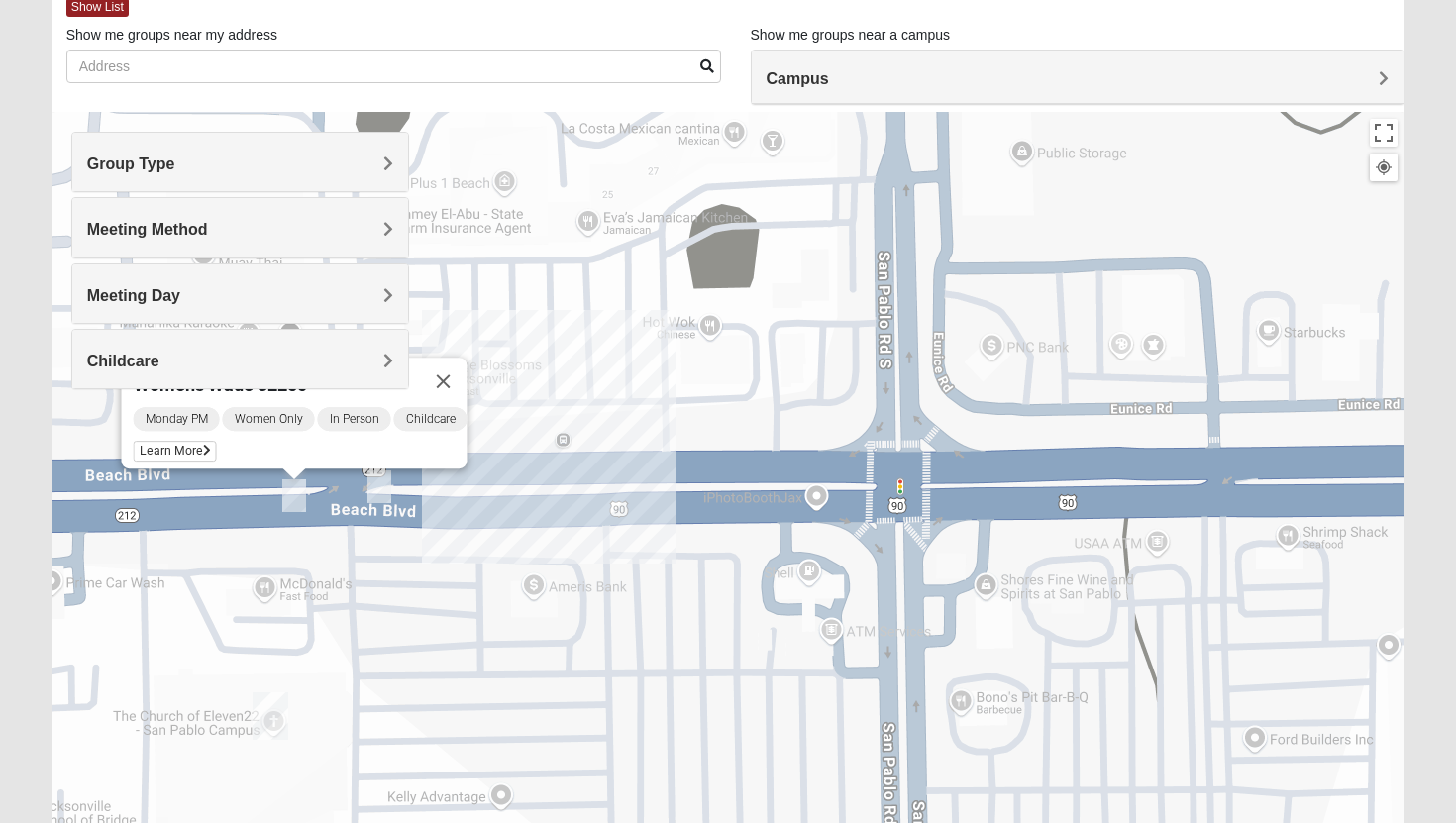 drag, startPoint x: 732, startPoint y: 512, endPoint x: 599, endPoint y: 544, distance: 136.79547 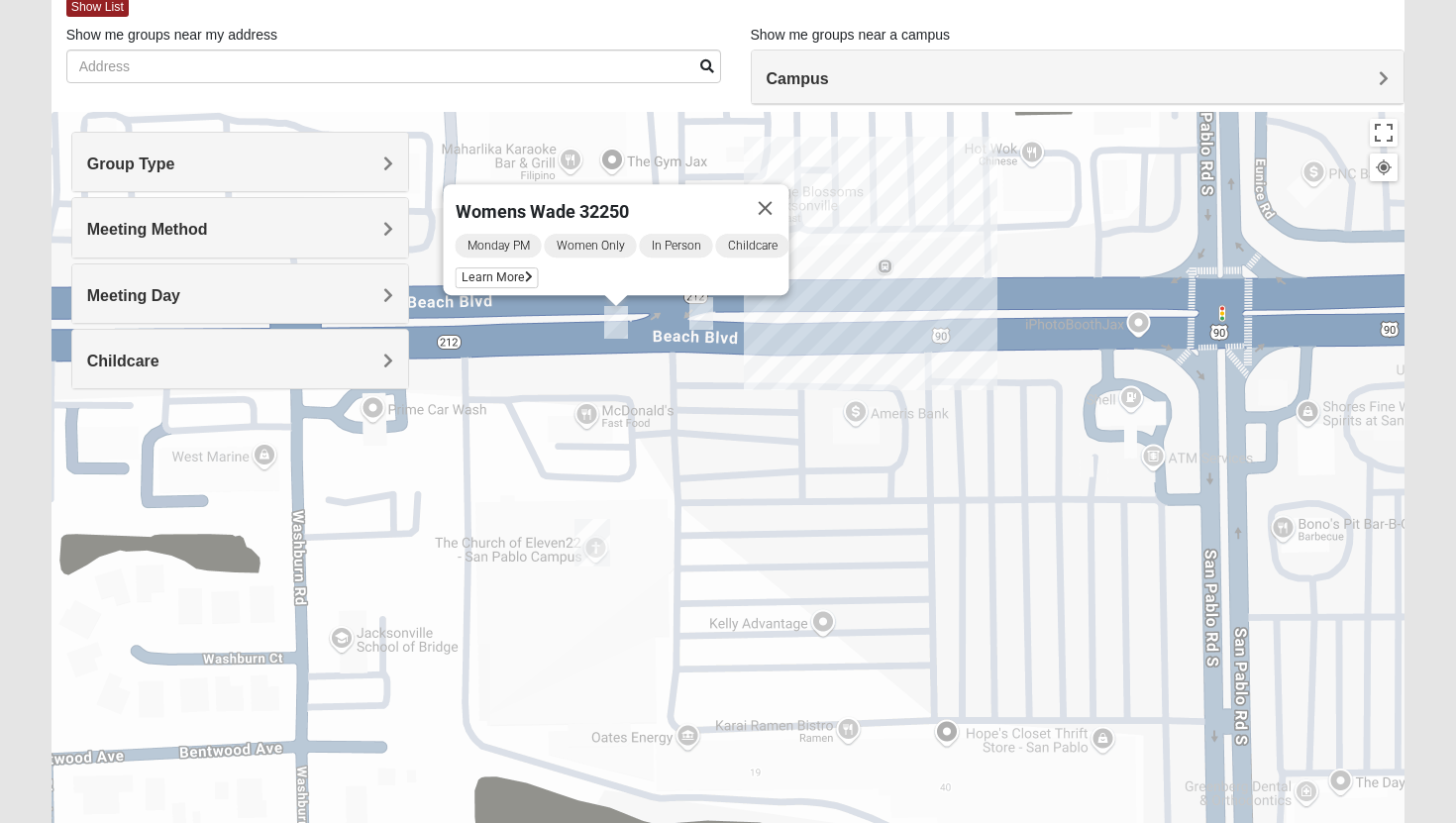drag, startPoint x: 655, startPoint y: 607, endPoint x: 1056, endPoint y: 459, distance: 427.4401 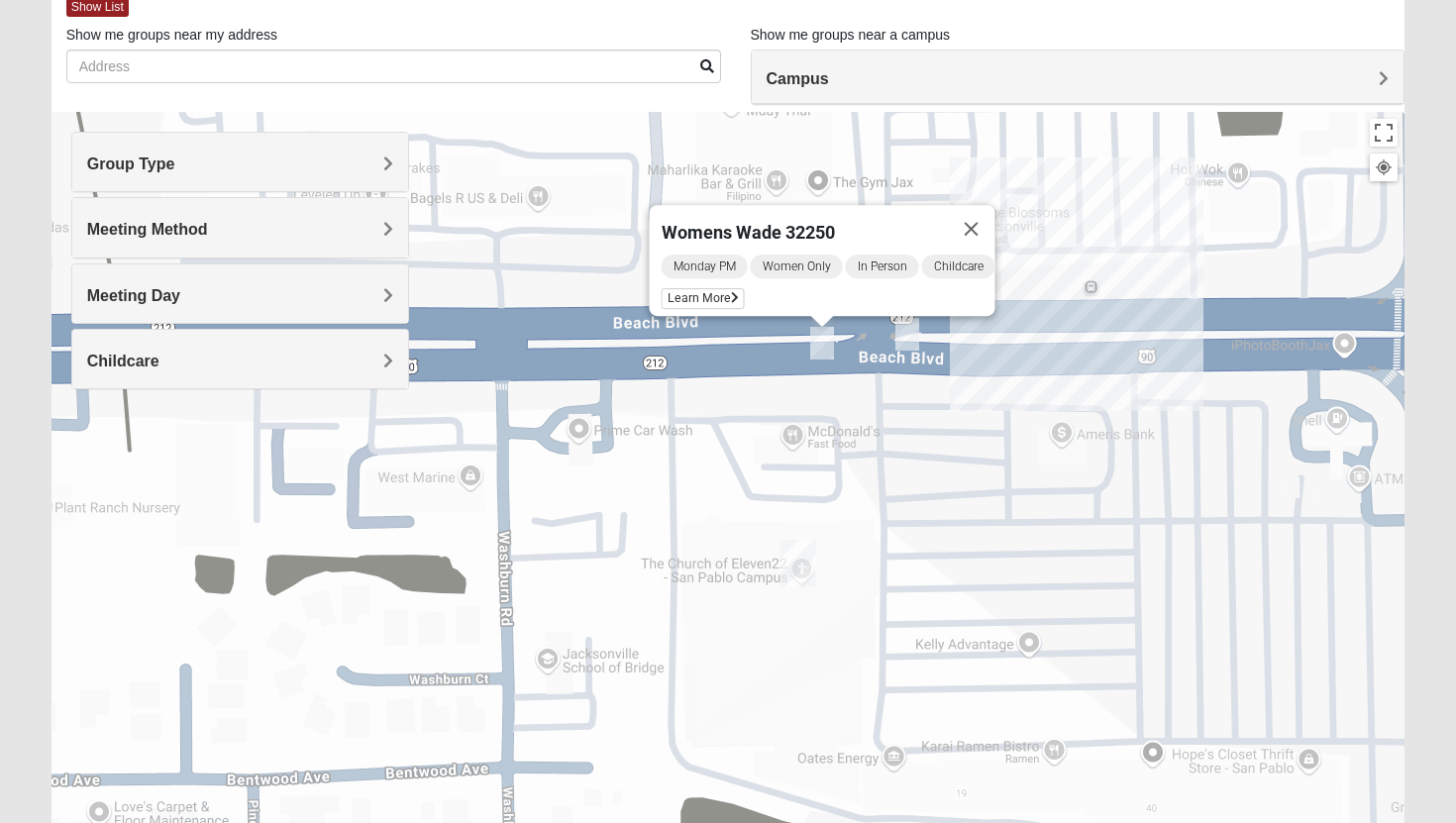 drag, startPoint x: 762, startPoint y: 487, endPoint x: 1001, endPoint y: 494, distance: 239.10249 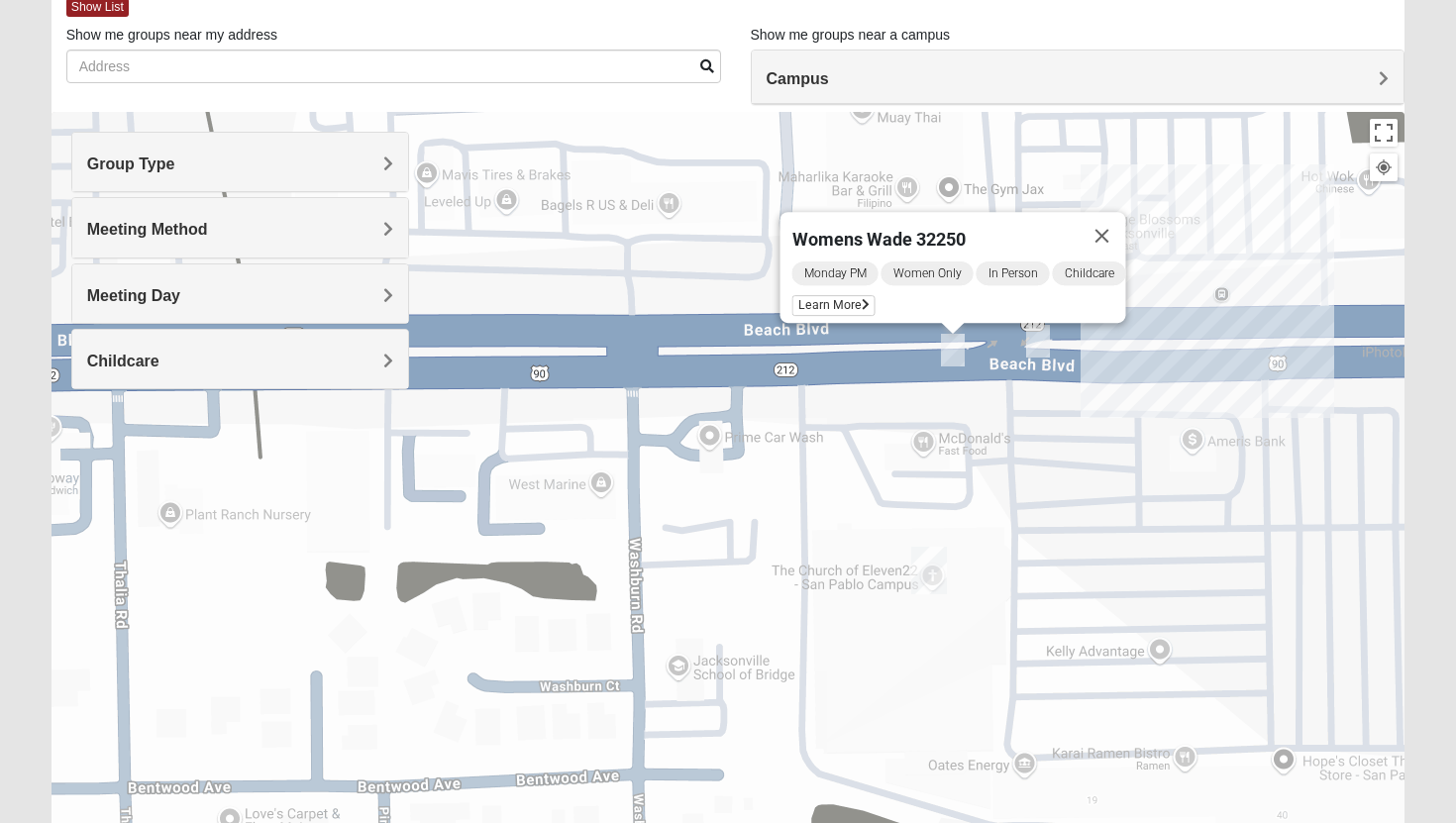 click at bounding box center (929, 570) 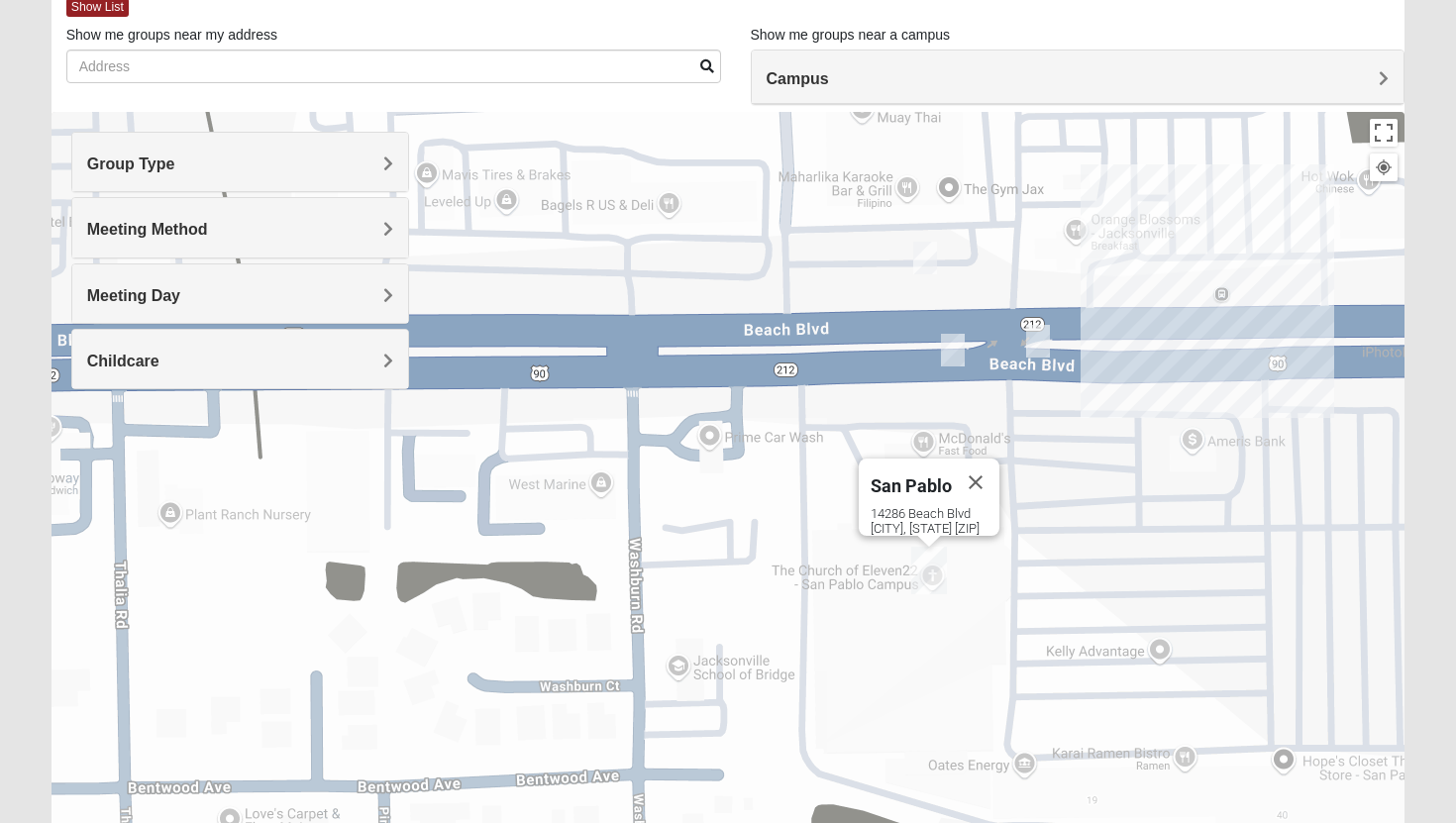 drag, startPoint x: 851, startPoint y: 549, endPoint x: 997, endPoint y: 554, distance: 146.08559 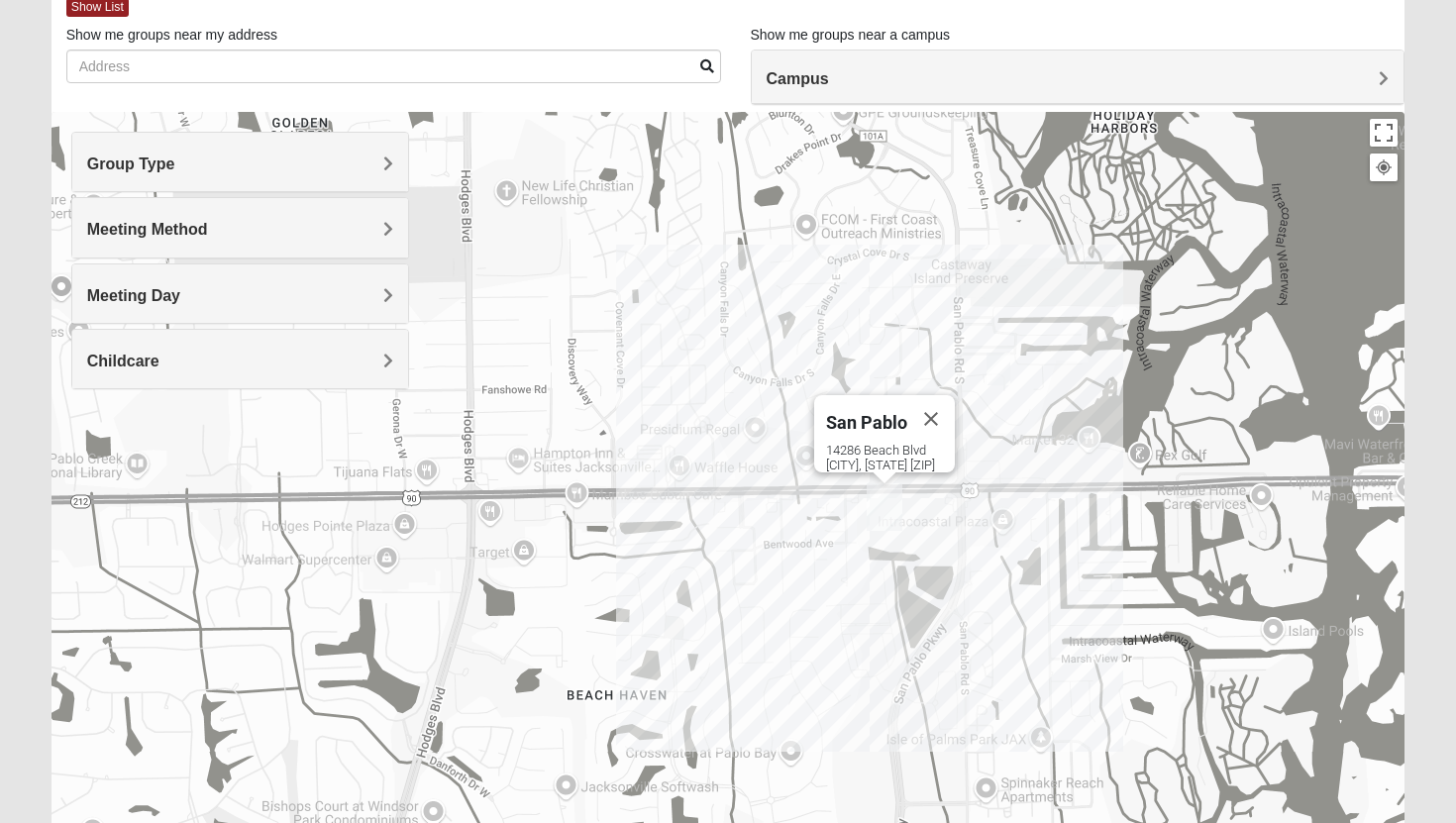 click on "Campus" at bounding box center [1078, 77] 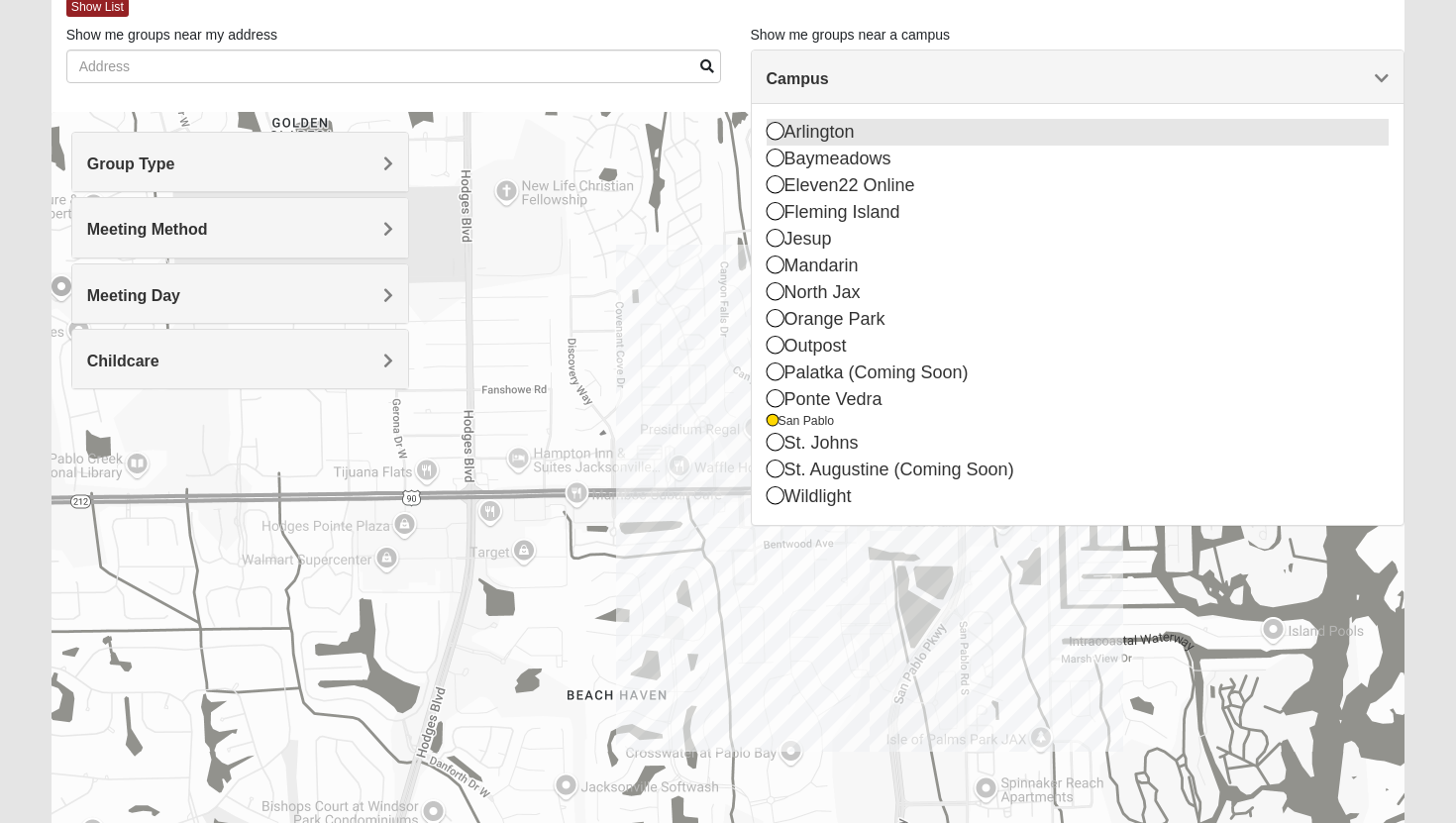click on "Arlington" at bounding box center [1078, 132] 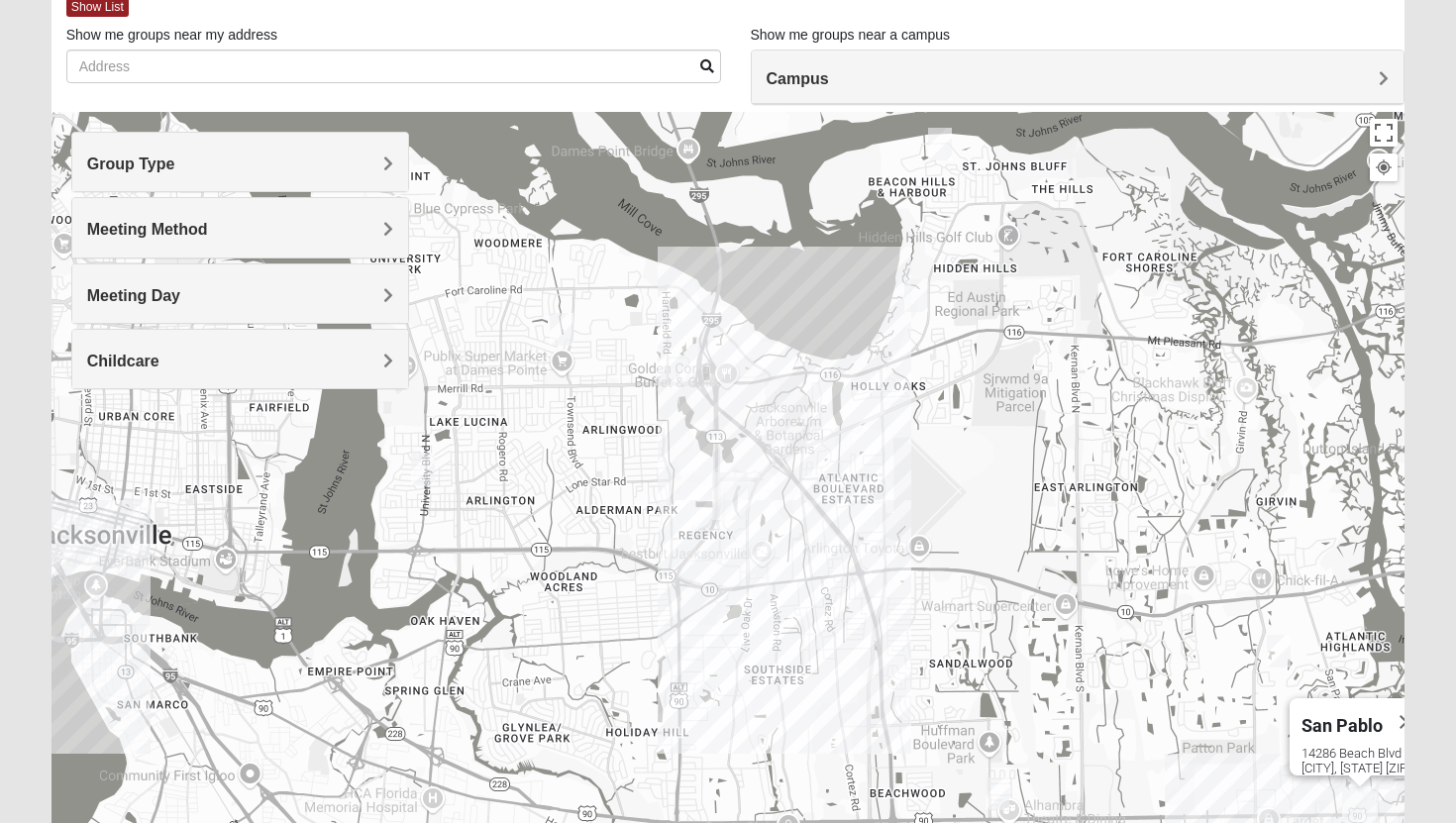 click at bounding box center [423, 468] 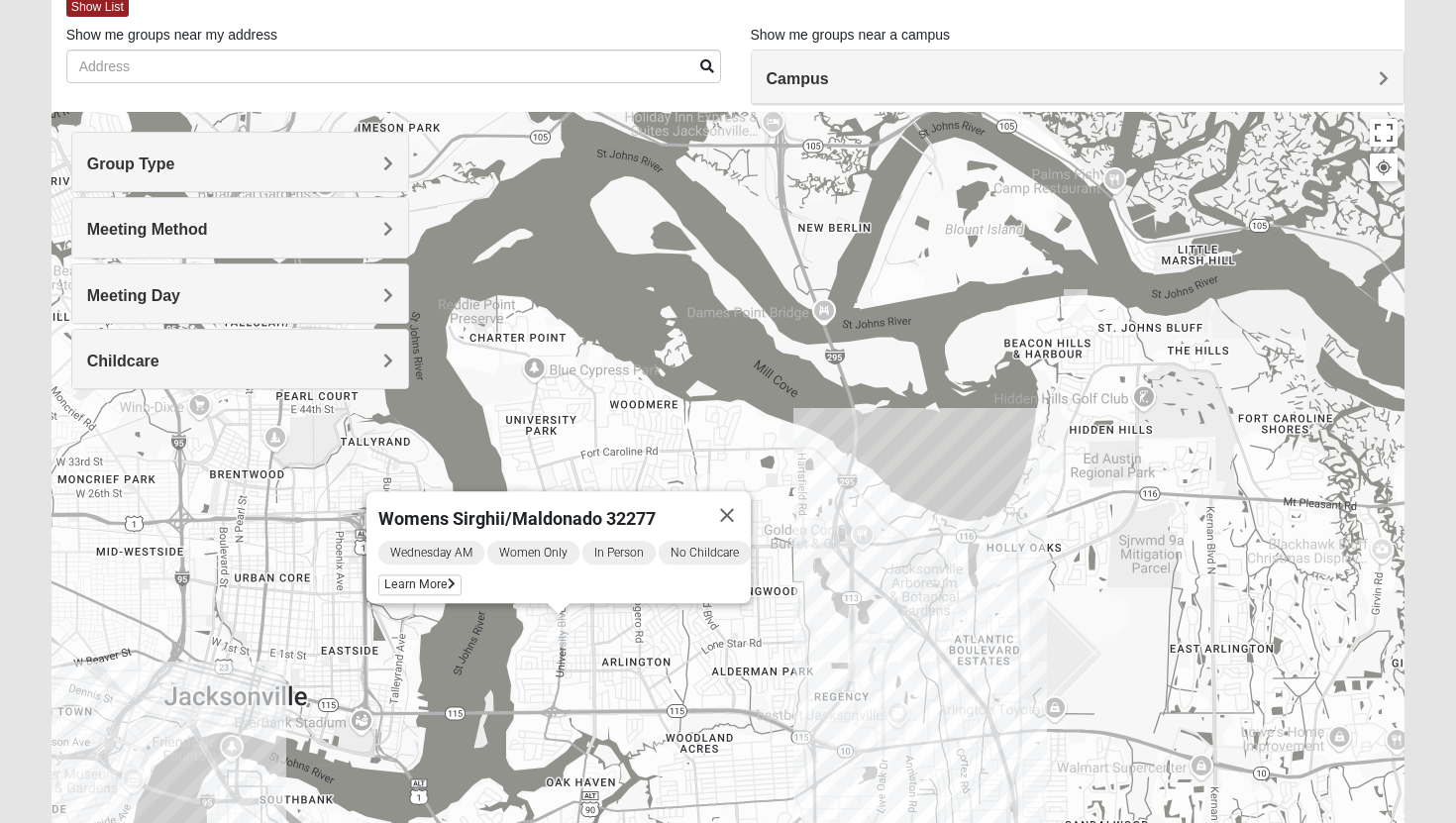 drag, startPoint x: 484, startPoint y: 498, endPoint x: 618, endPoint y: 662, distance: 211.78291 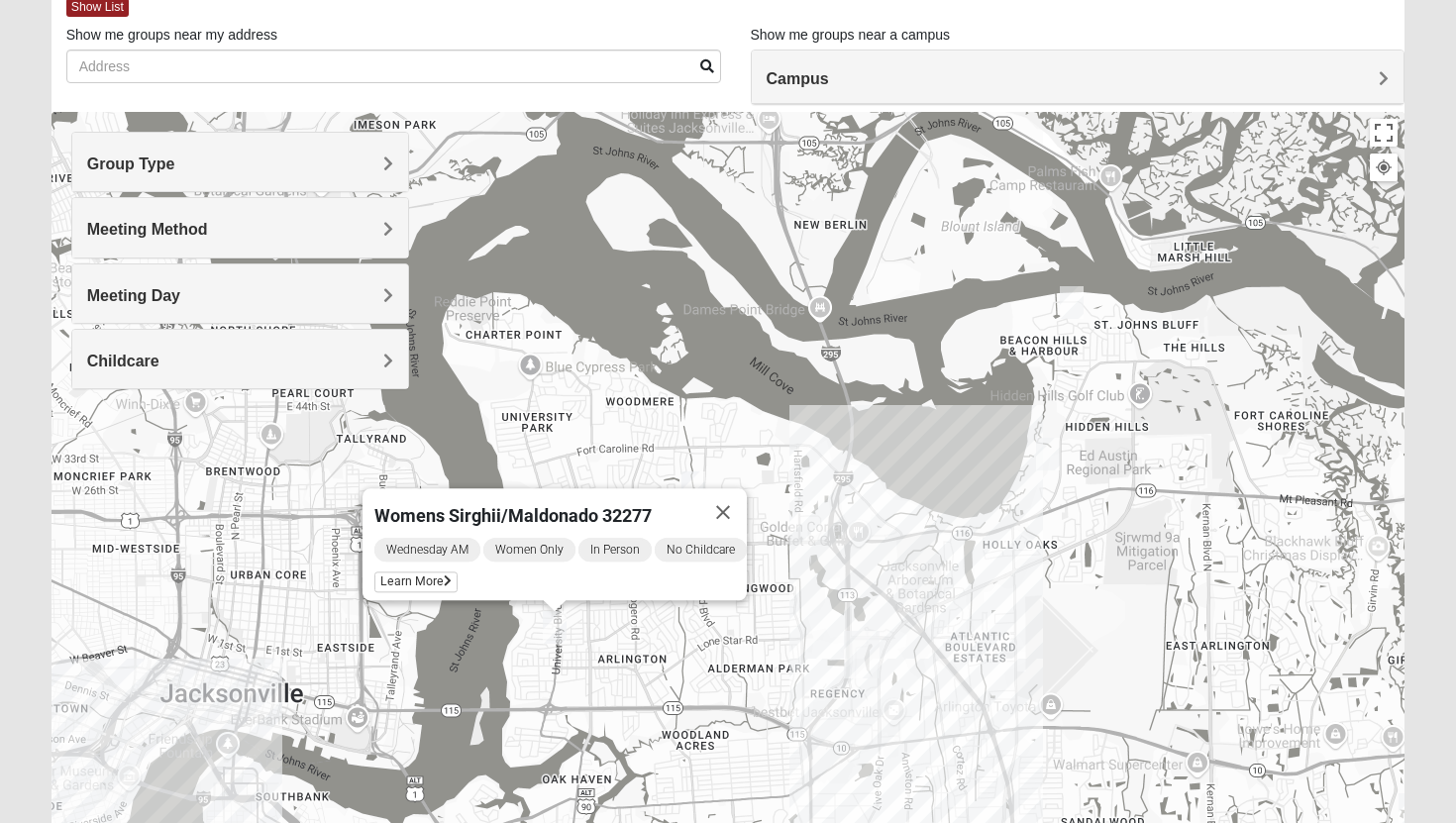 click on "Womens Sirghii/Maldonado 32277          Wednesday AM      Women Only      In Person      No Childcare Learn More" at bounding box center [728, 508] 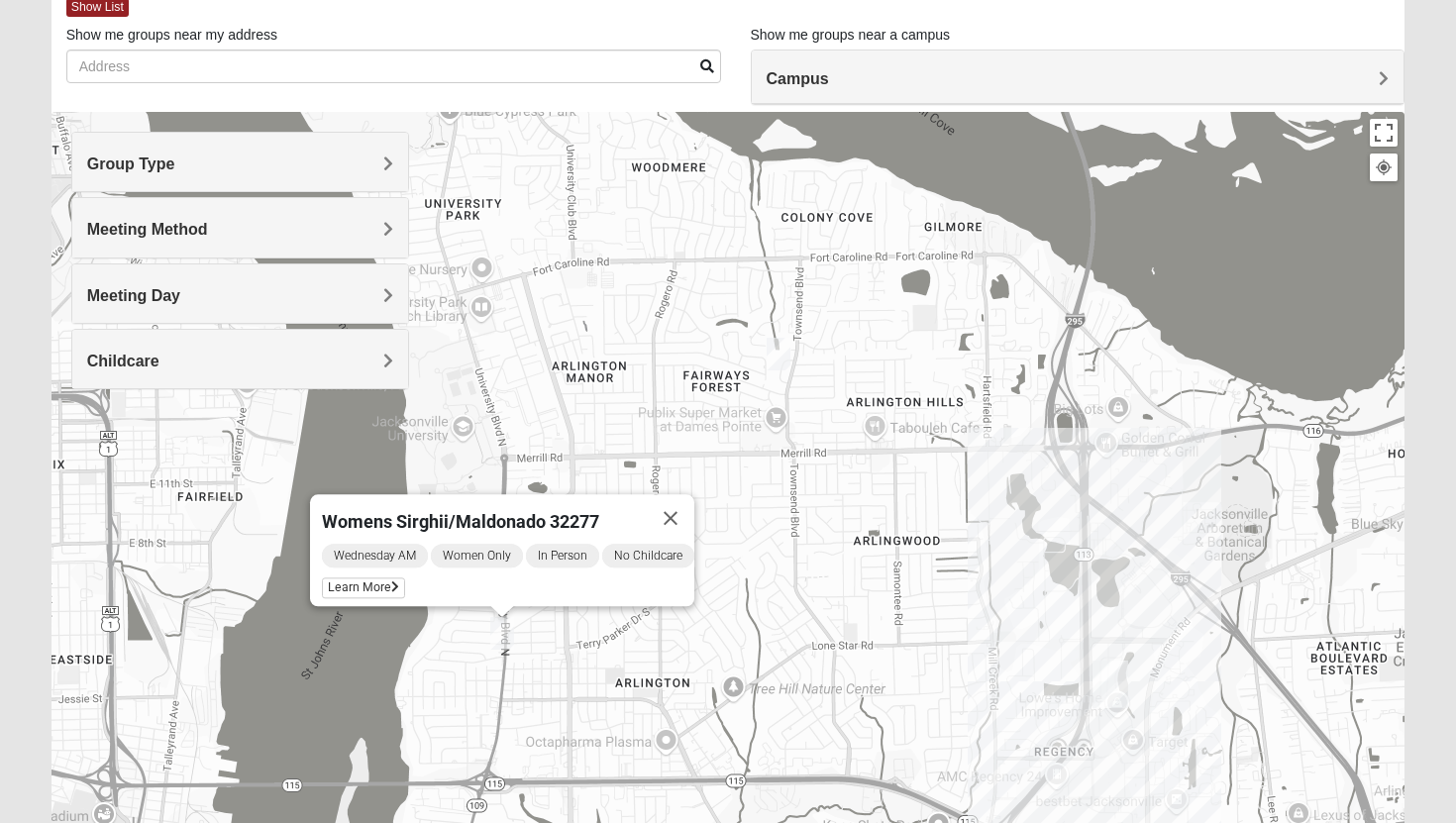 click at bounding box center [779, 354] 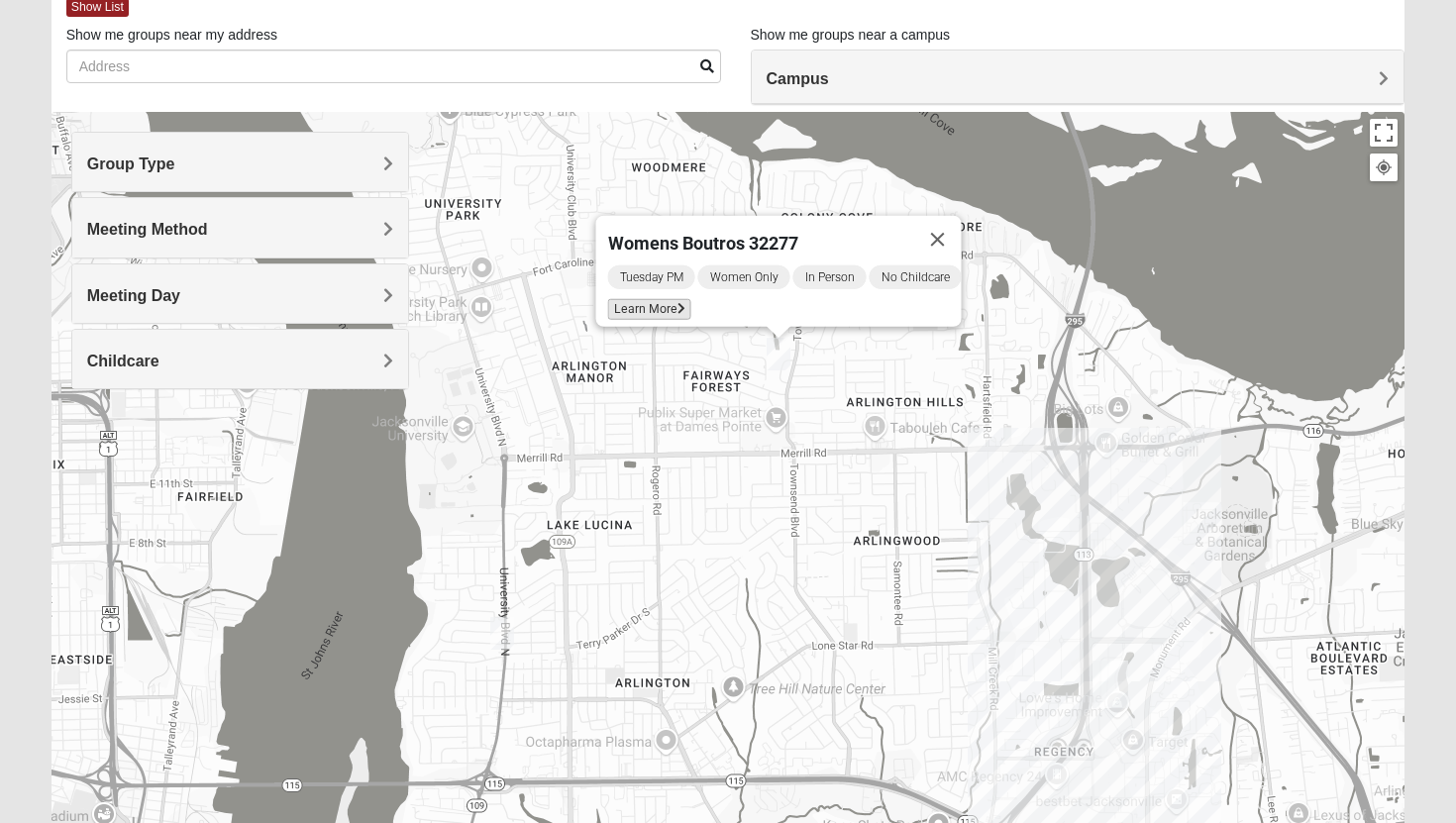 click on "Learn More" at bounding box center (650, 309) 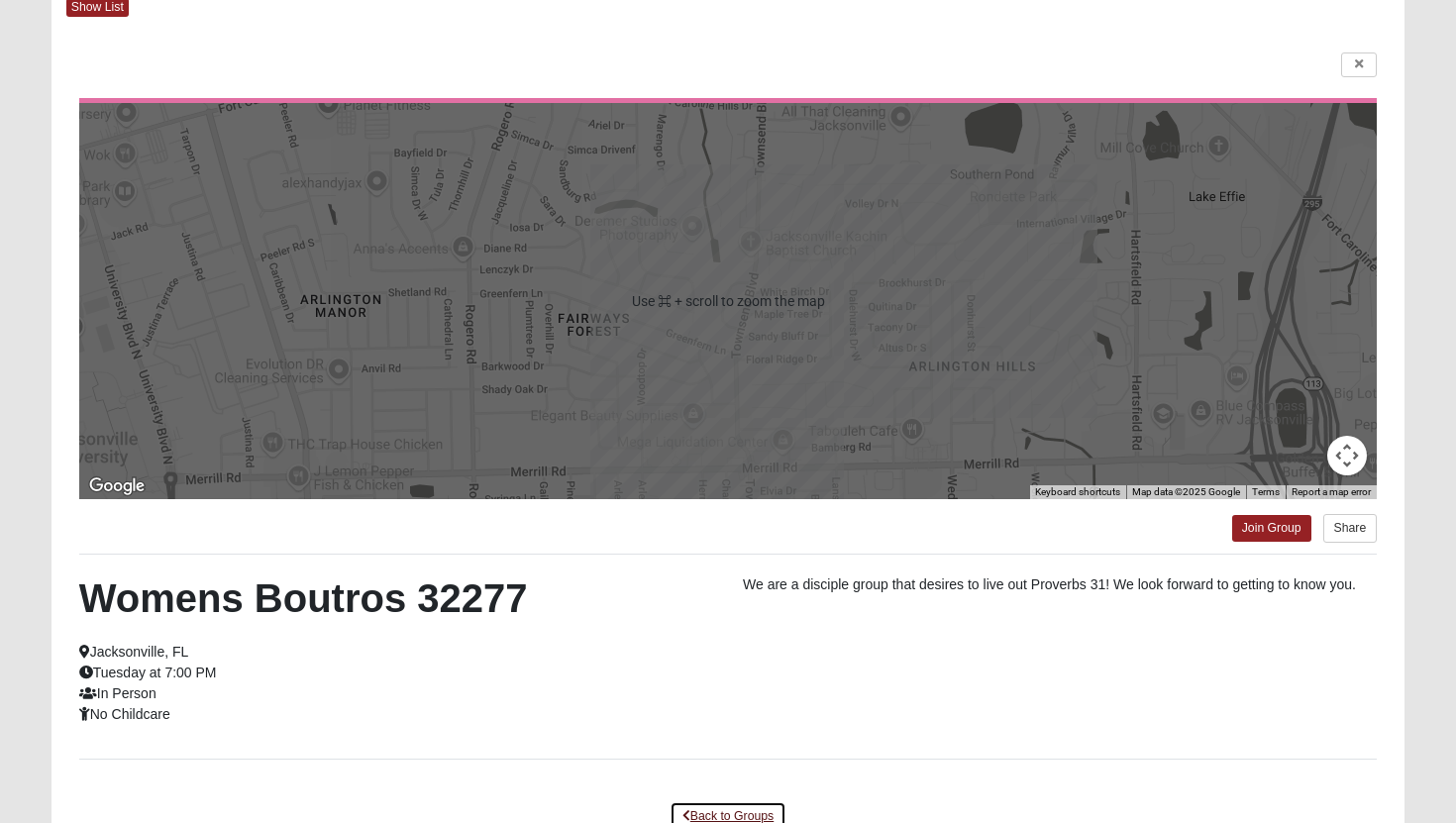 click on "Back to Groups" at bounding box center [728, 816] 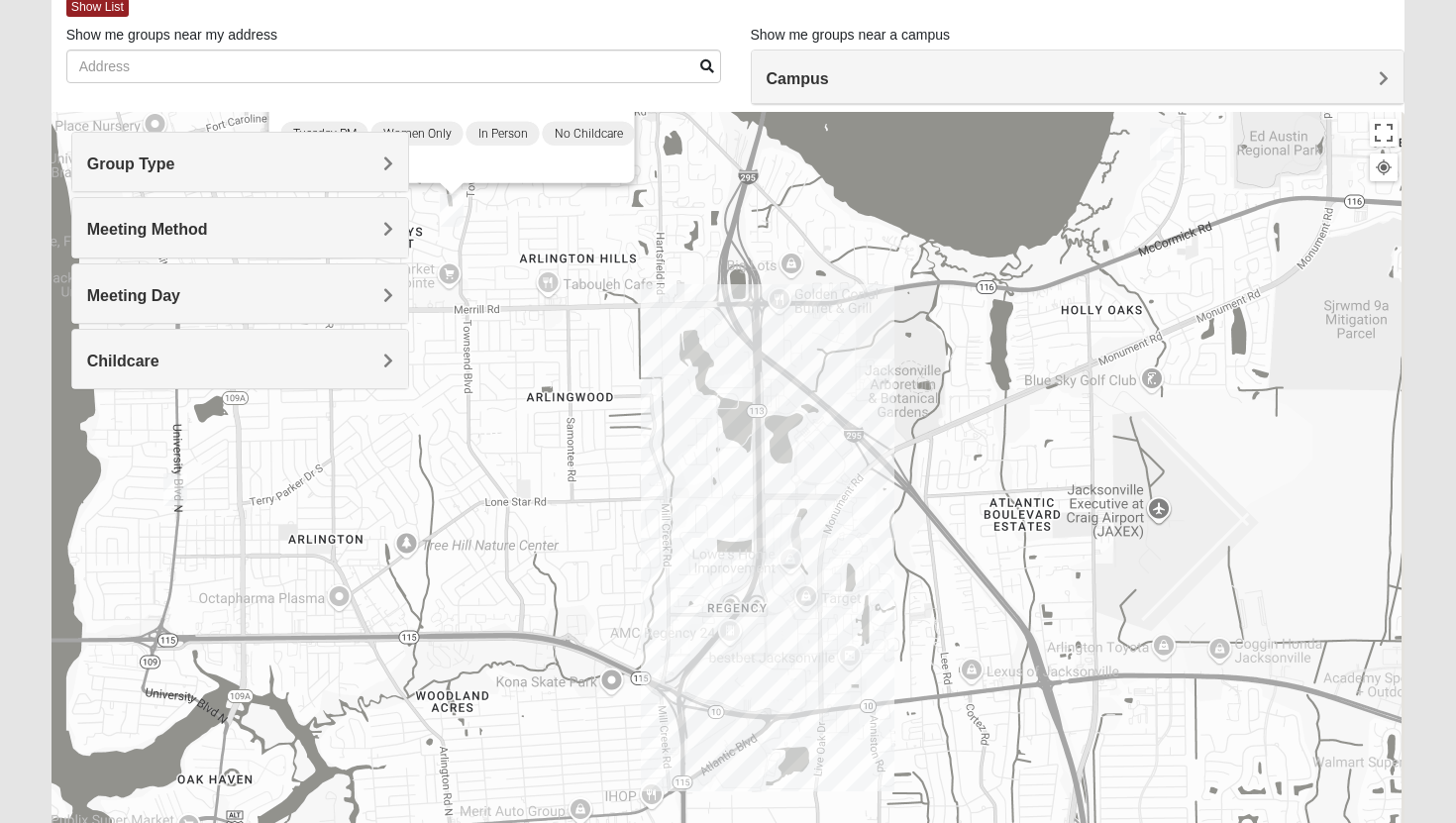 drag, startPoint x: 1024, startPoint y: 518, endPoint x: 694, endPoint y: 374, distance: 360.05 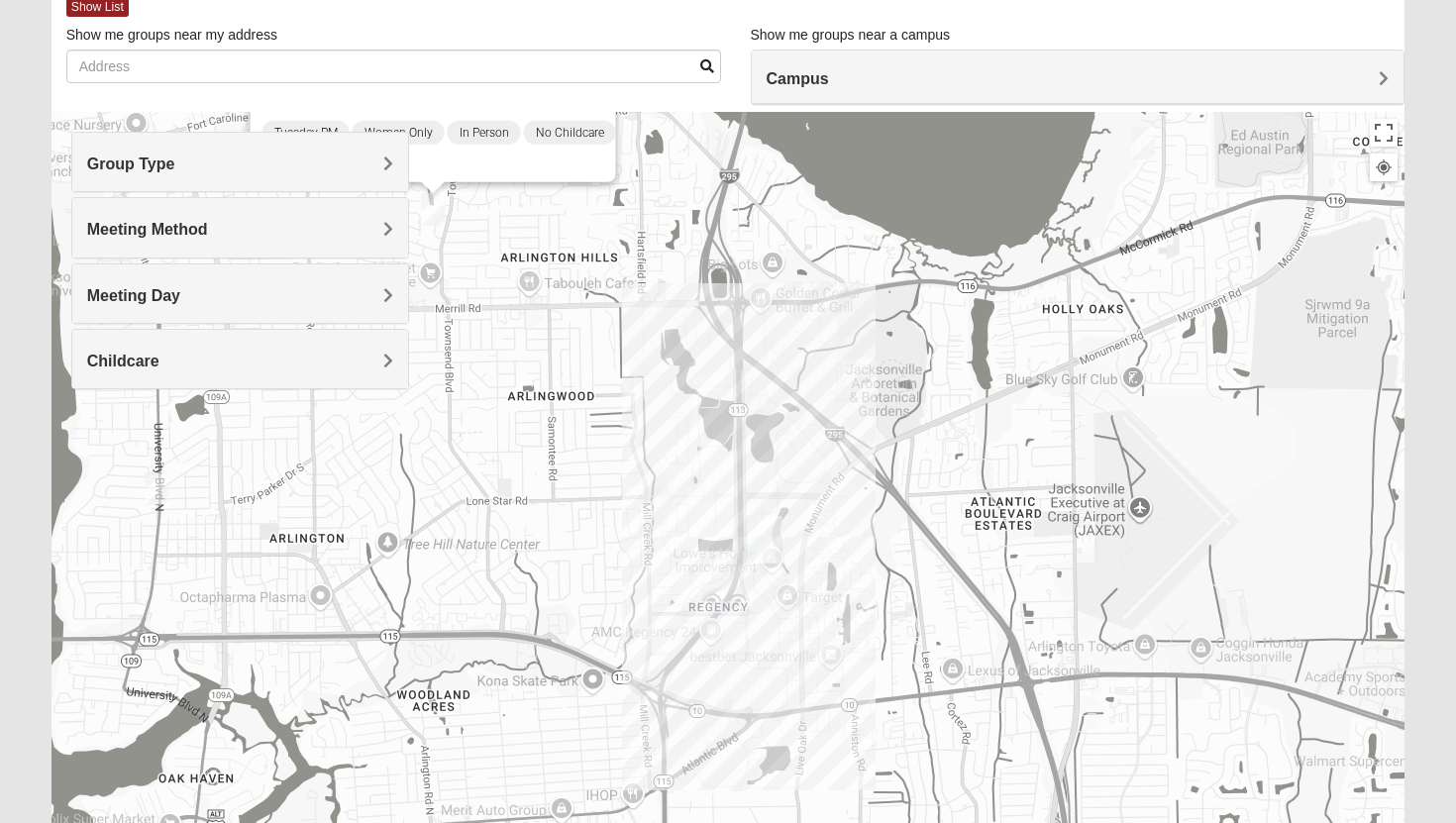 click at bounding box center (1143, 143) 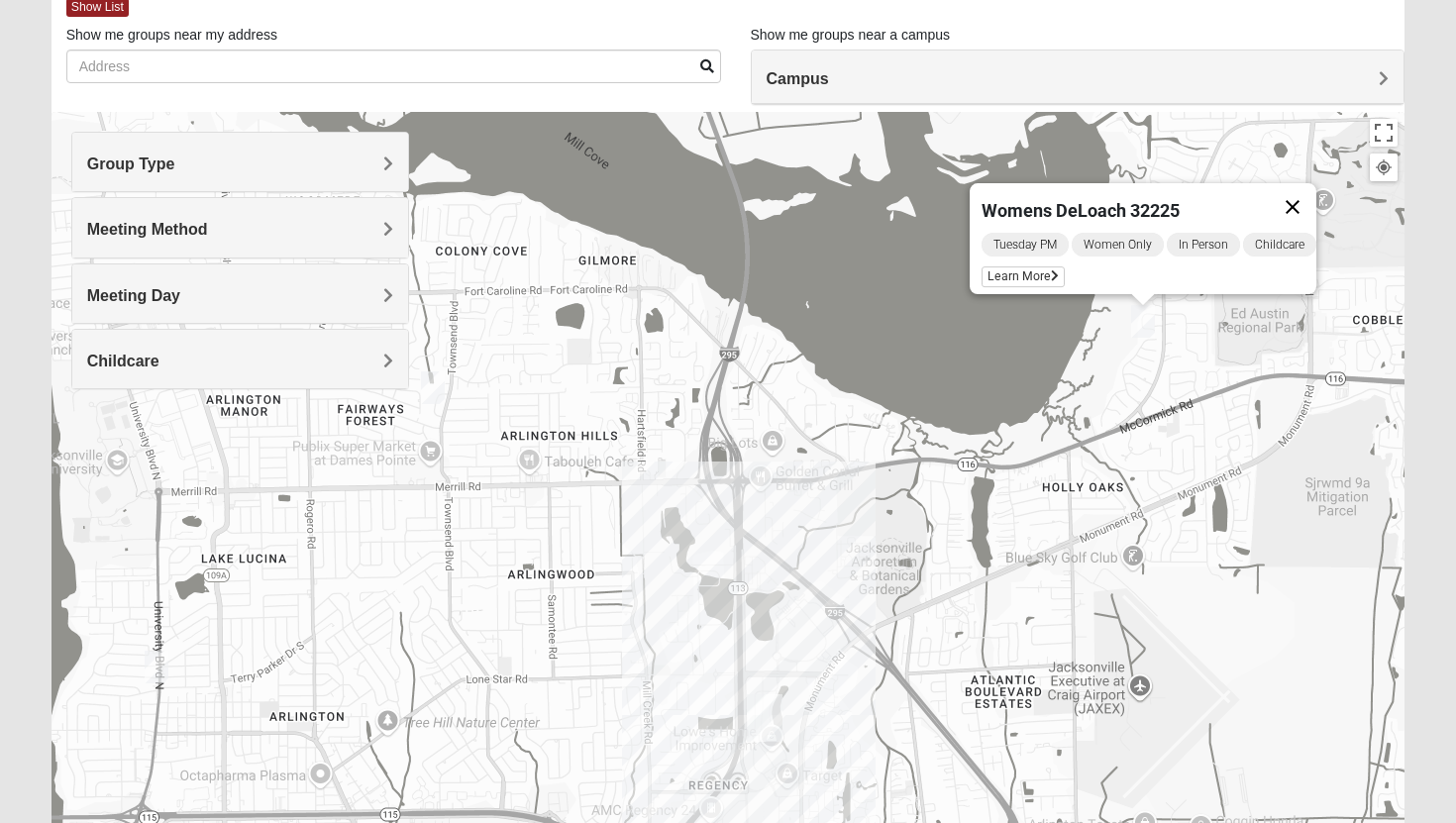 click at bounding box center (1293, 207) 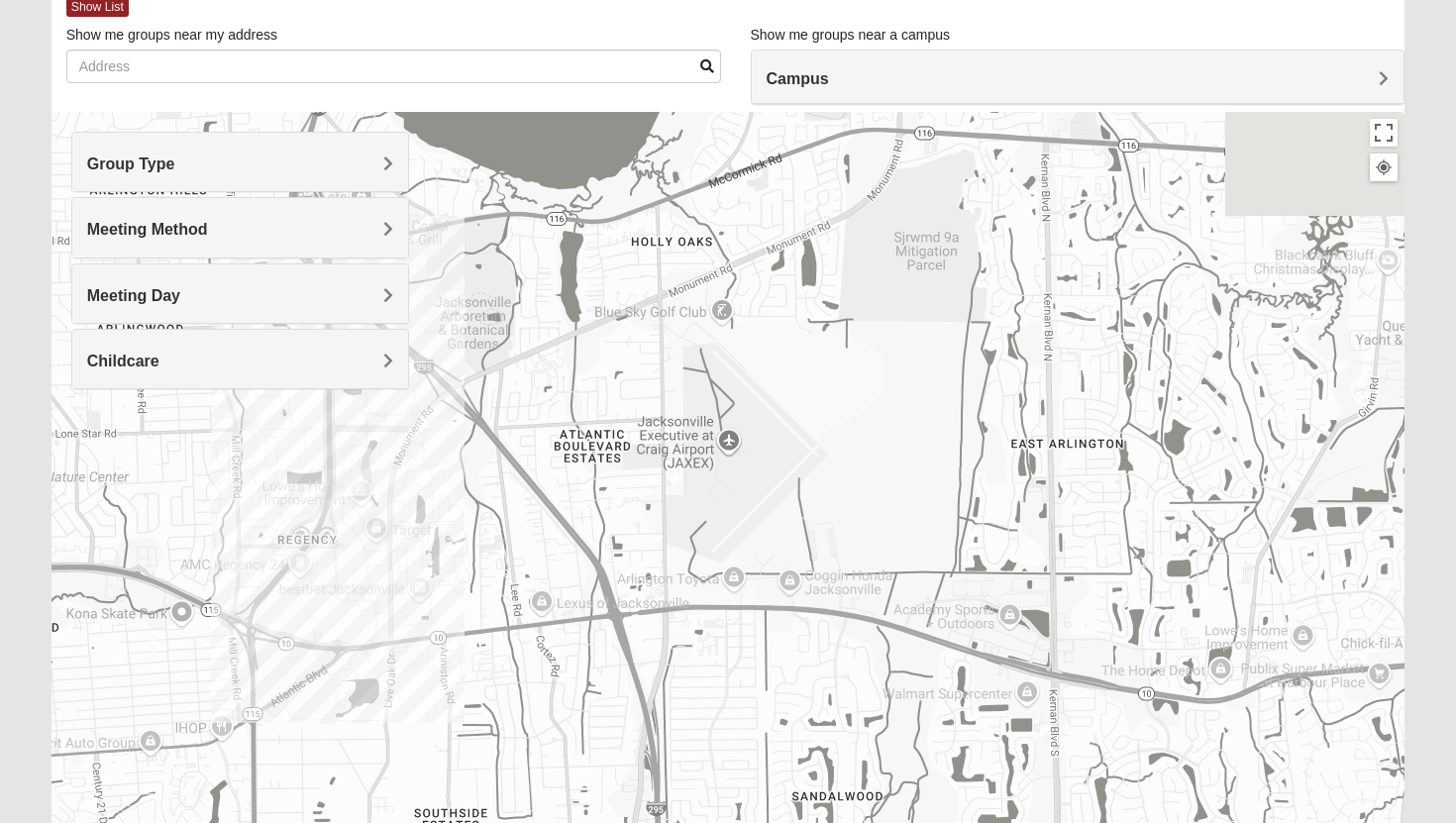 drag, startPoint x: 1124, startPoint y: 432, endPoint x: 711, endPoint y: 184, distance: 481.73956 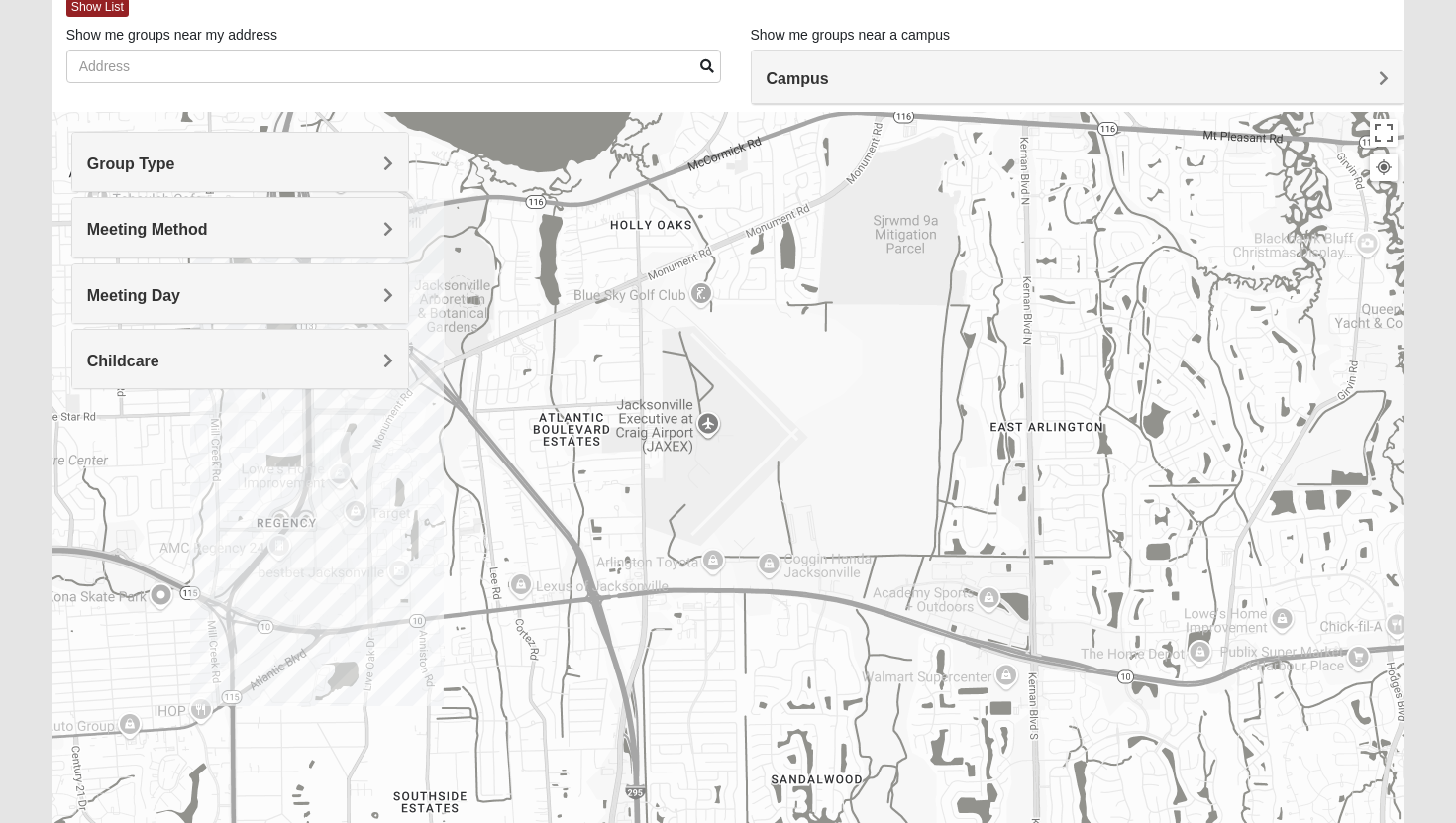 click at bounding box center (728, 508) 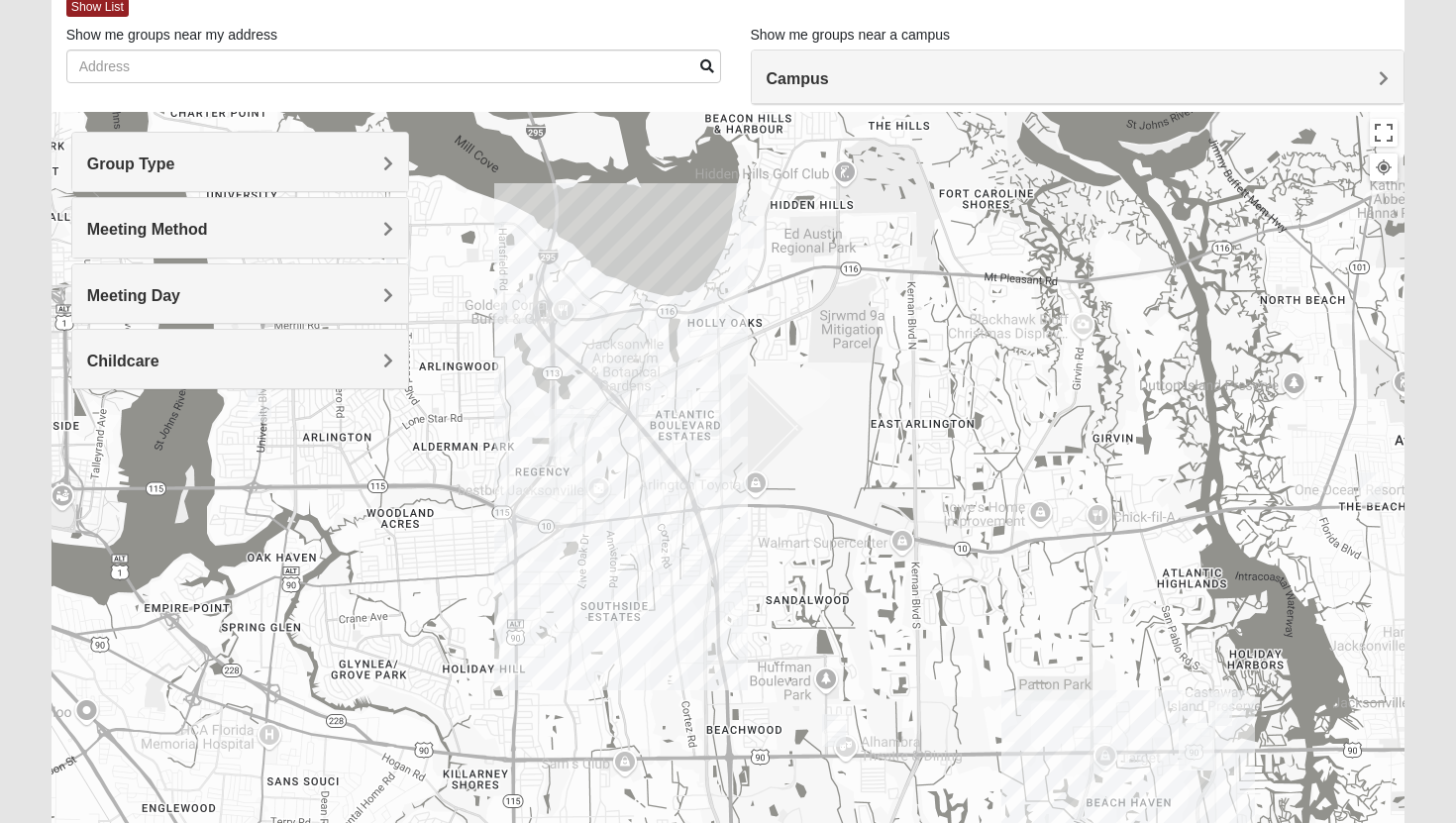 click at bounding box center [834, 730] 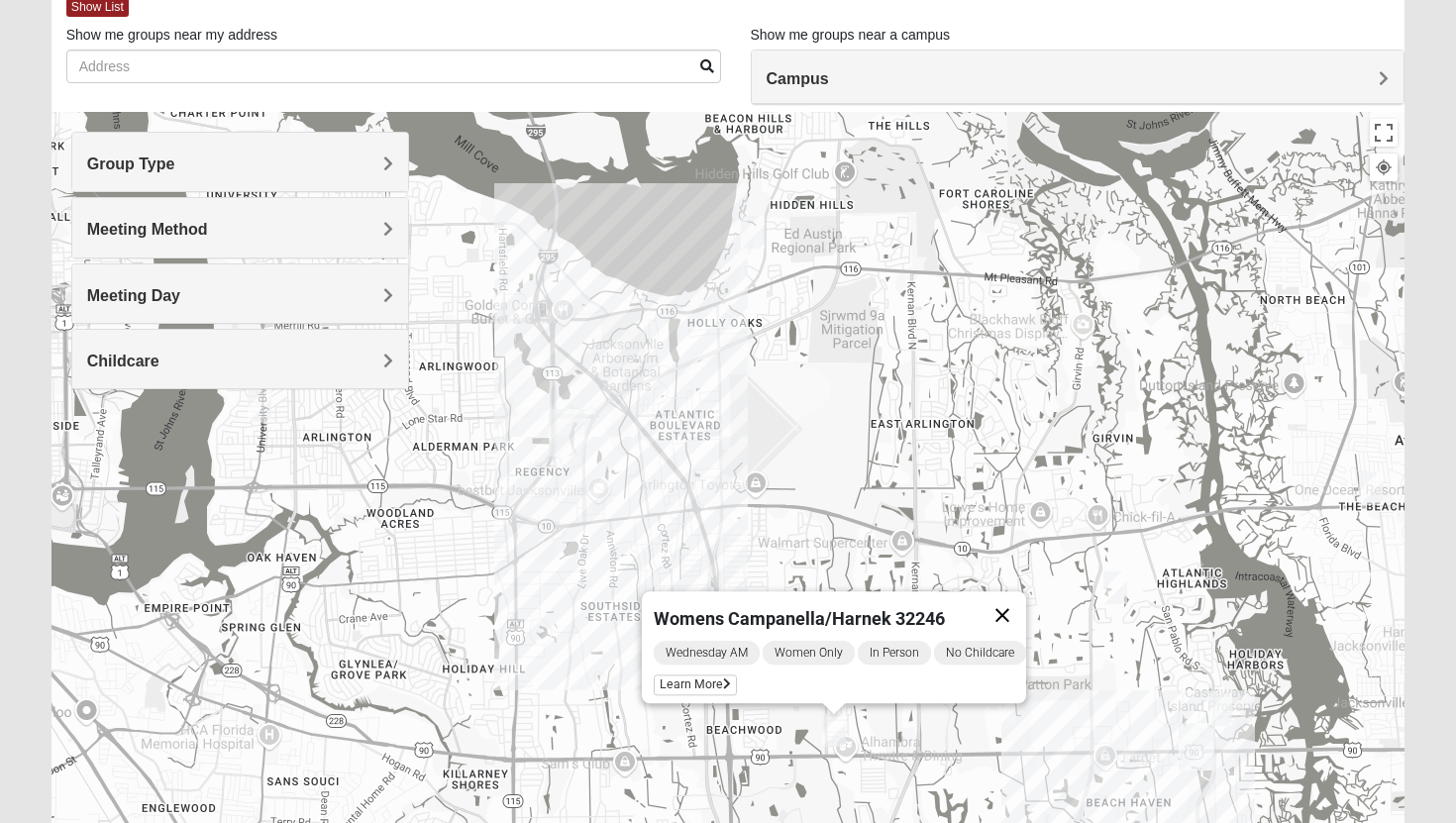 click at bounding box center (1002, 615) 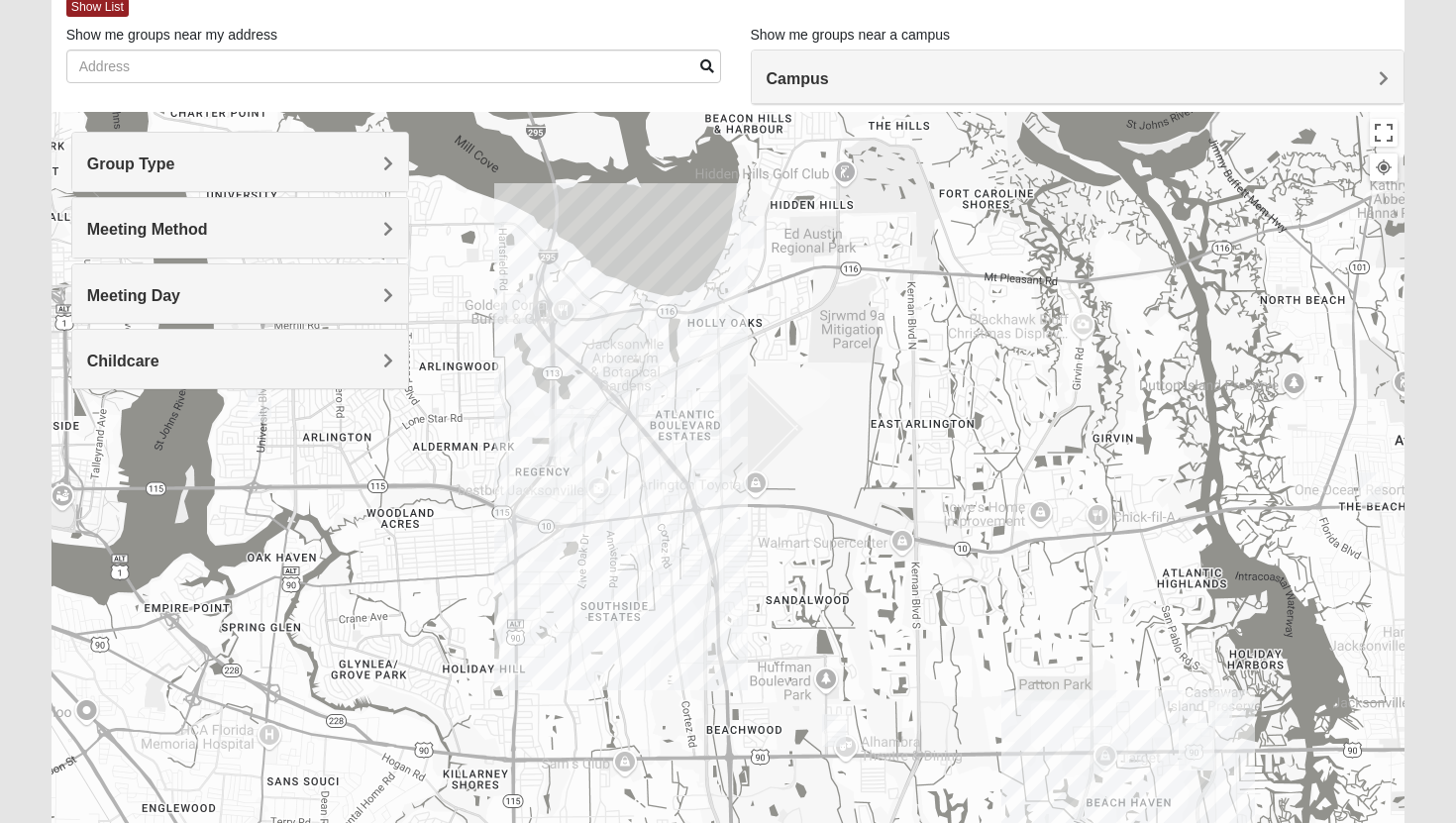 click at bounding box center (1115, 587) 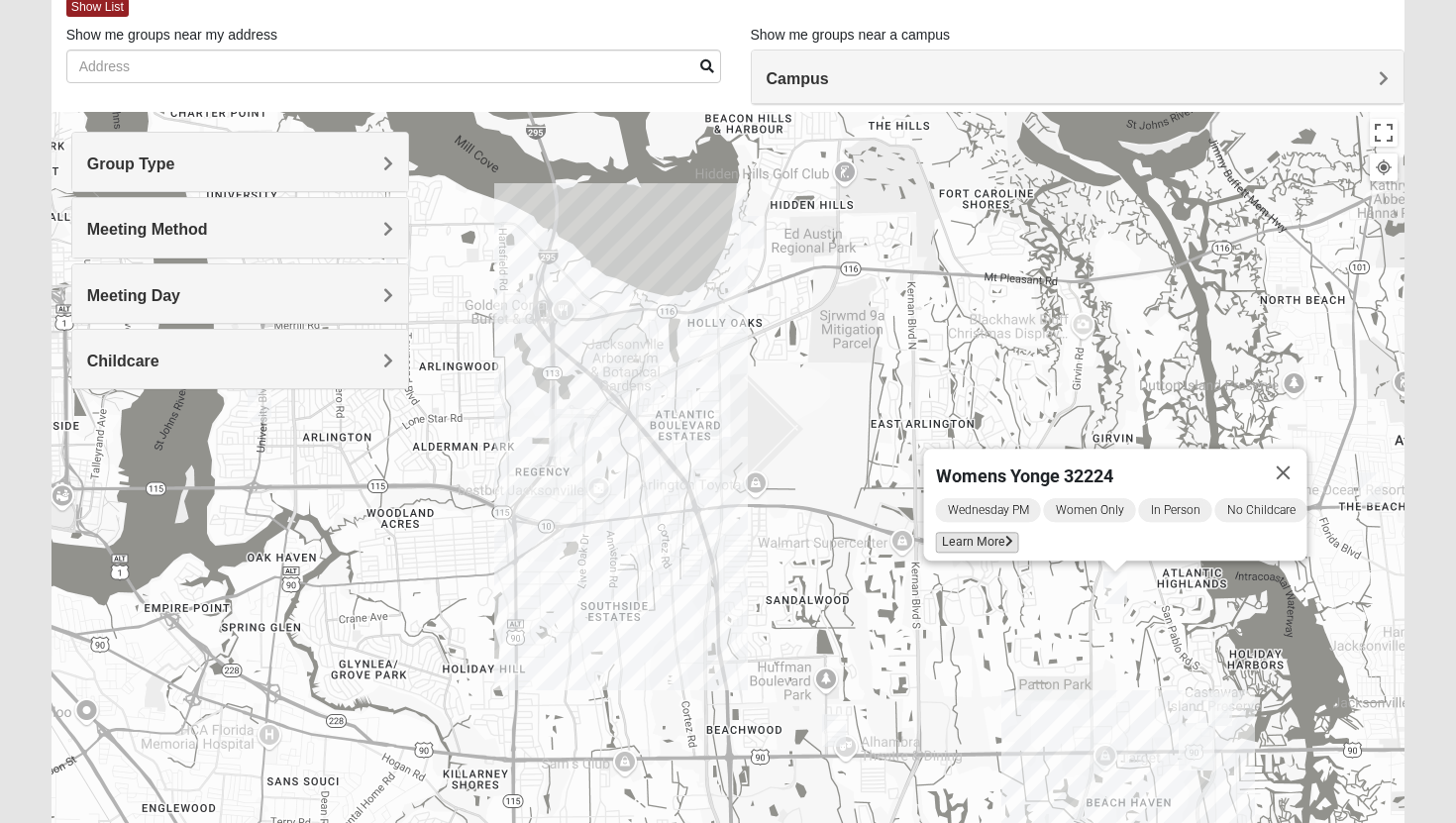 click on "Learn More" at bounding box center (978, 543) 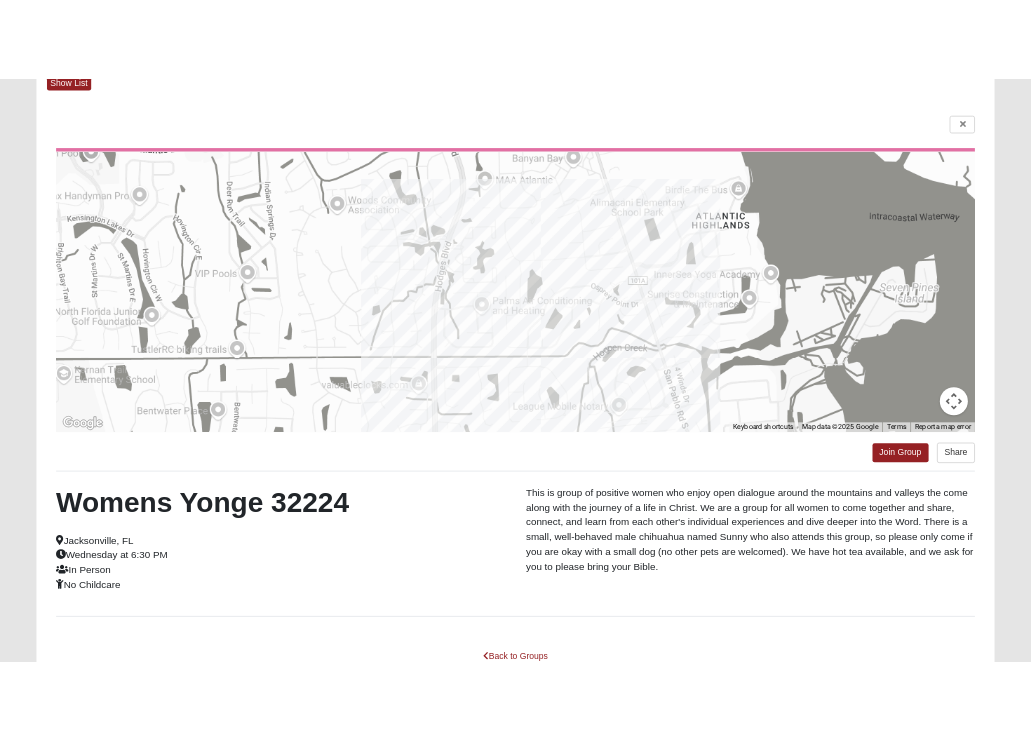 scroll, scrollTop: 251, scrollLeft: 0, axis: vertical 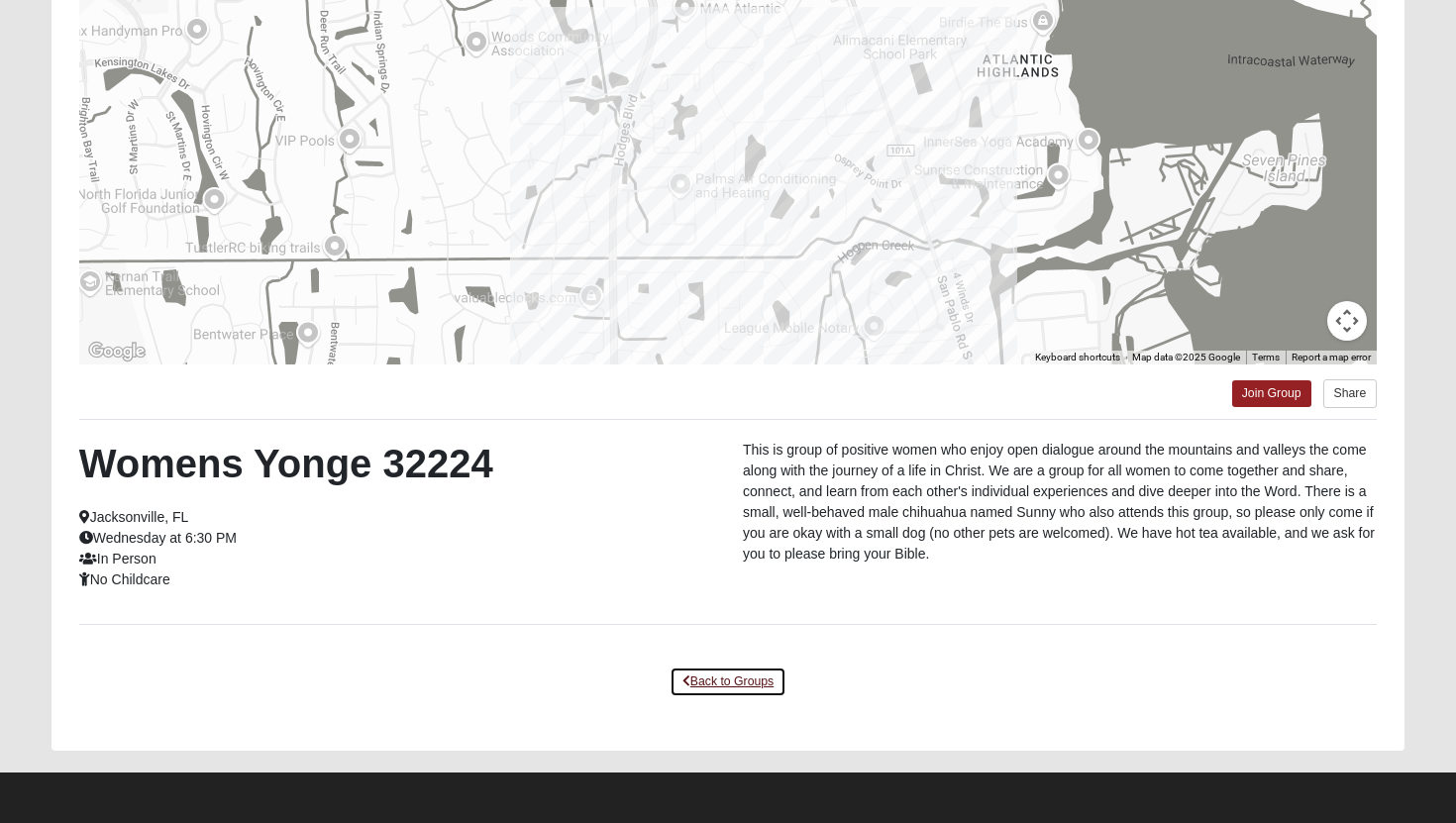 click on "Back to Groups" at bounding box center (728, 681) 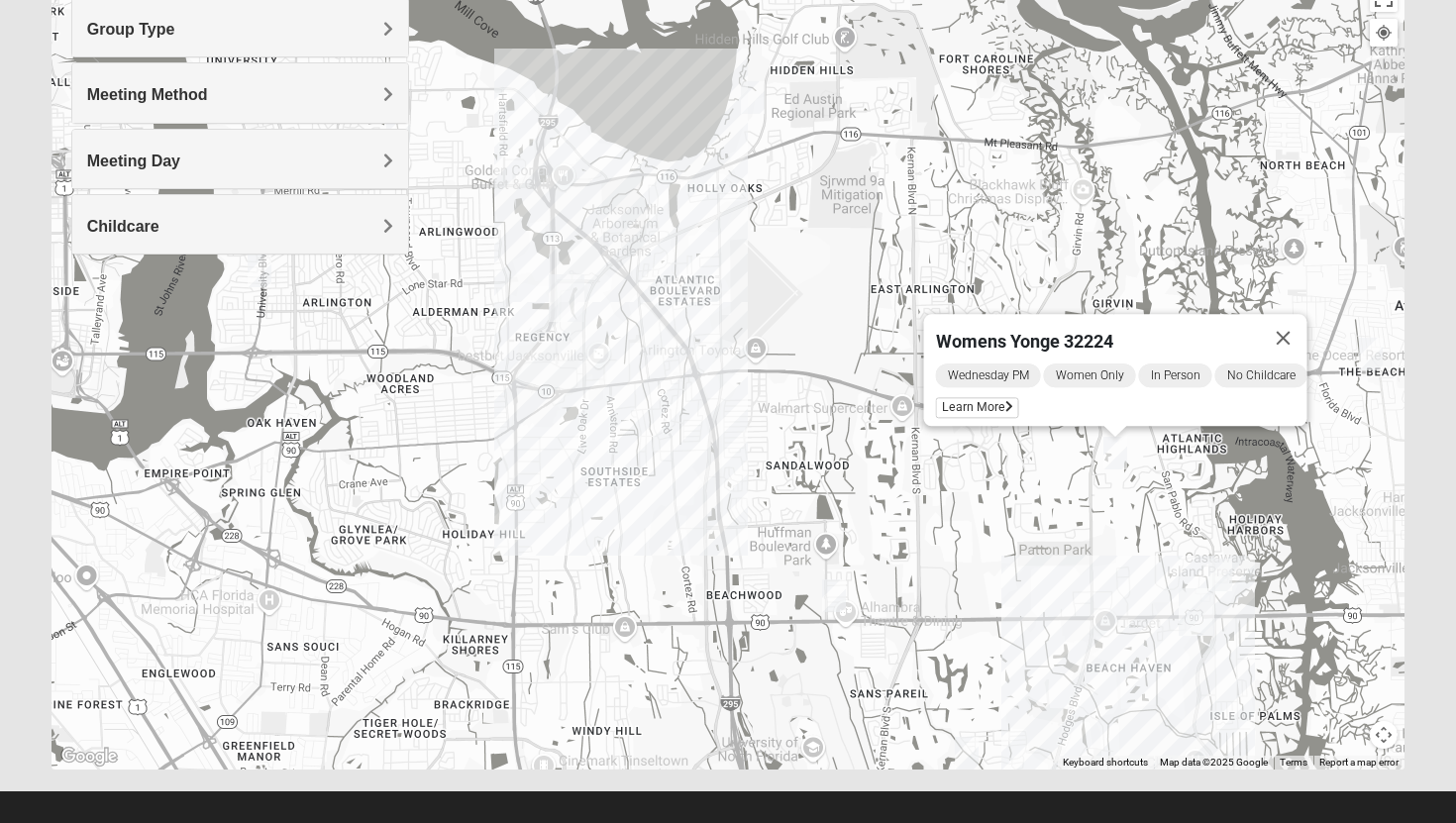 click at bounding box center (1220, 574) 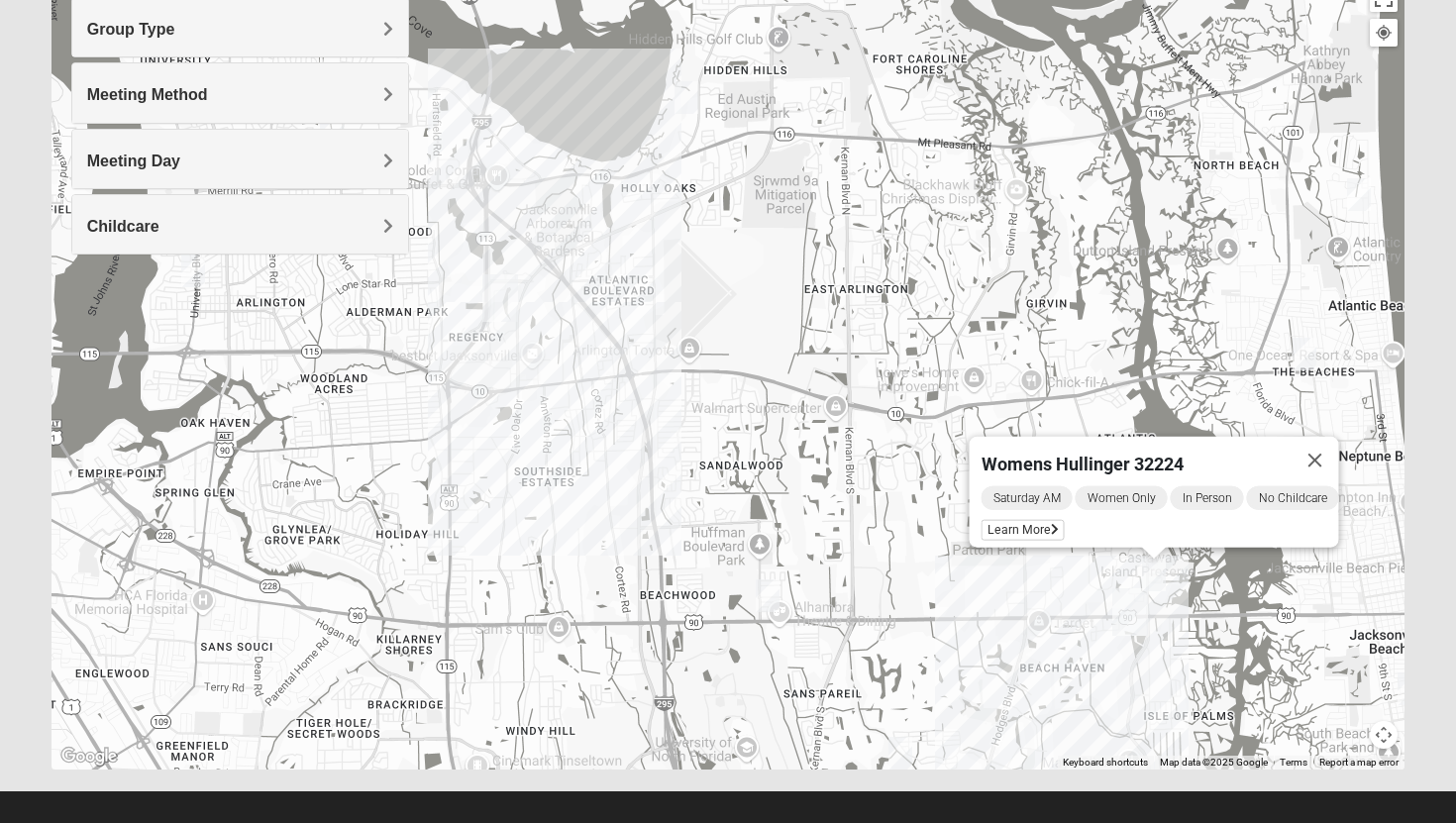 click at bounding box center [1304, 354] 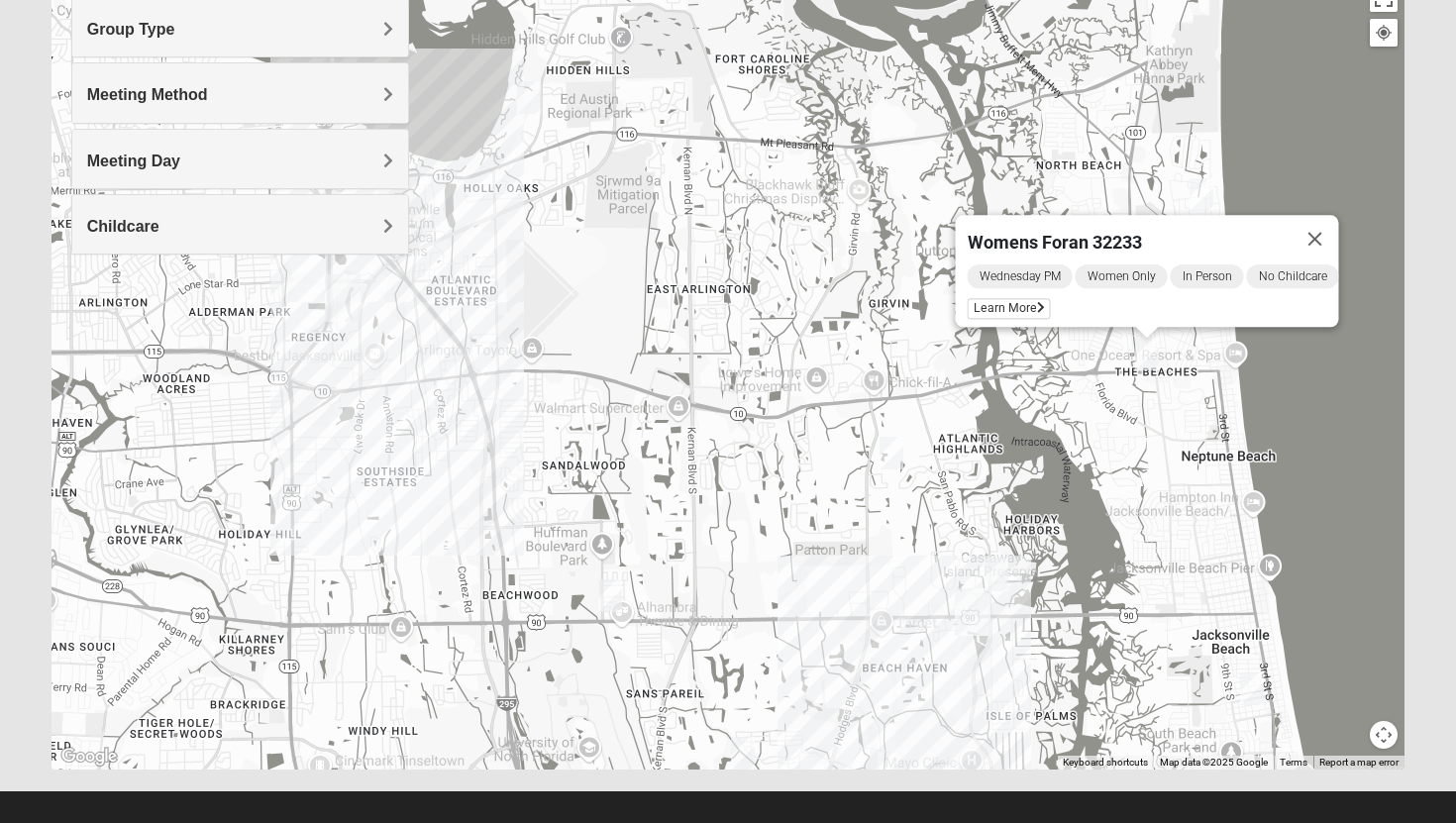 click at bounding box center (1201, 194) 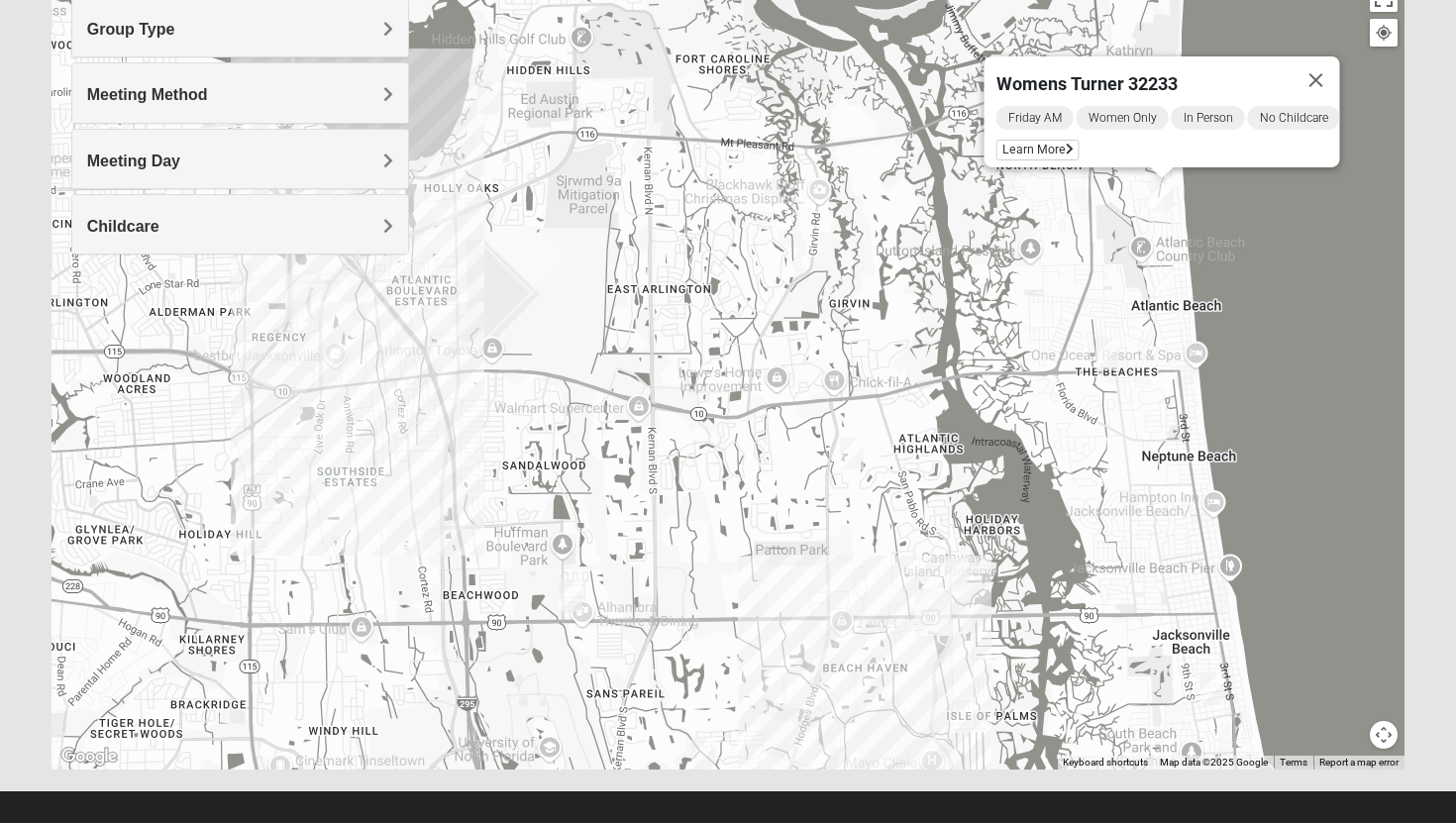 click at bounding box center (1212, 688) 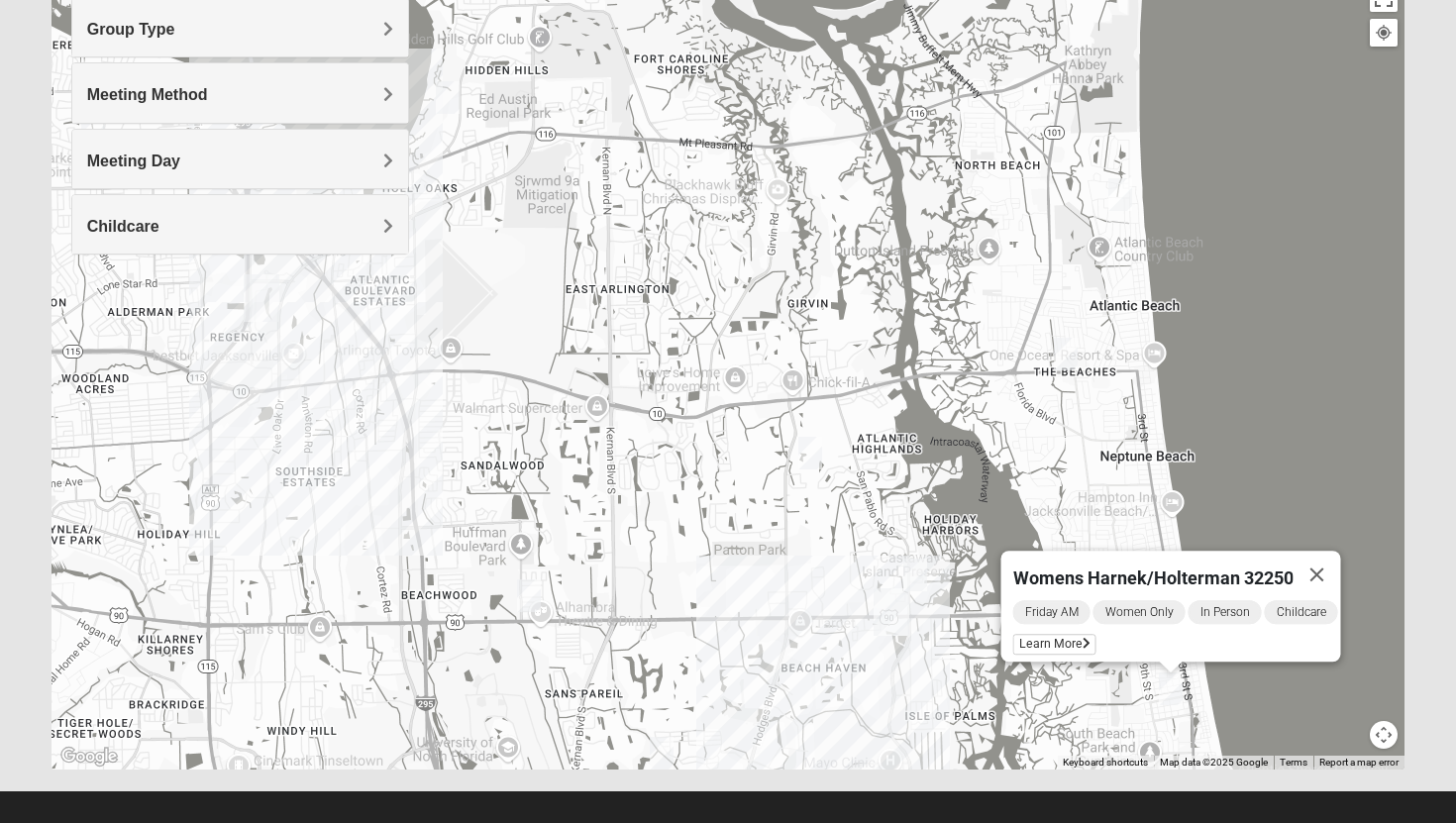 click at bounding box center (662, 753) 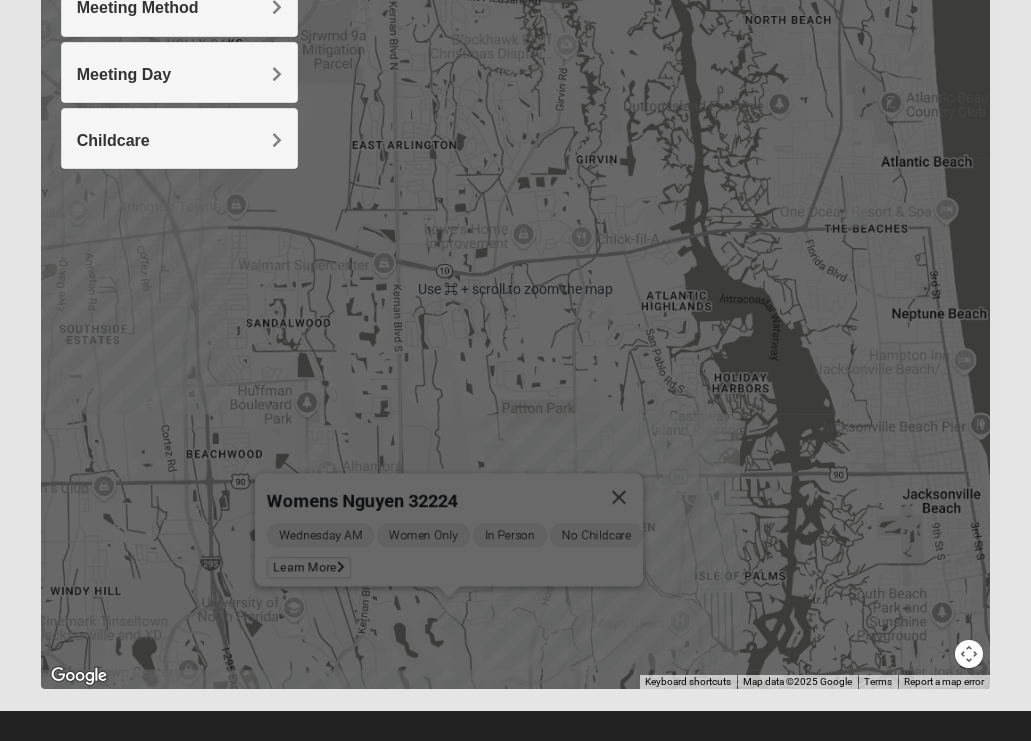 scroll, scrollTop: 342, scrollLeft: 0, axis: vertical 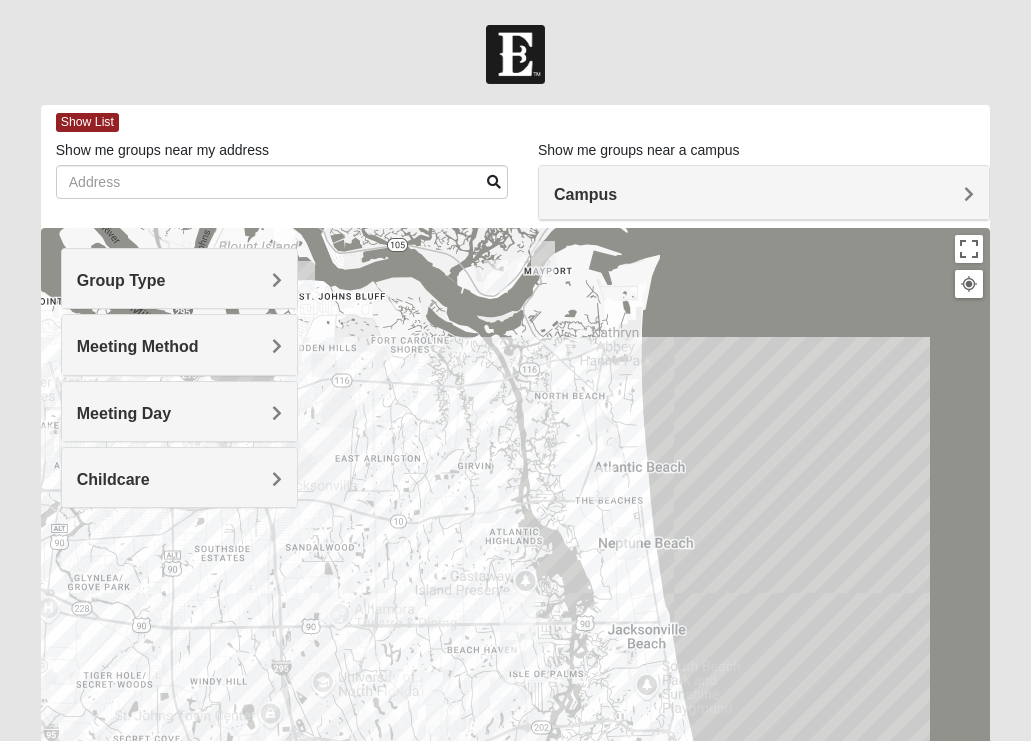 click at bounding box center (303, 277) 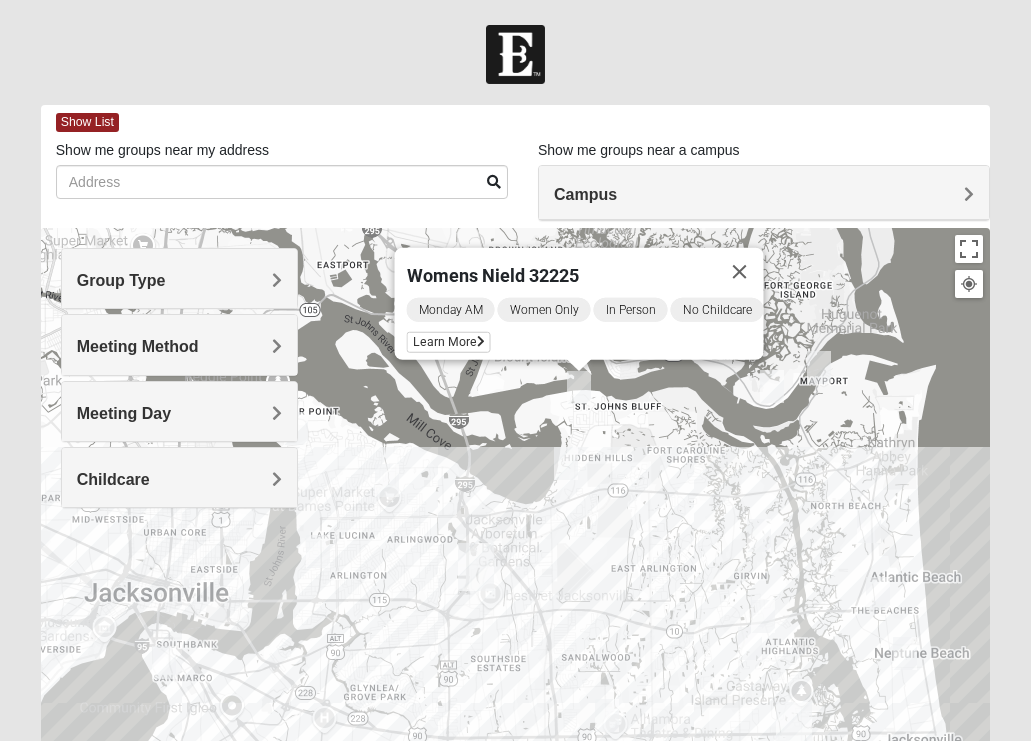 drag, startPoint x: 367, startPoint y: 446, endPoint x: 646, endPoint y: 394, distance: 283.8045 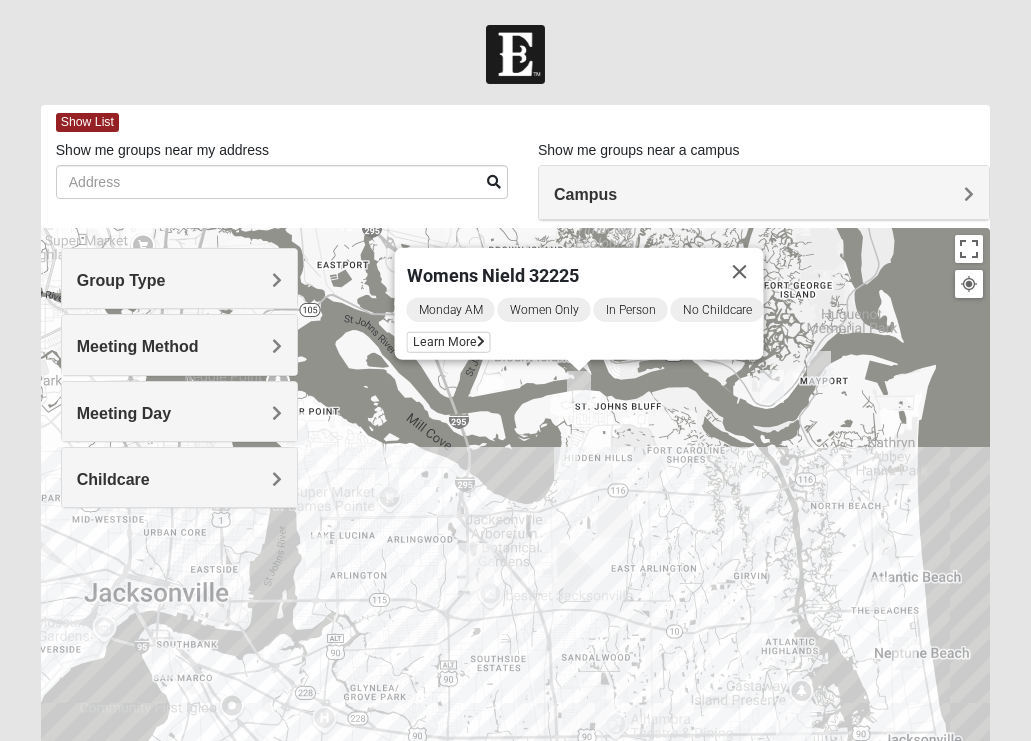 click at bounding box center (387, 480) 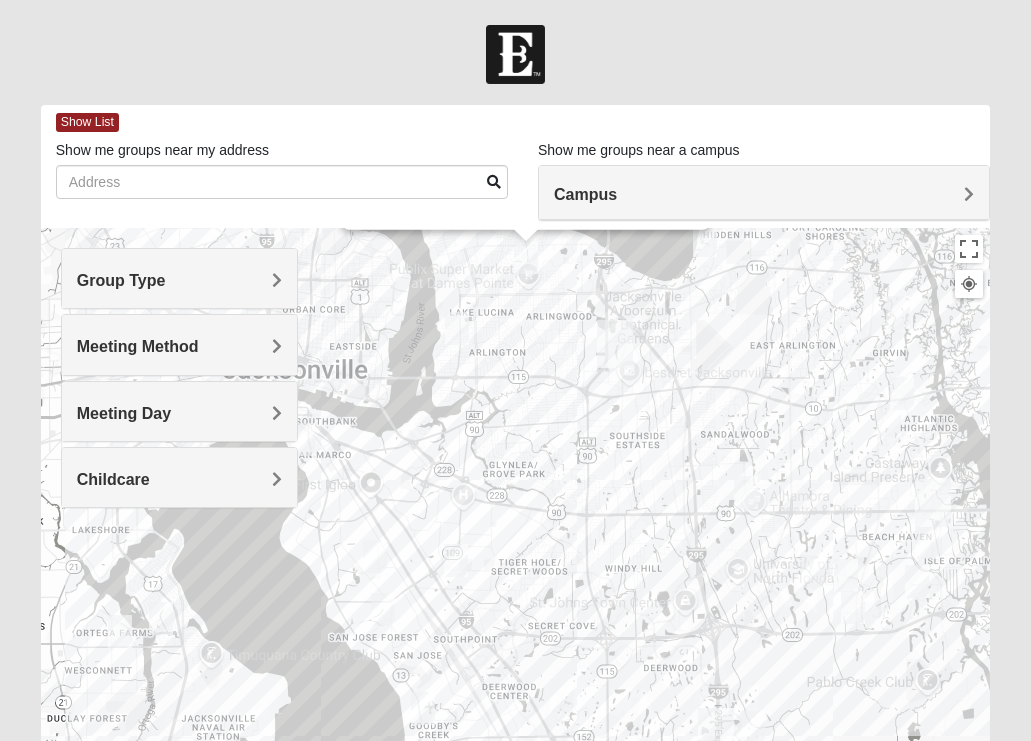 drag, startPoint x: 333, startPoint y: 512, endPoint x: 463, endPoint y: 284, distance: 262.4576 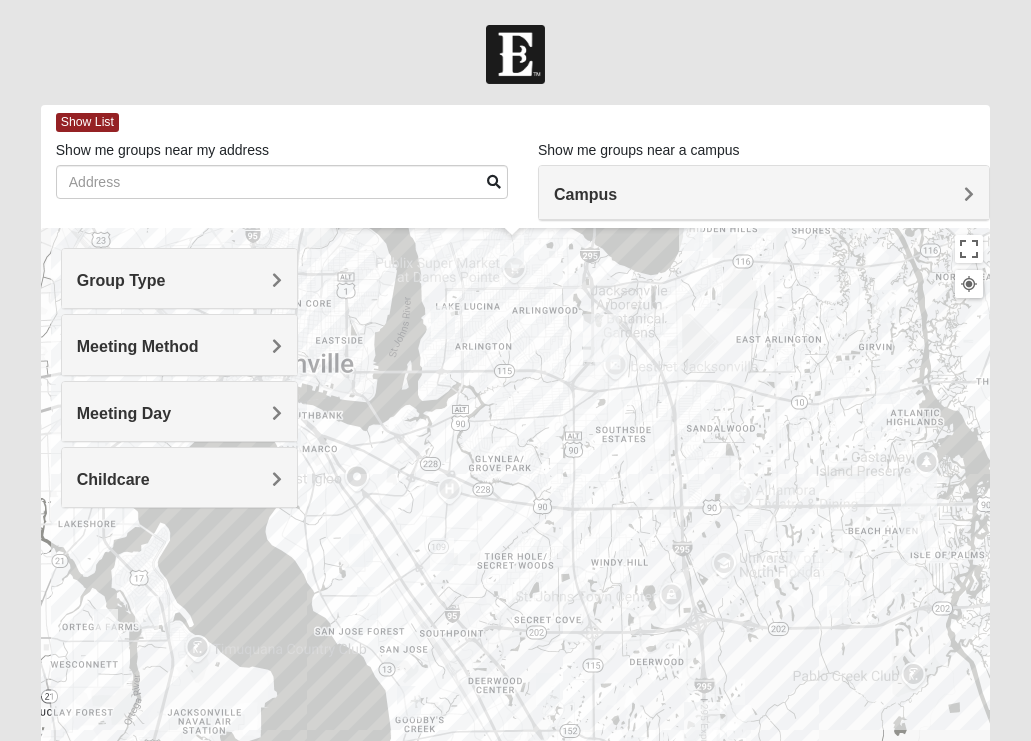 click at bounding box center [442, 554] 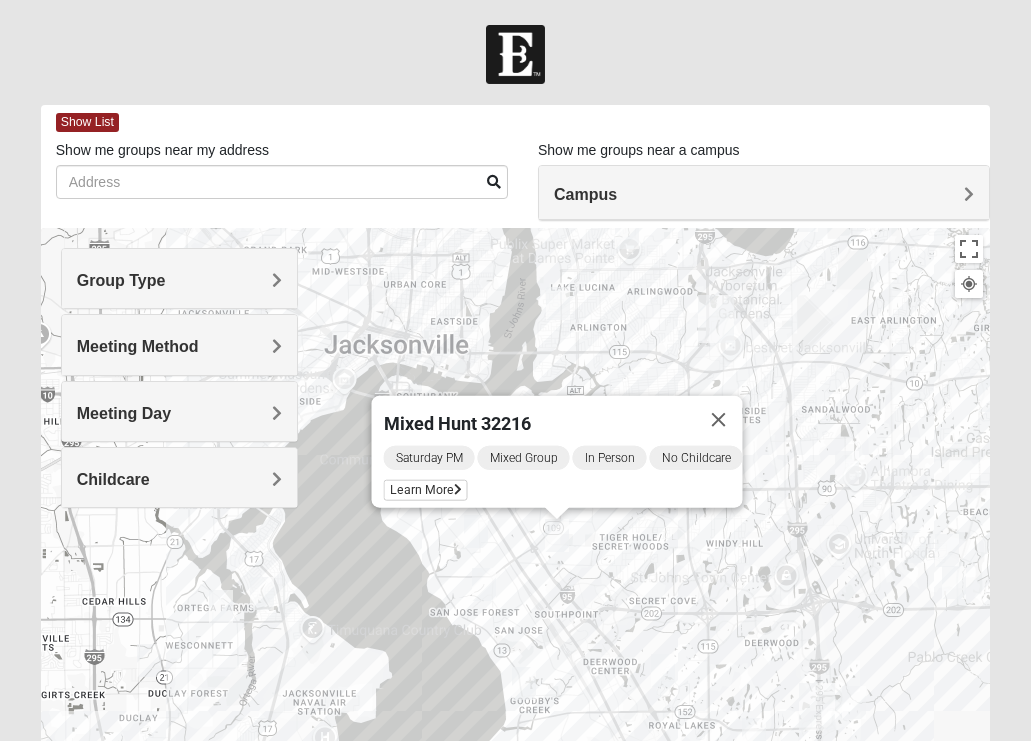 drag, startPoint x: 416, startPoint y: 569, endPoint x: 533, endPoint y: 550, distance: 118.5327 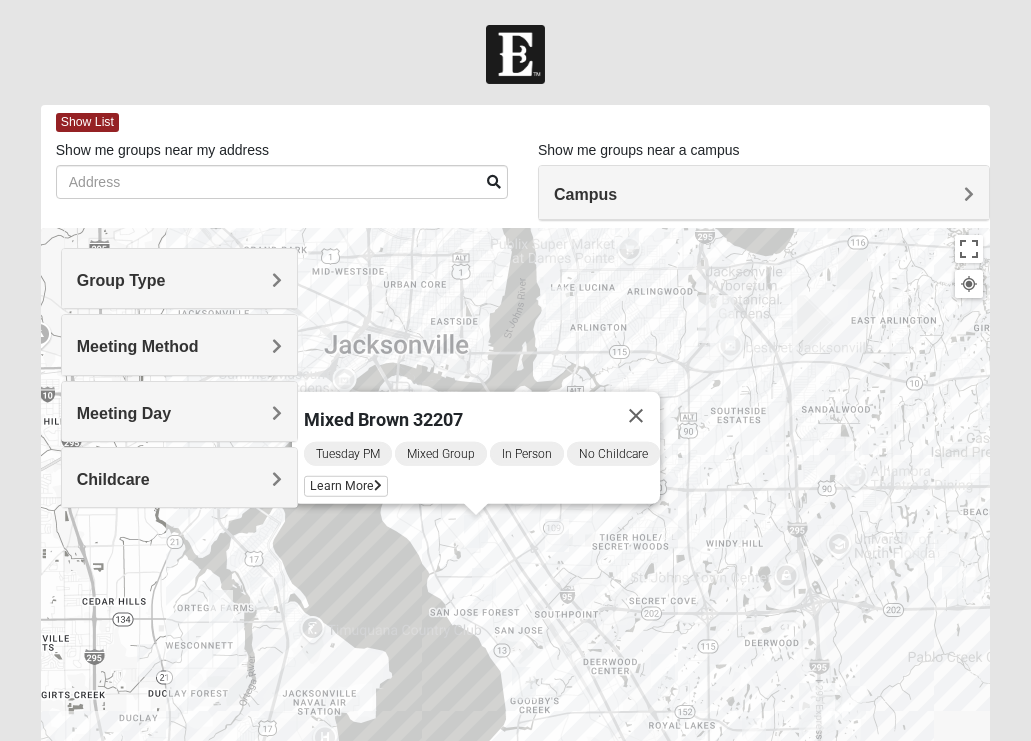 click at bounding box center (484, 584) 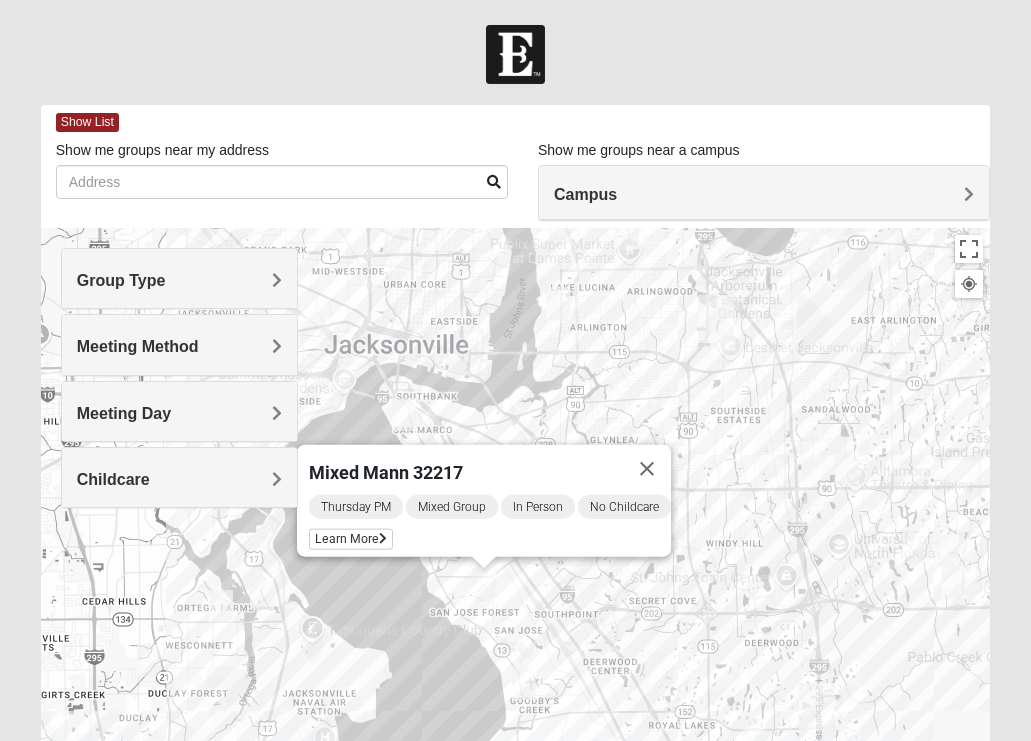 click at bounding box center [663, 670] 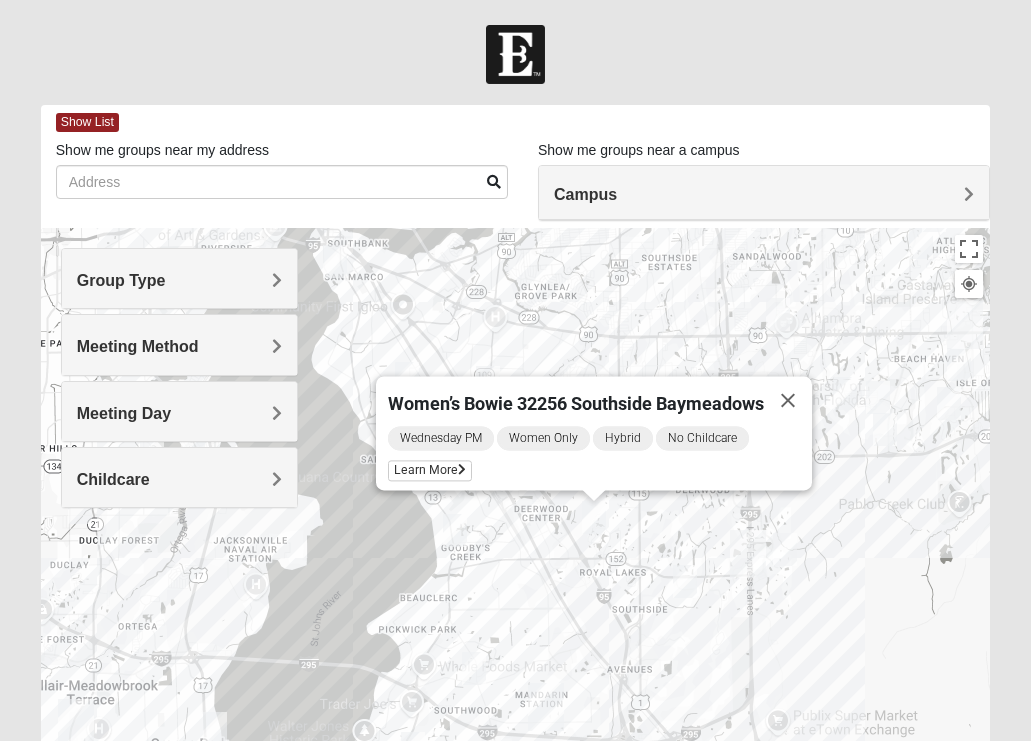 drag, startPoint x: 748, startPoint y: 660, endPoint x: 676, endPoint y: 500, distance: 175.4537 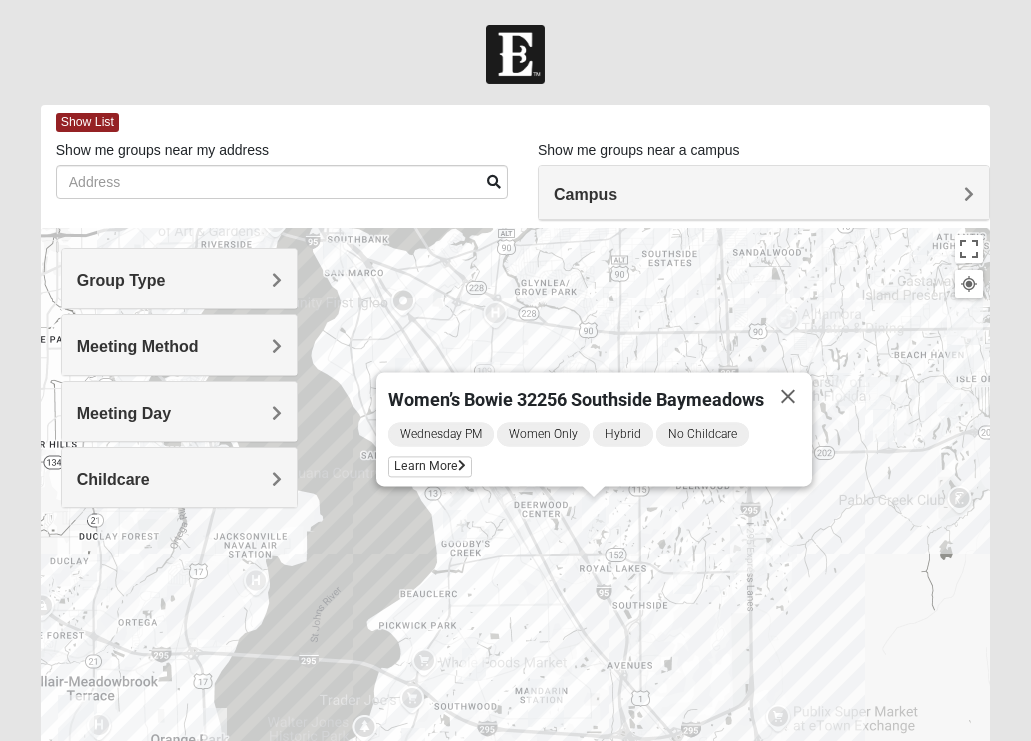 click at bounding box center (685, 577) 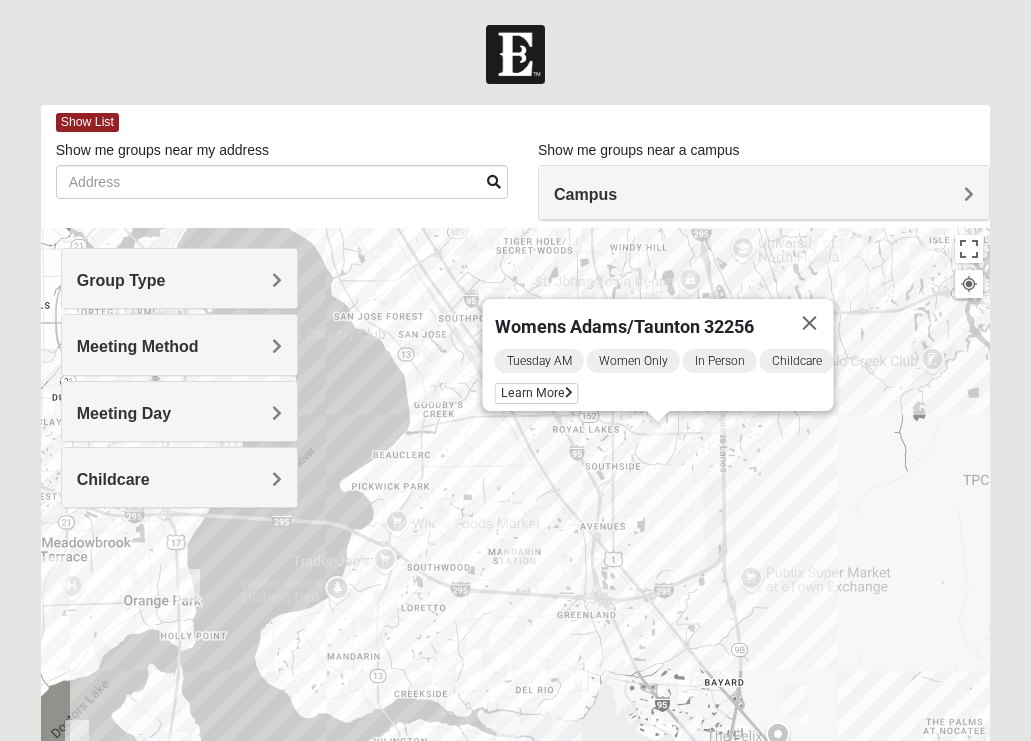 drag, startPoint x: 667, startPoint y: 626, endPoint x: 638, endPoint y: 471, distance: 157.68958 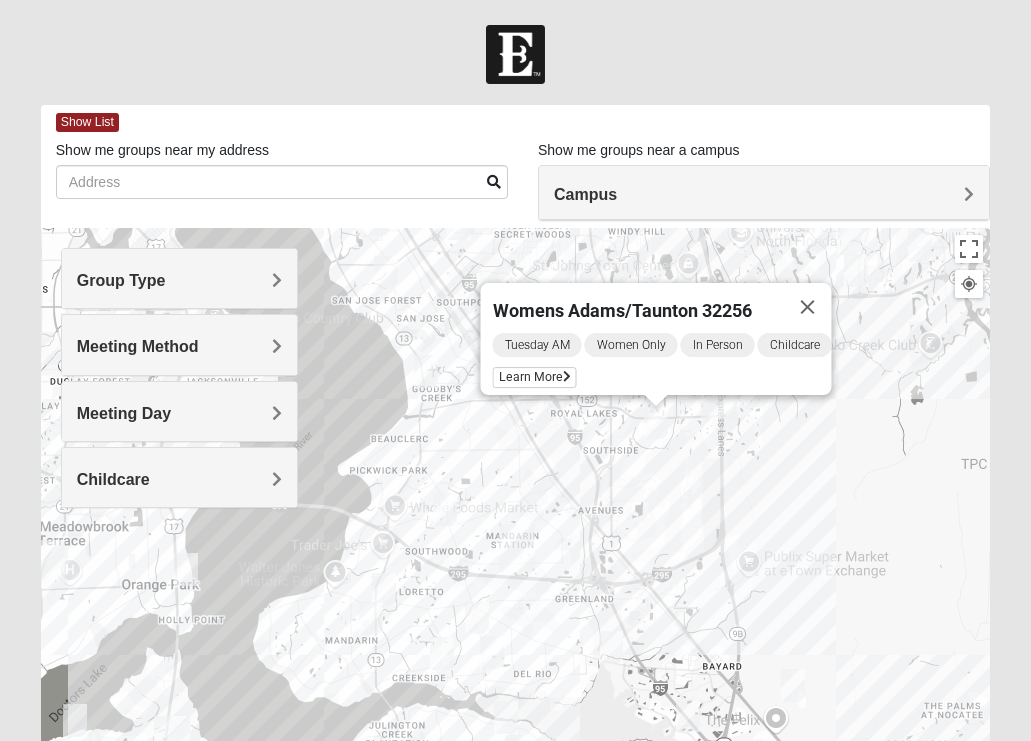 click at bounding box center (477, 617) 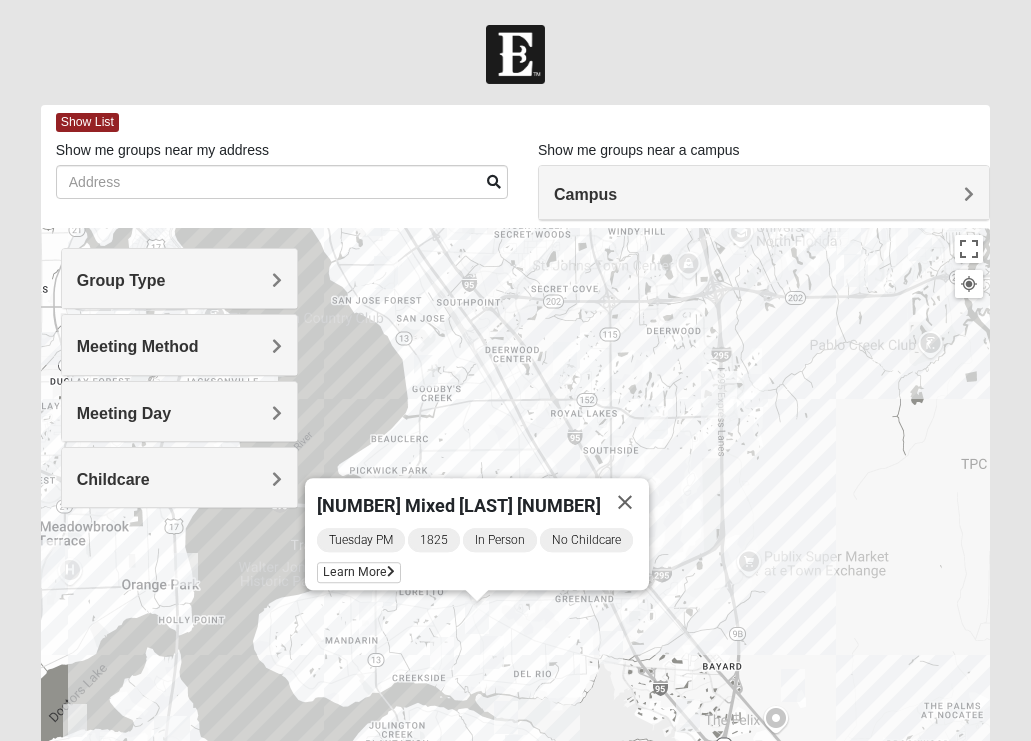 click on "1825 Mixed Fletcher 32258          Tuesday PM      1825      In Person      No Childcare Learn More" at bounding box center (515, 628) 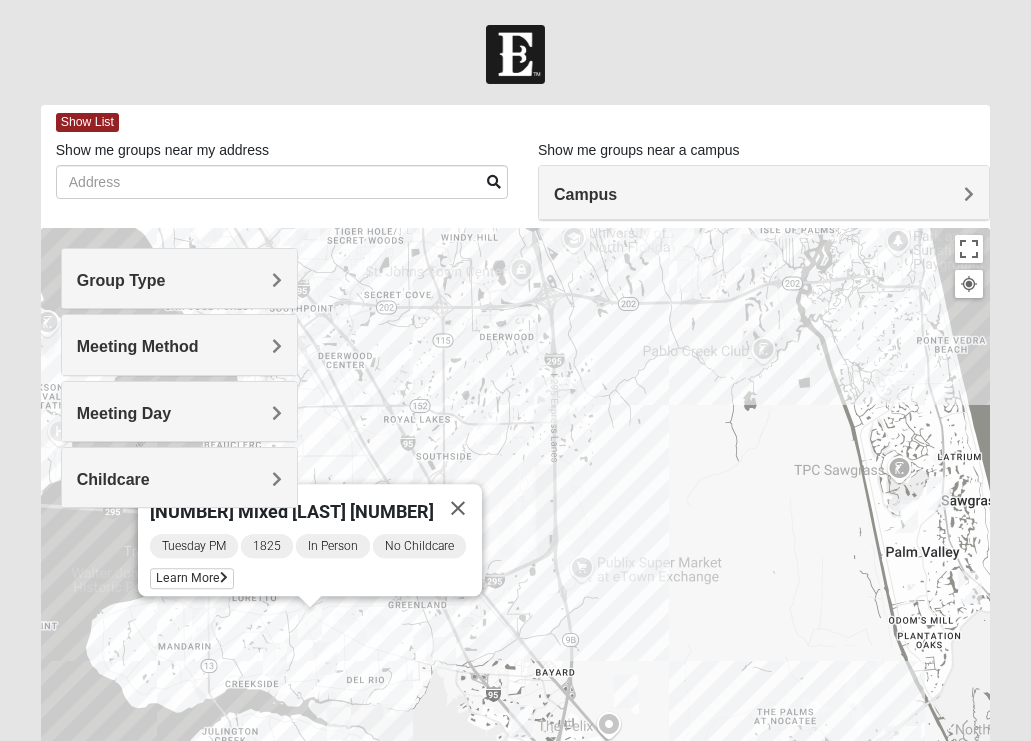 drag, startPoint x: 804, startPoint y: 514, endPoint x: 631, endPoint y: 523, distance: 173.23395 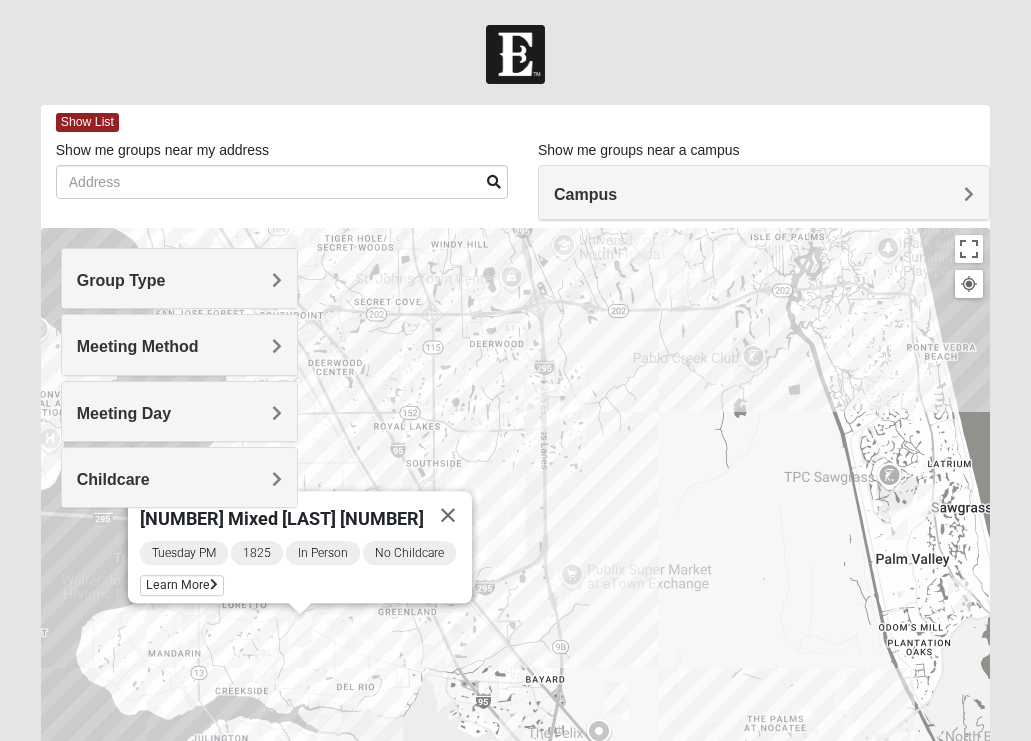 click at bounding box center (579, 403) 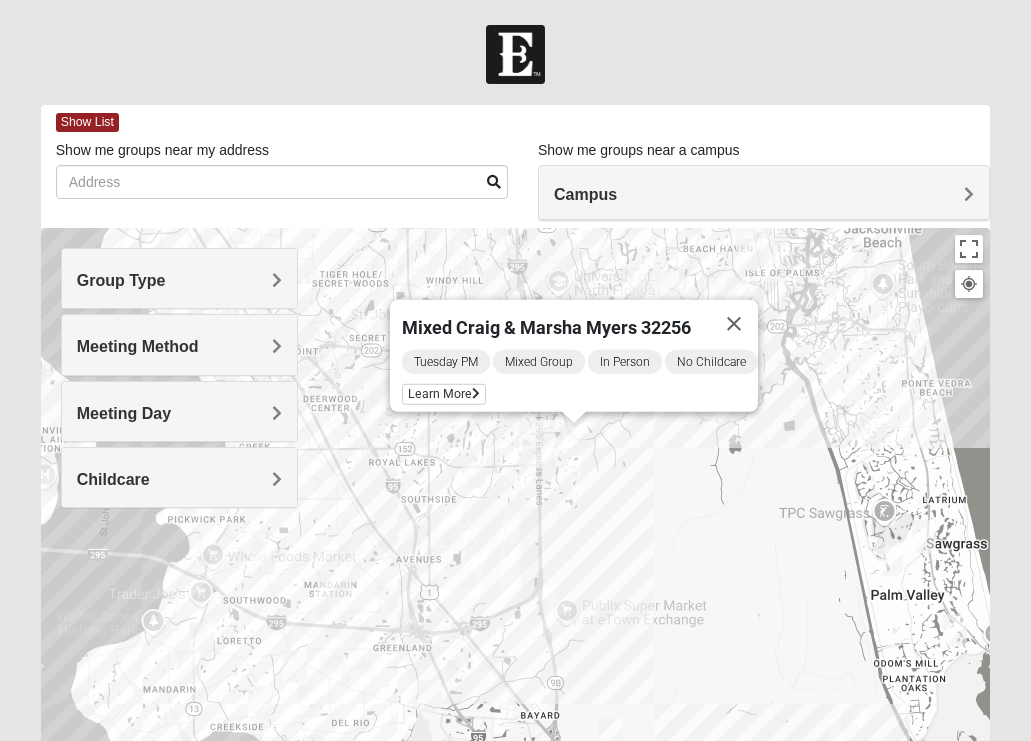 drag, startPoint x: 655, startPoint y: 469, endPoint x: 537, endPoint y: 469, distance: 118 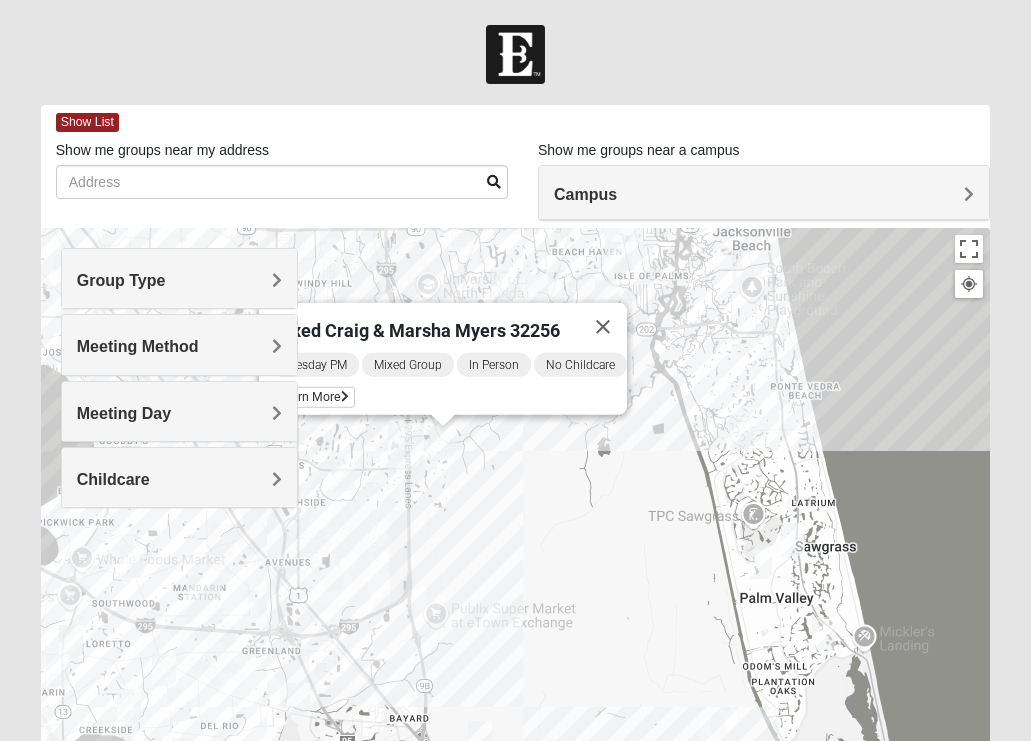 click at bounding box center (824, 633) 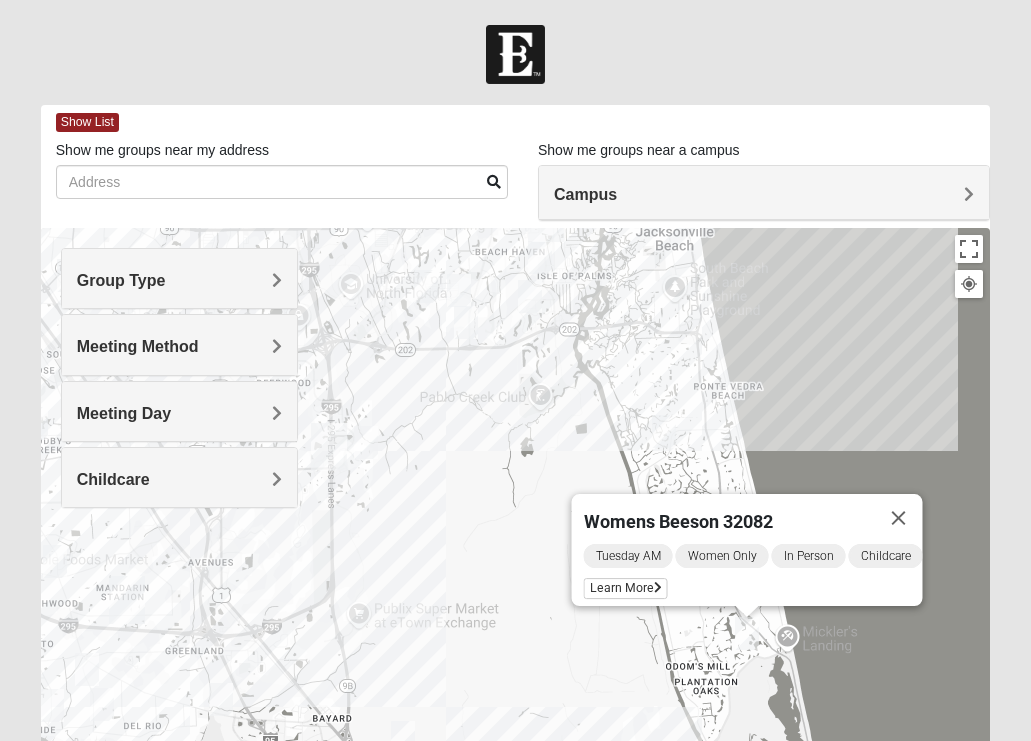 click at bounding box center (664, 431) 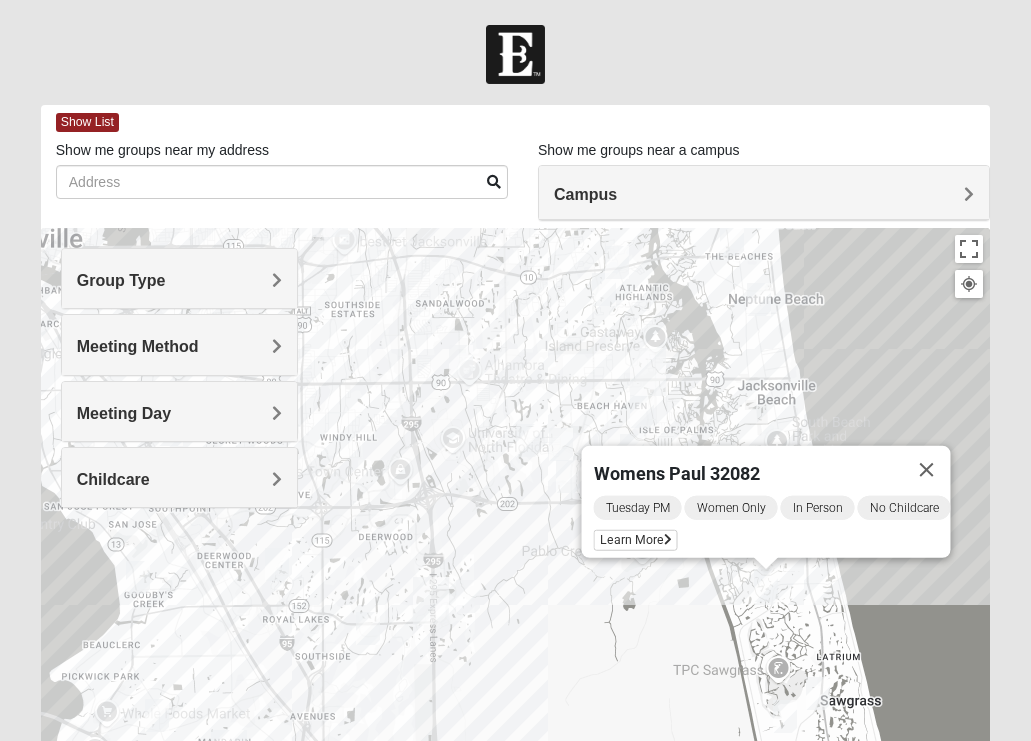 drag, startPoint x: 578, startPoint y: 421, endPoint x: 683, endPoint y: 569, distance: 181.4635 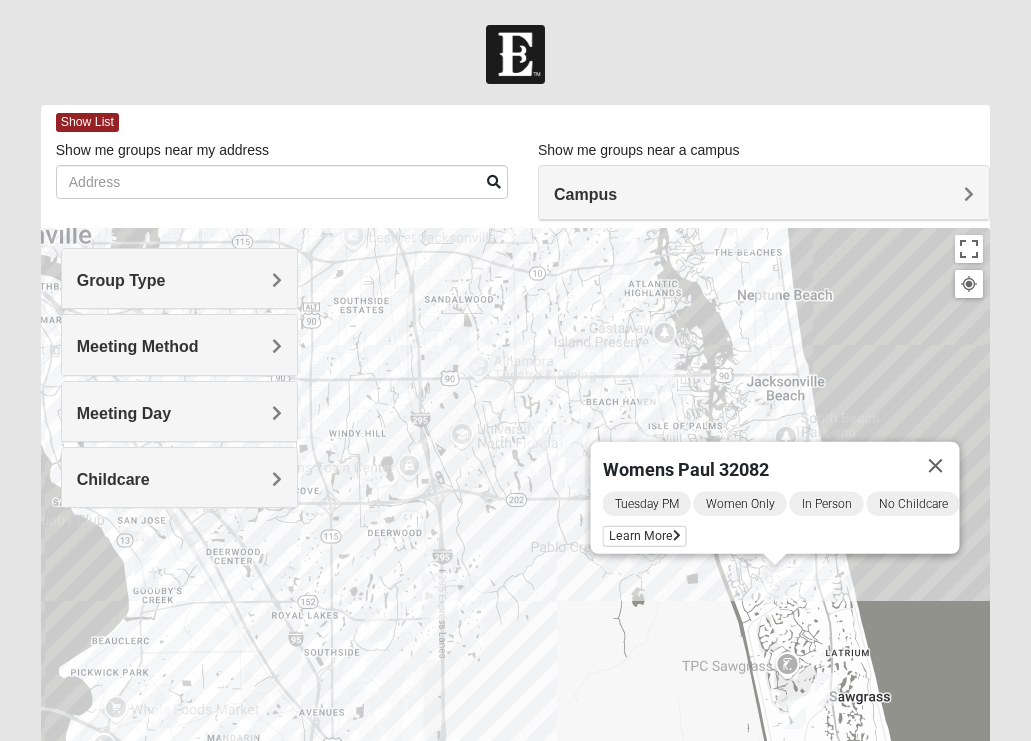click at bounding box center [537, 436] 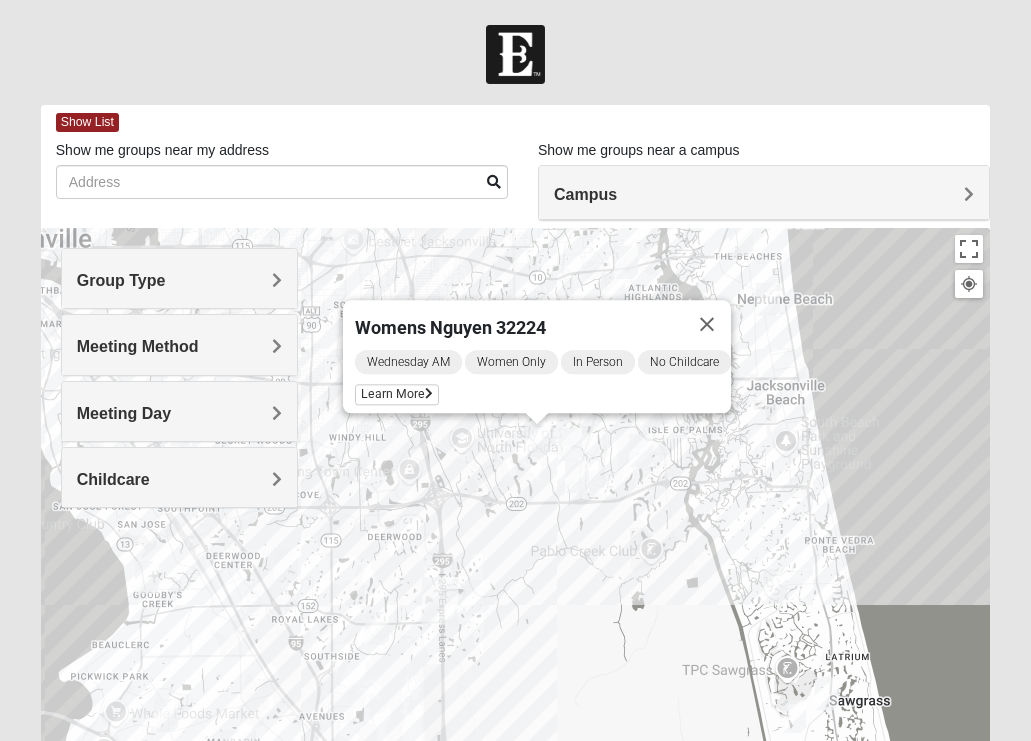 click at bounding box center (570, 444) 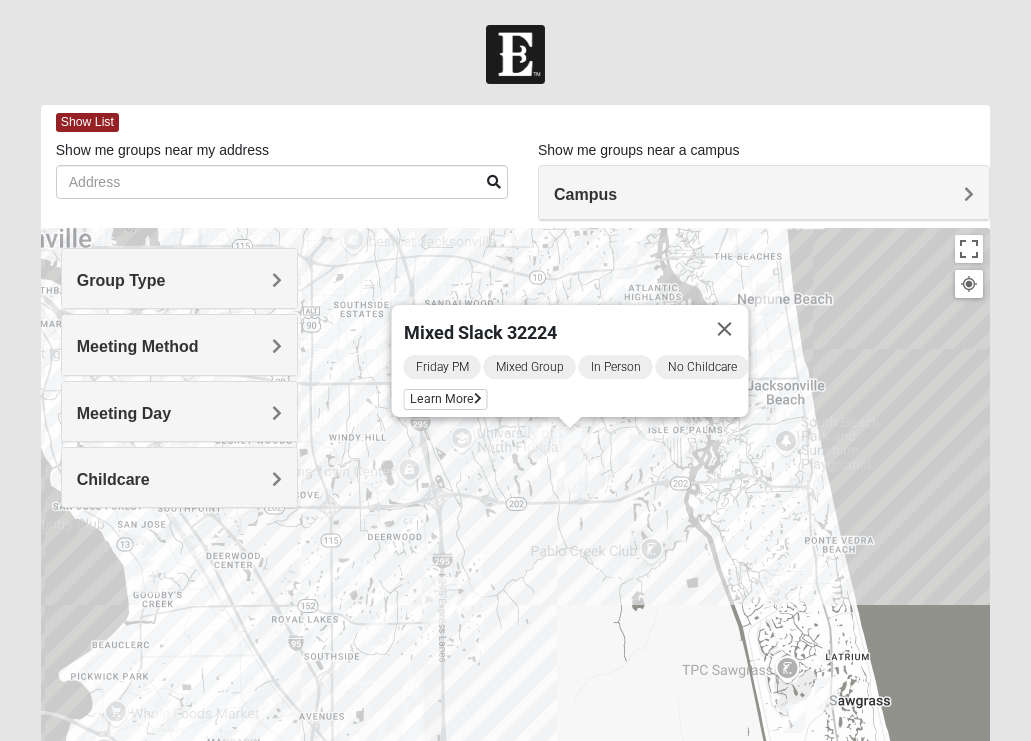 click at bounding box center [577, 476] 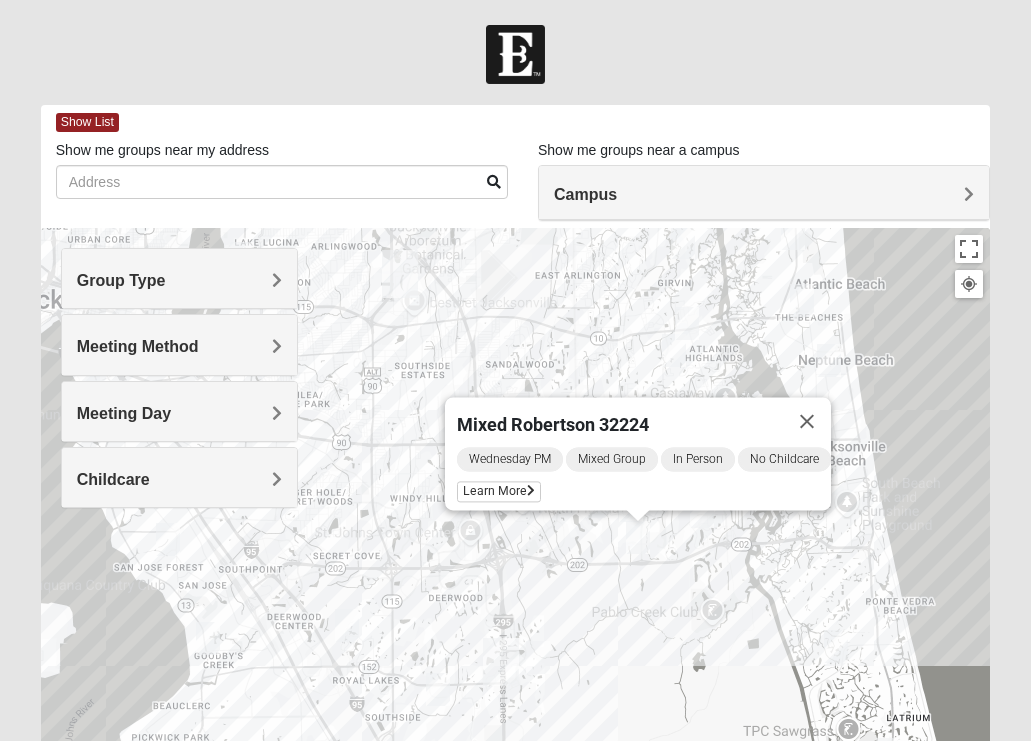 drag, startPoint x: 616, startPoint y: 489, endPoint x: 681, endPoint y: 556, distance: 93.34881 